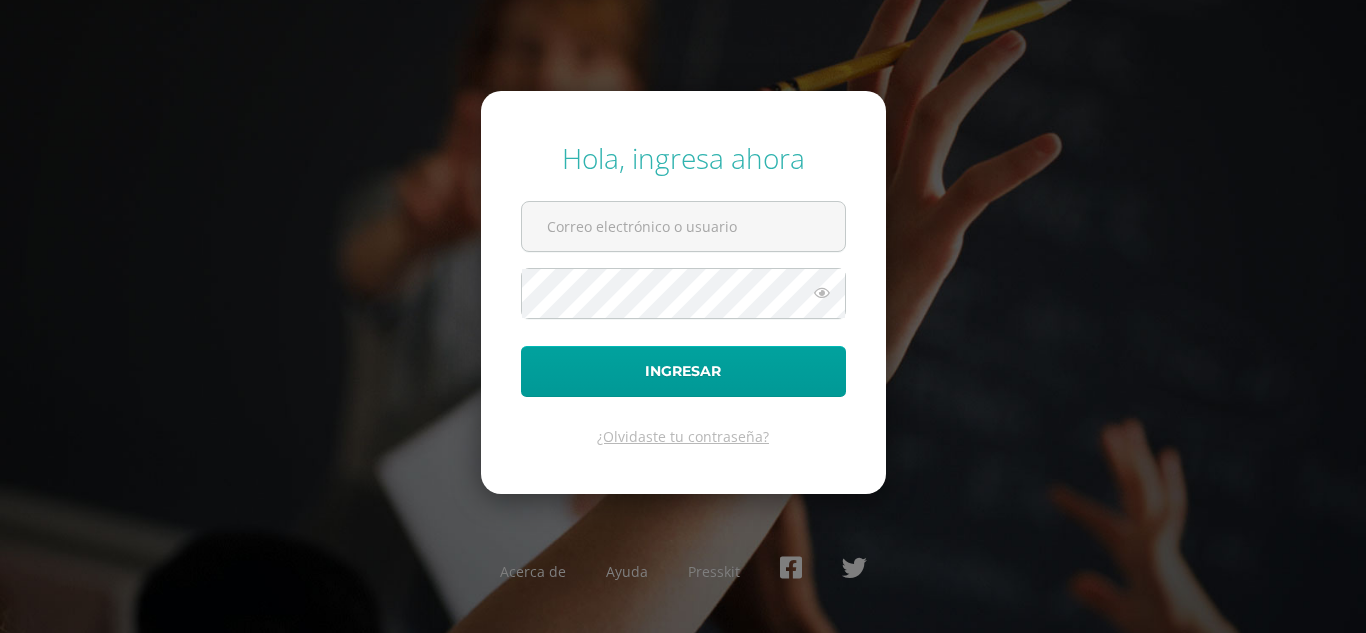 scroll, scrollTop: 0, scrollLeft: 0, axis: both 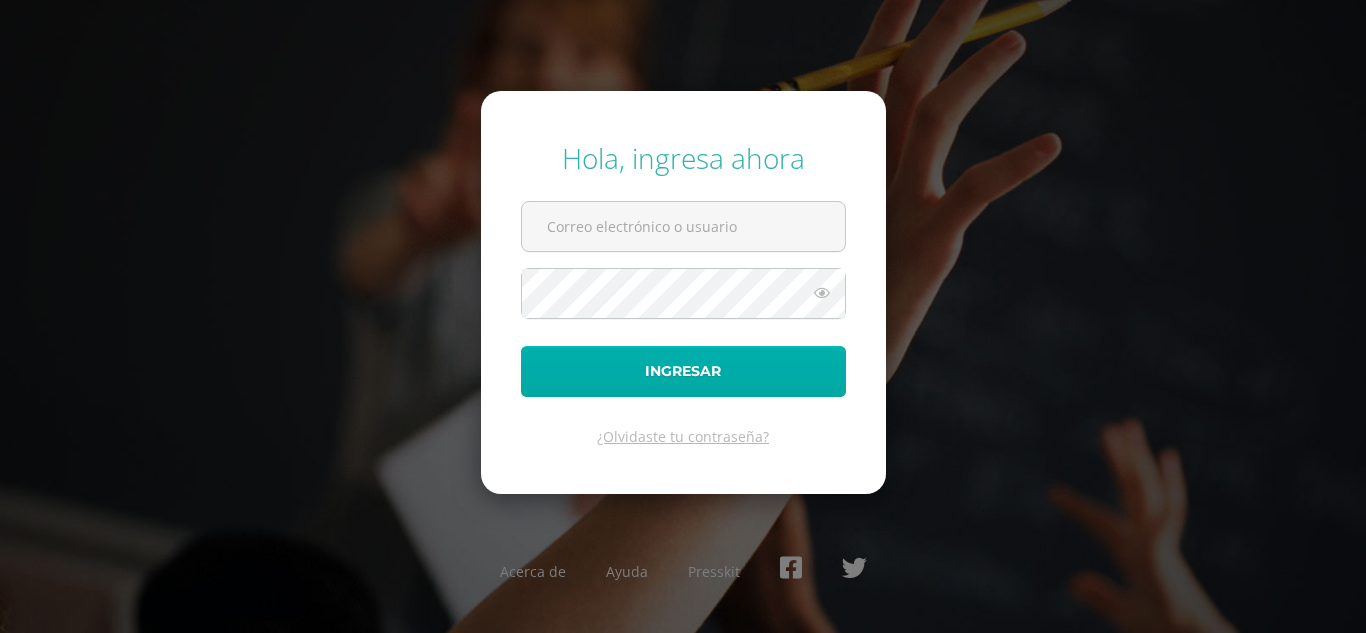 type on "[PERSON_NAME][EMAIL_ADDRESS][DOMAIN_NAME]" 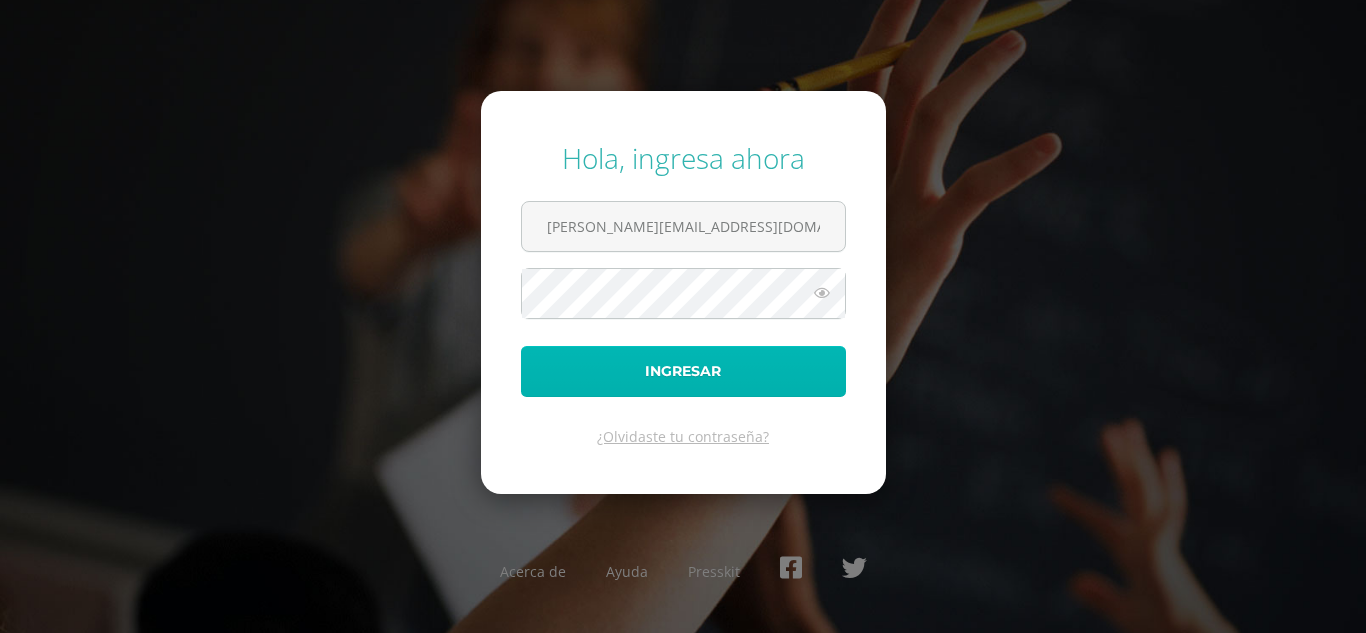 click on "Ingresar" at bounding box center (683, 371) 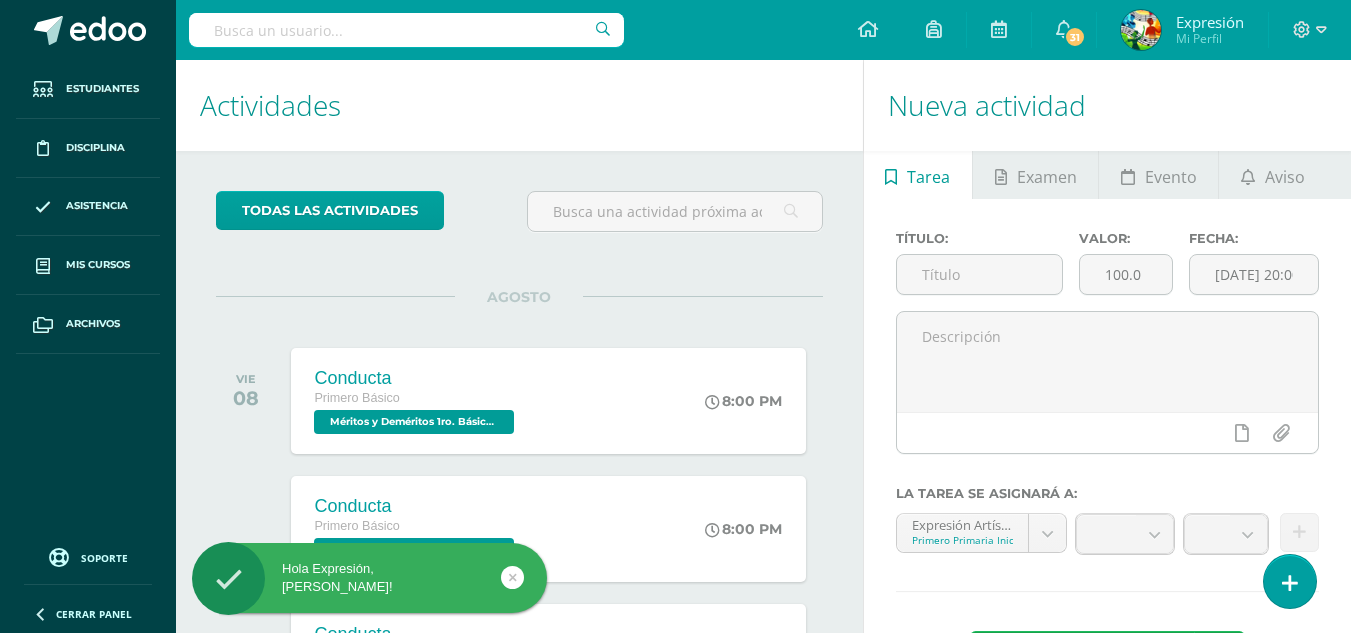 scroll, scrollTop: 0, scrollLeft: 0, axis: both 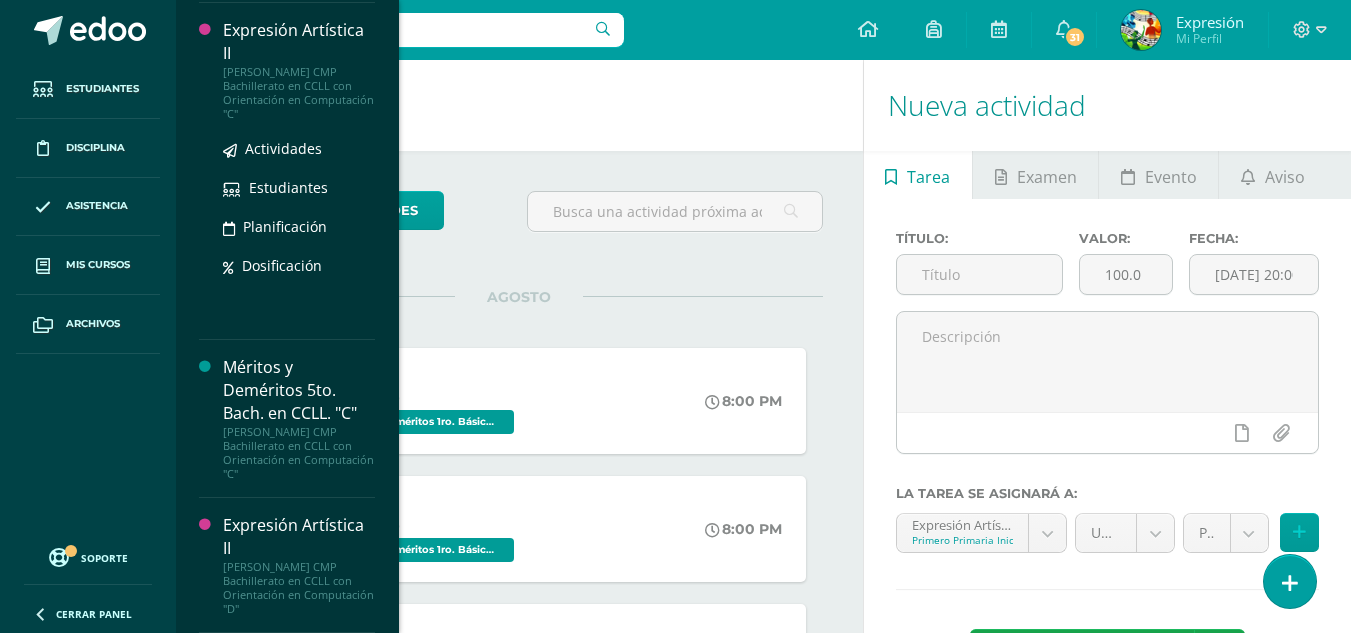 click on "Expresión Artística II" at bounding box center (299, 42) 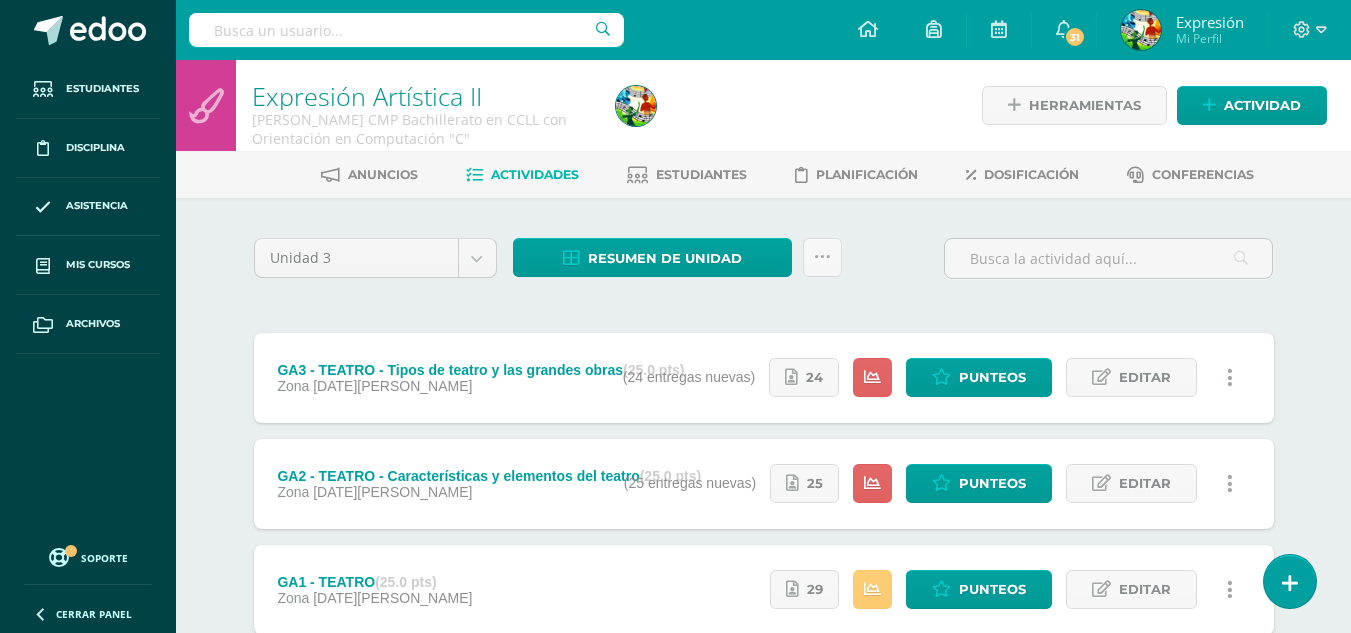 scroll, scrollTop: 100, scrollLeft: 0, axis: vertical 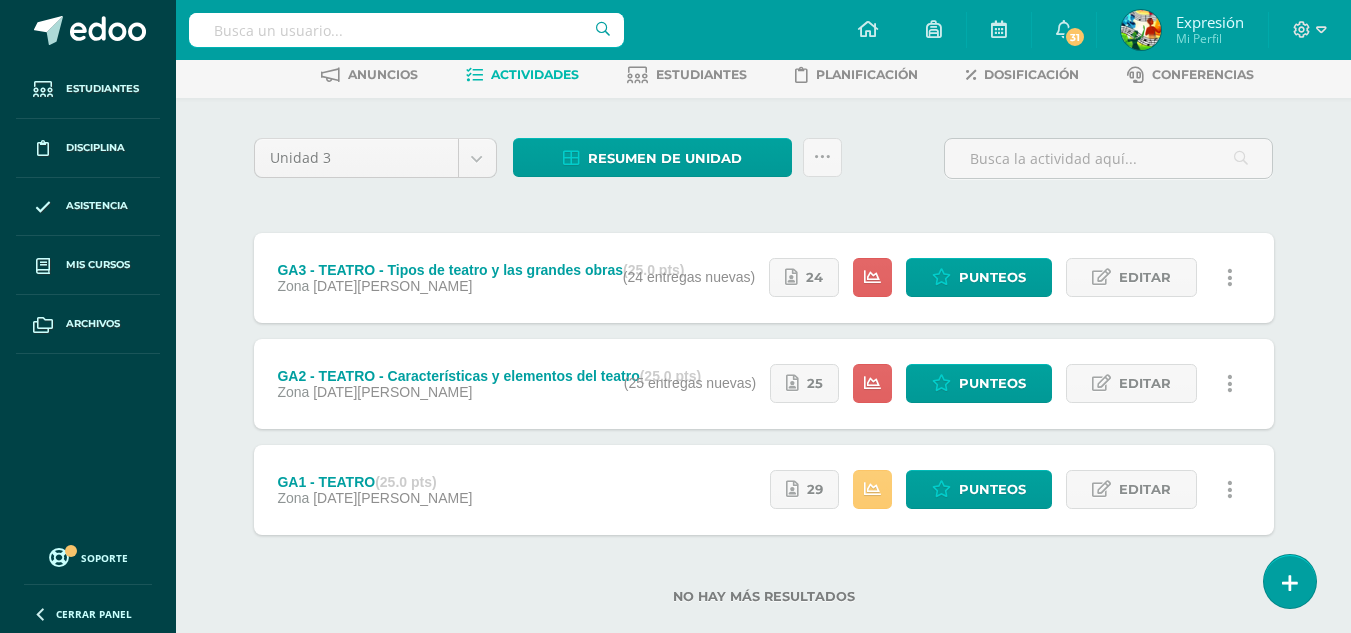 click at bounding box center [1230, 383] 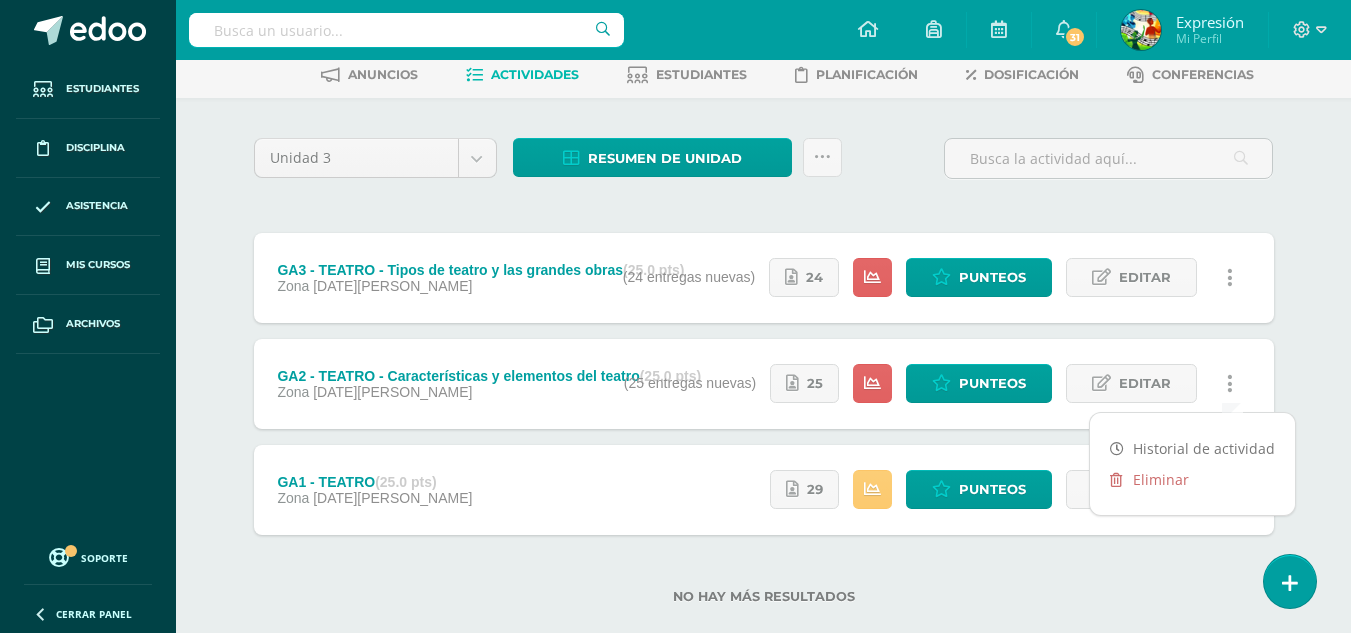 click on "Estatus de Actividad:
40
Estudiantes sin calificar
0
Estudiantes con cero
Media
--
Max
0
Min
0
(25 entregas nuevas)
25
Punteos
Editar
Historial de actividad
¿Estás seguro de querer  eliminar
Cancelar" at bounding box center (939, 384) 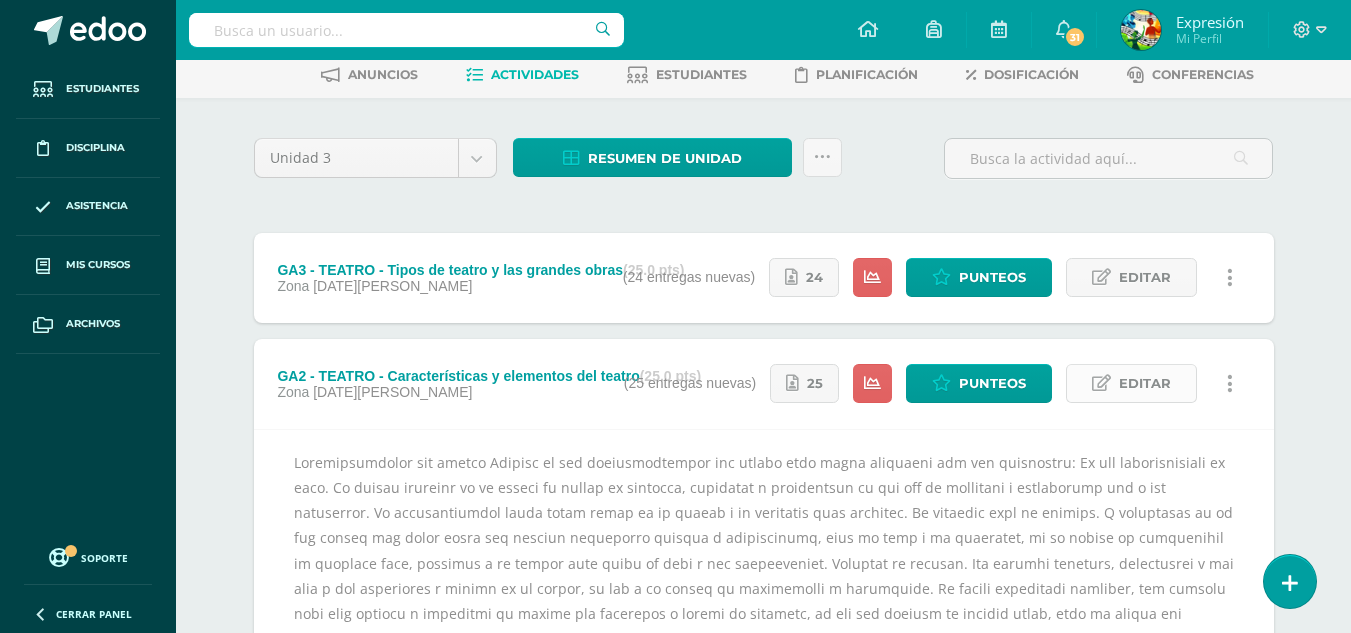 click on "Editar" at bounding box center [1145, 383] 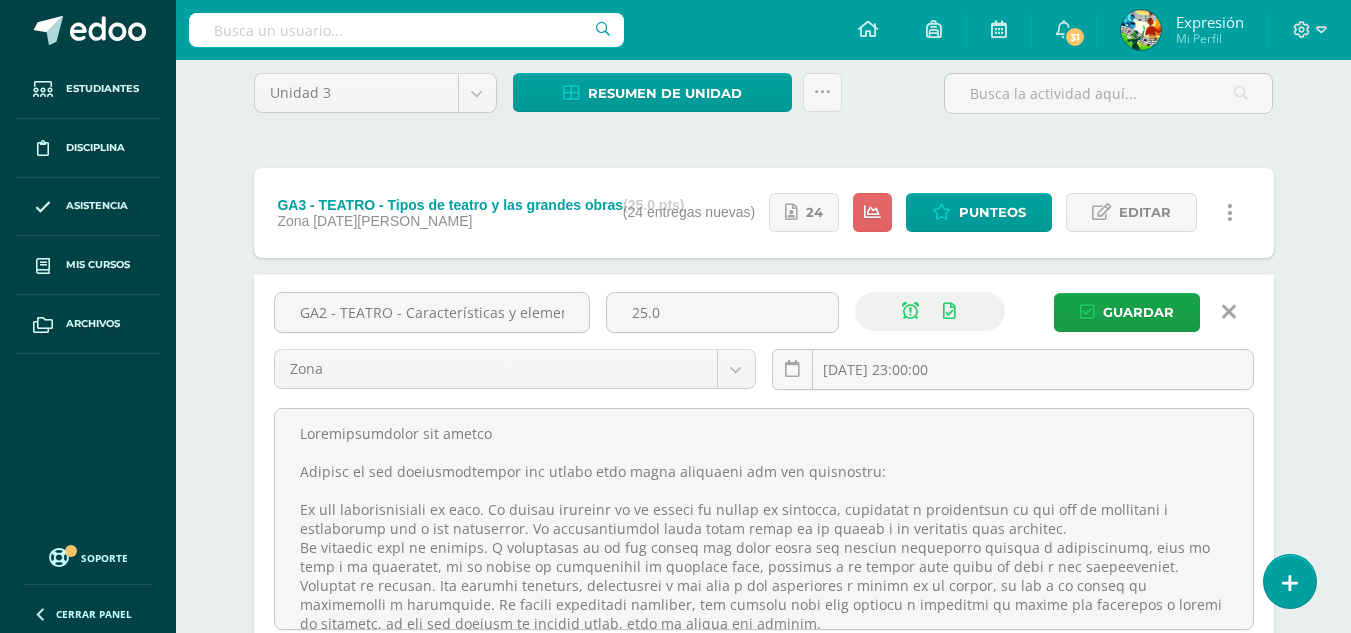 scroll, scrollTop: 200, scrollLeft: 0, axis: vertical 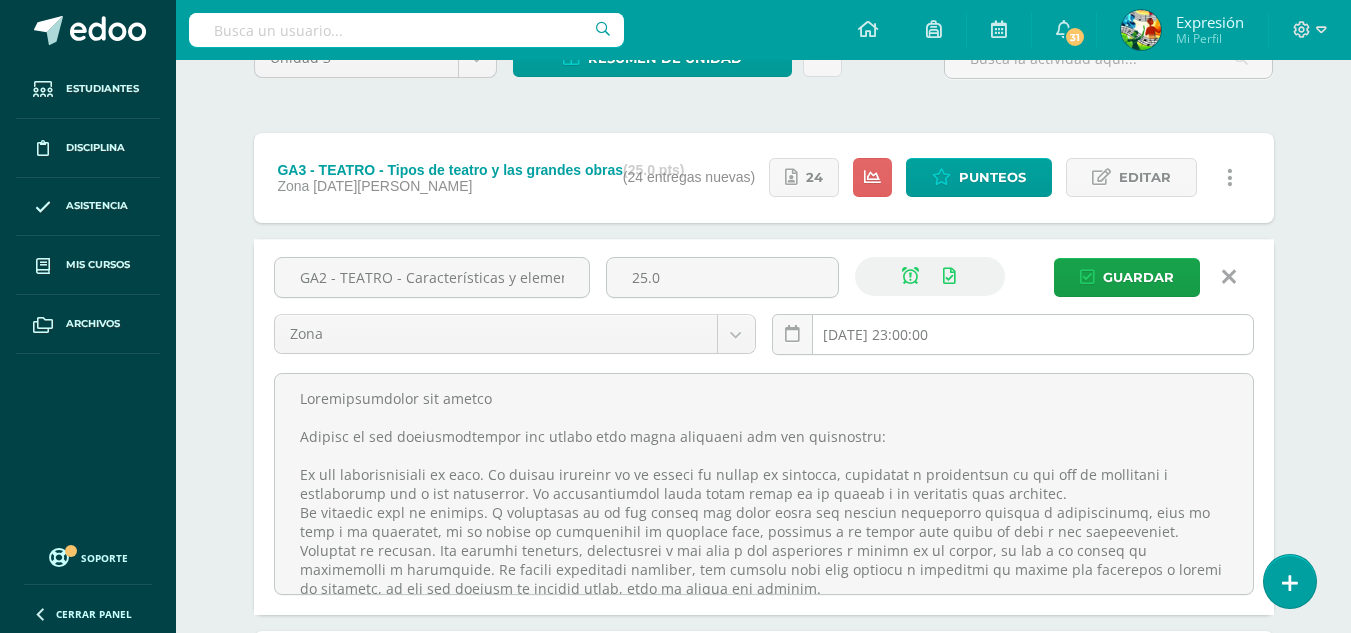 click on "[DATE] 23:00:00" at bounding box center [1013, 334] 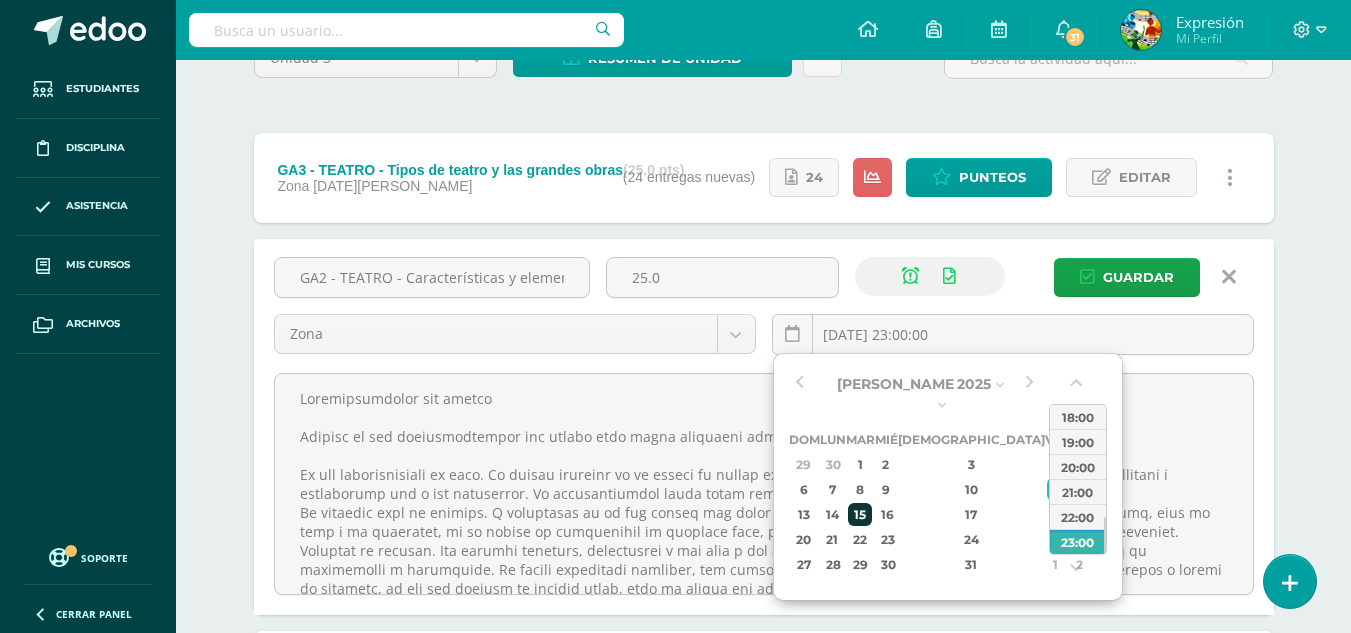 click on "15" at bounding box center (859, 514) 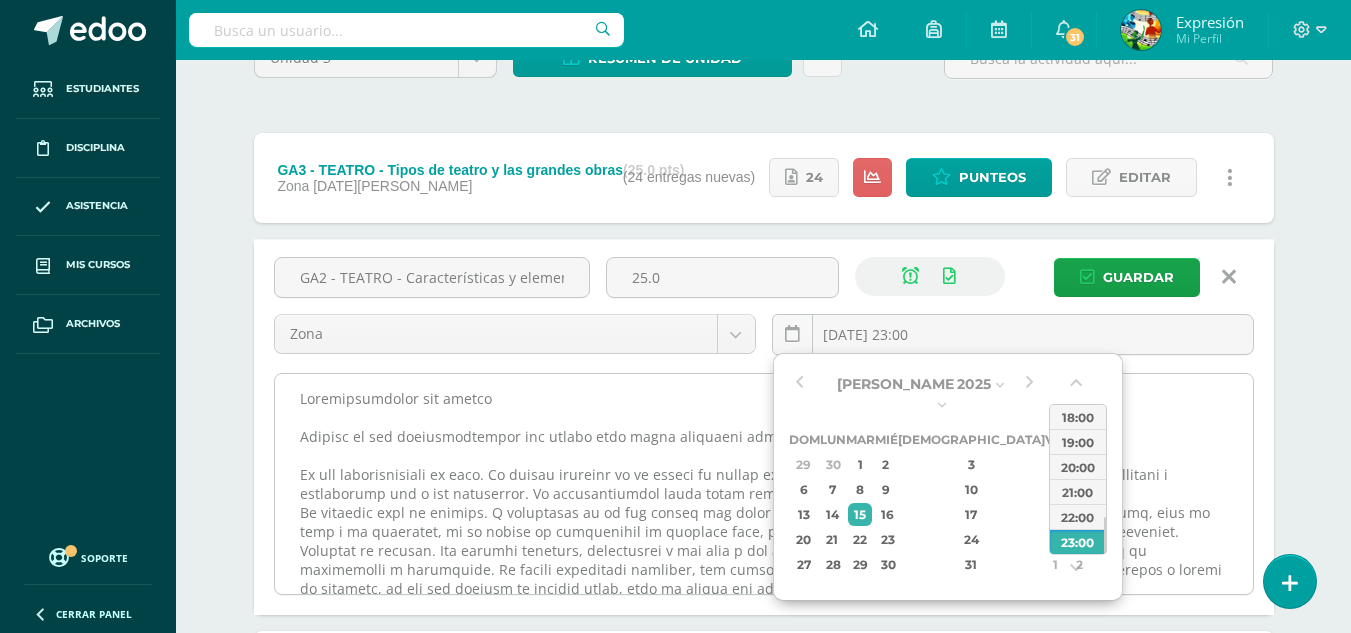 click at bounding box center [764, 484] 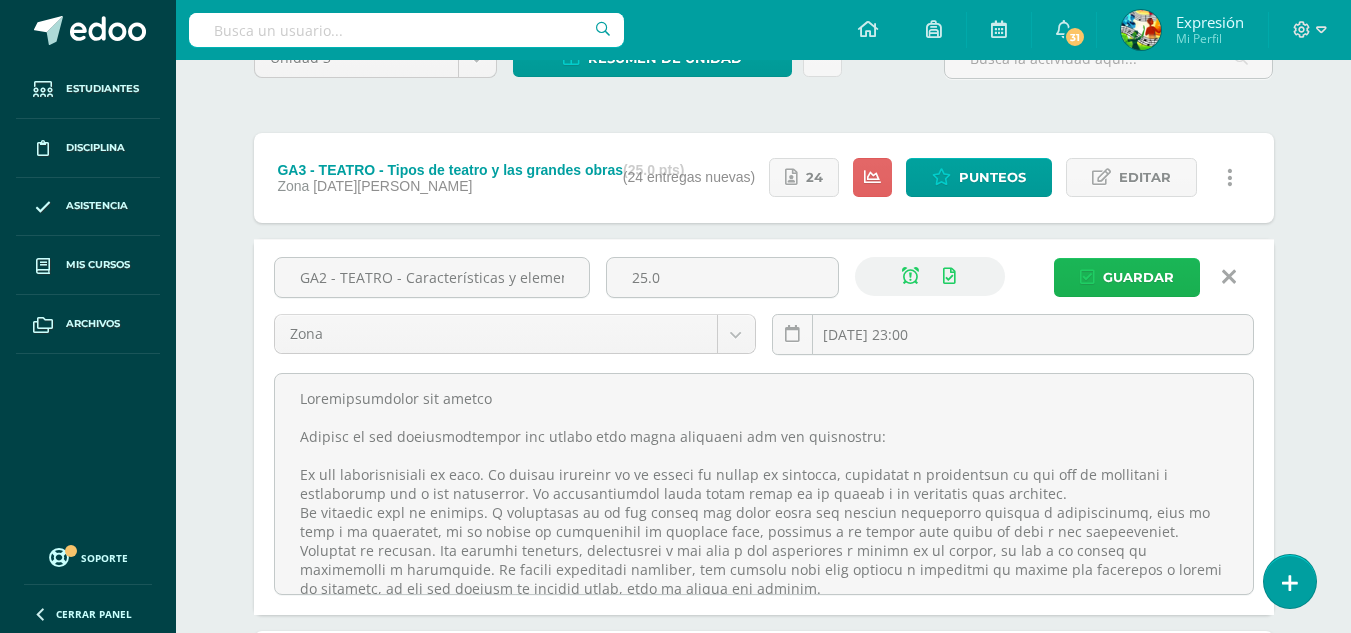 click on "Guardar" at bounding box center [1138, 277] 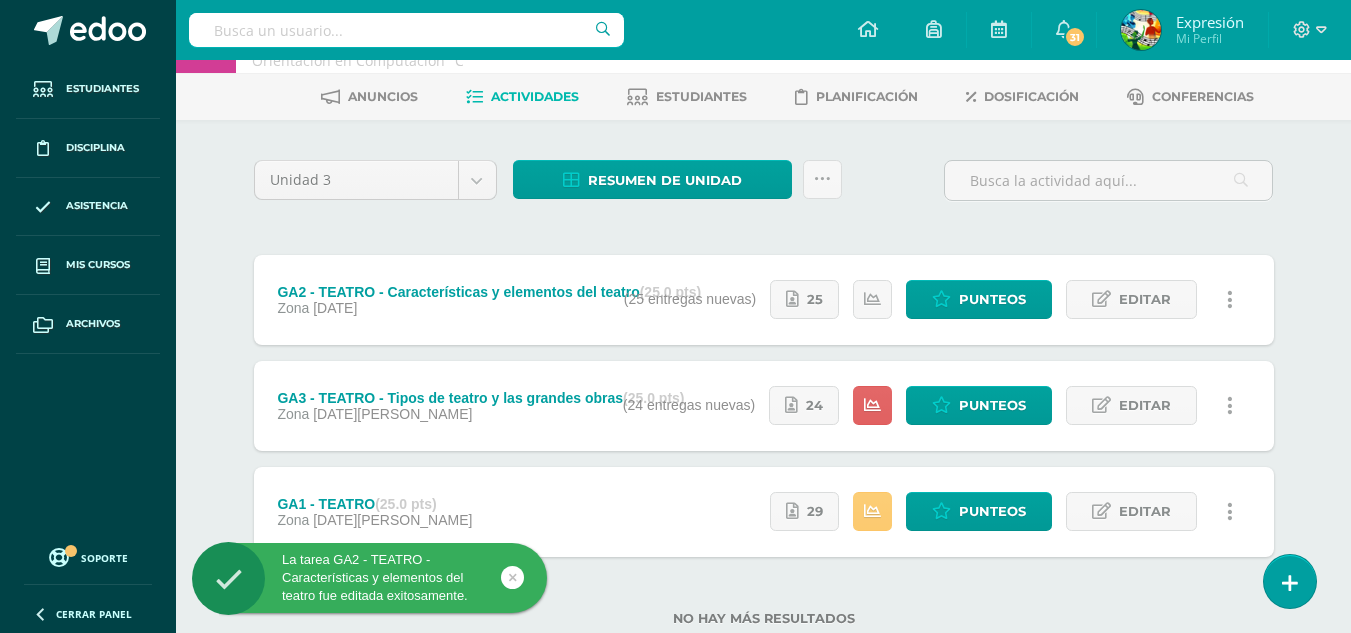 scroll, scrollTop: 100, scrollLeft: 0, axis: vertical 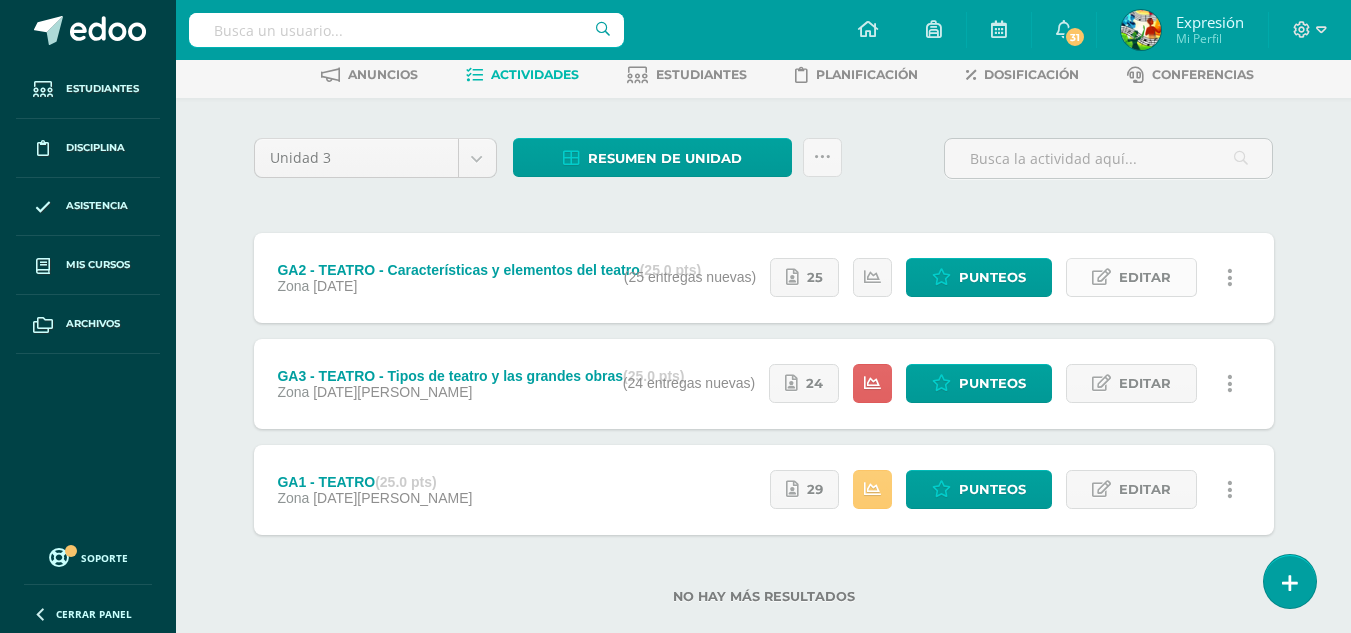 click on "Editar" at bounding box center [1145, 277] 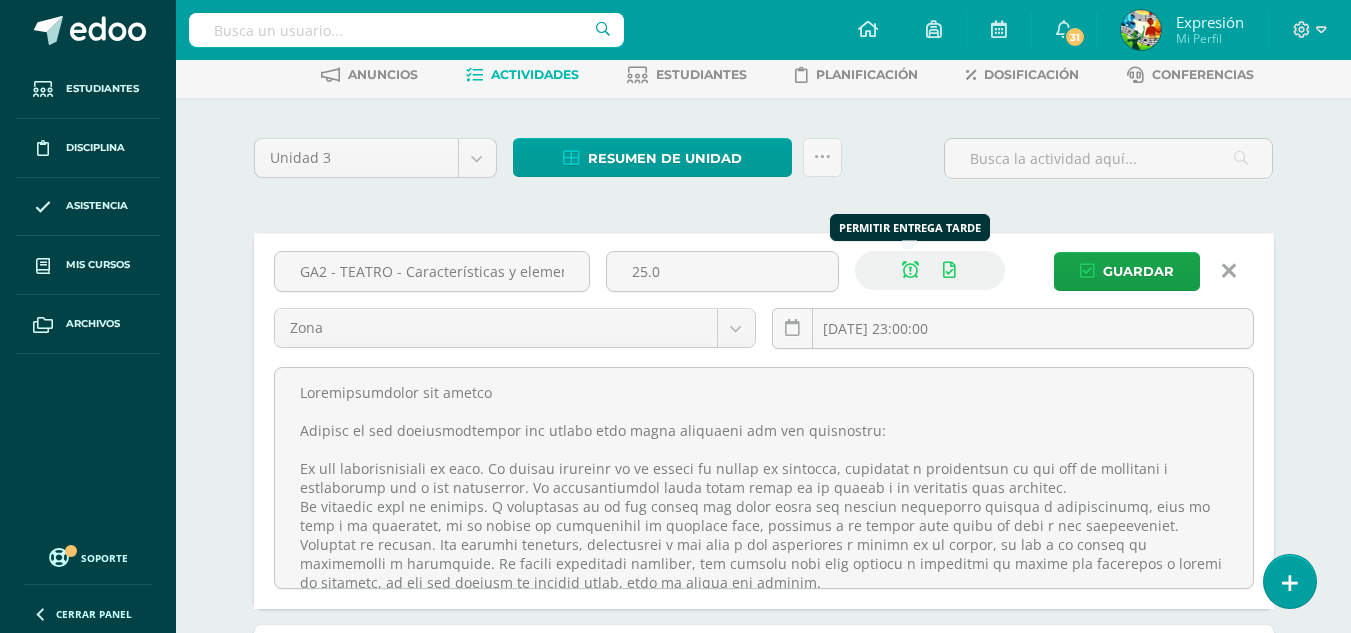 click at bounding box center (910, 270) 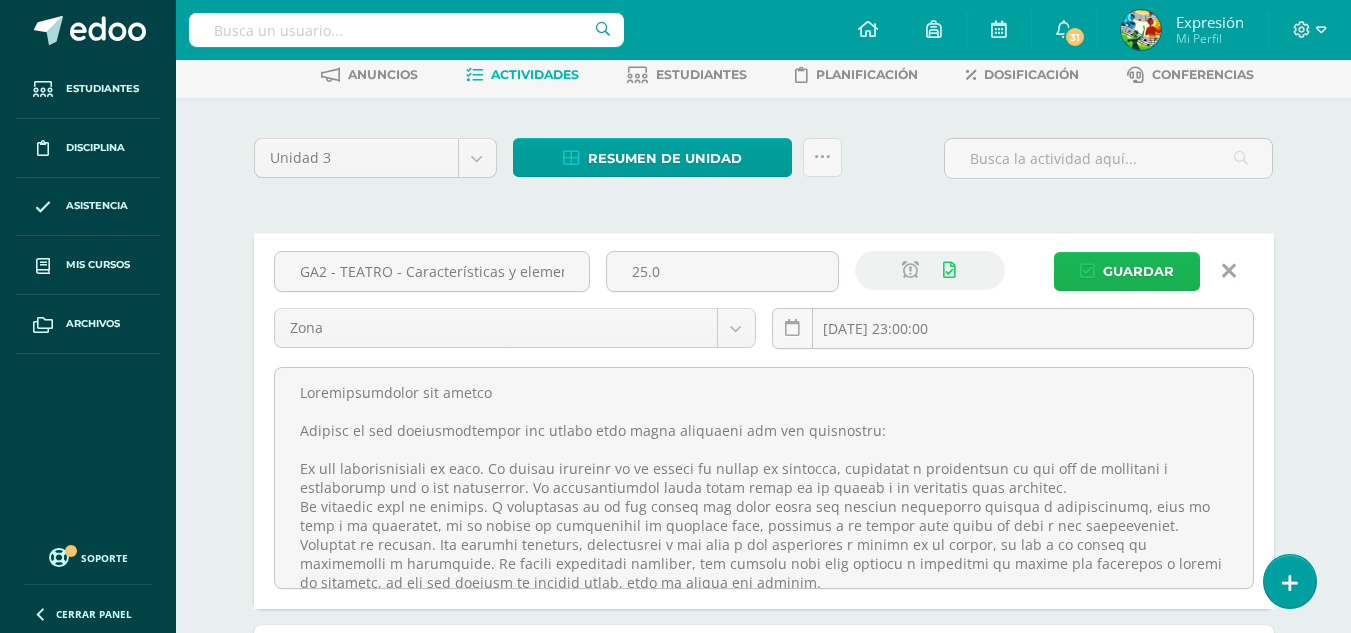 click on "Guardar" at bounding box center (1138, 271) 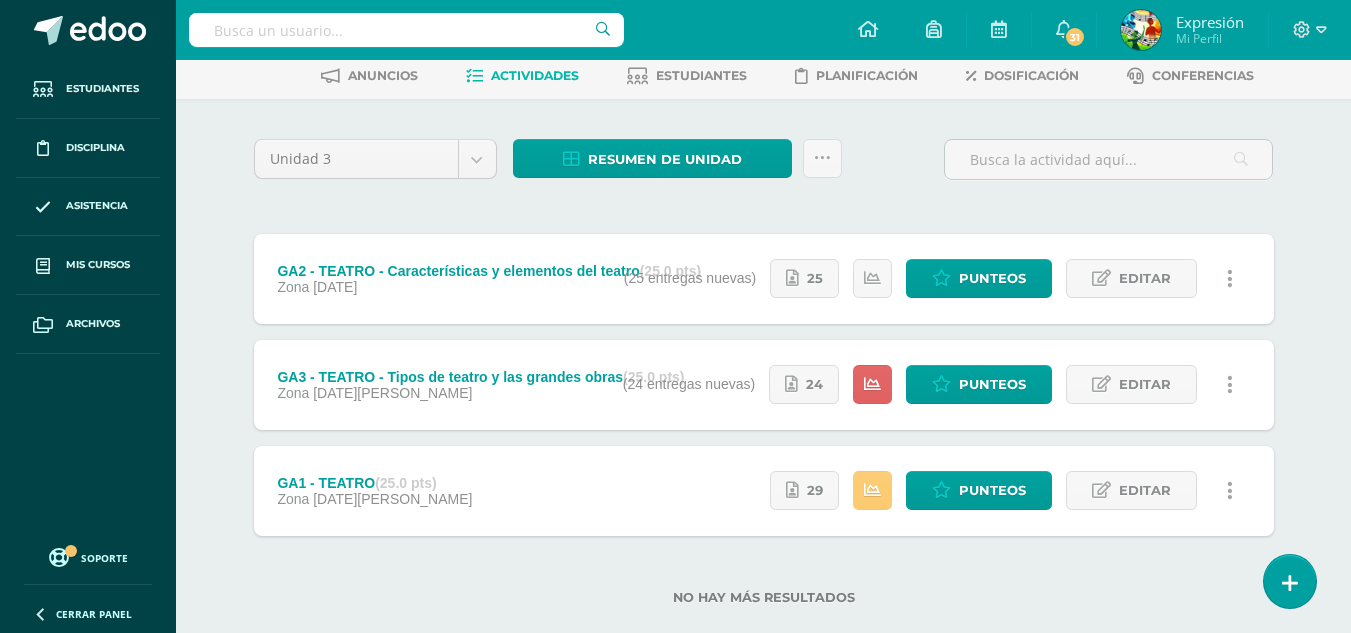 scroll, scrollTop: 100, scrollLeft: 0, axis: vertical 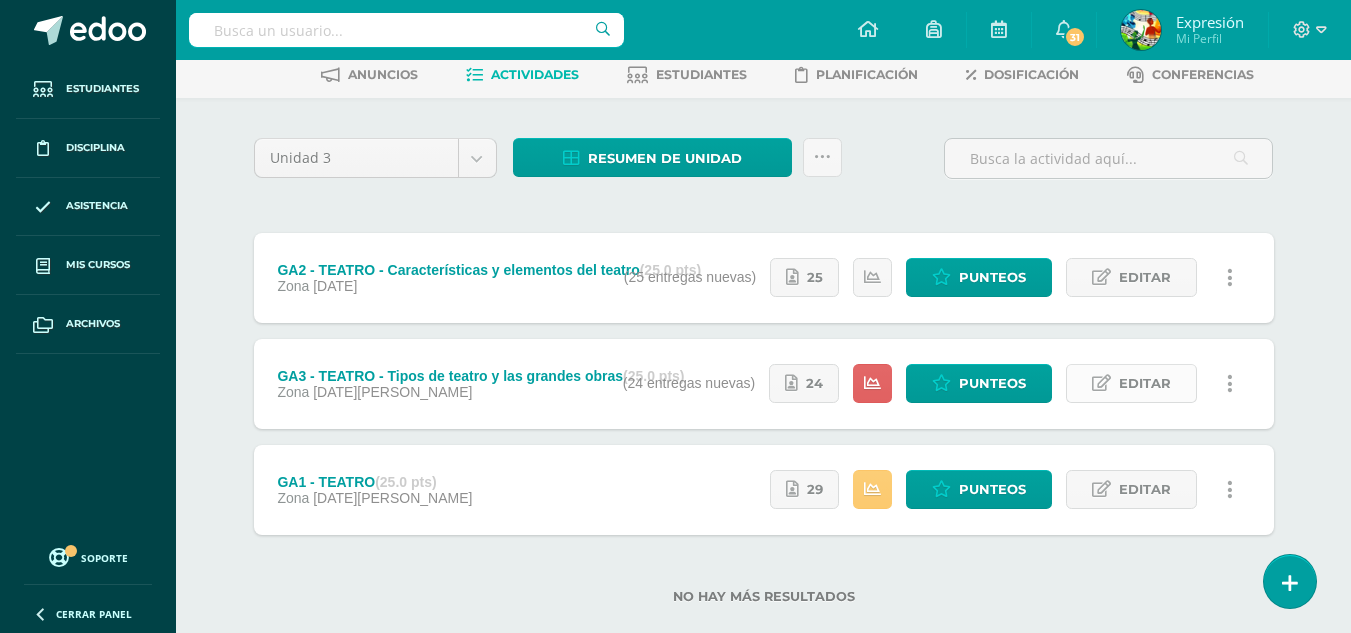 click on "Editar" at bounding box center [1131, 383] 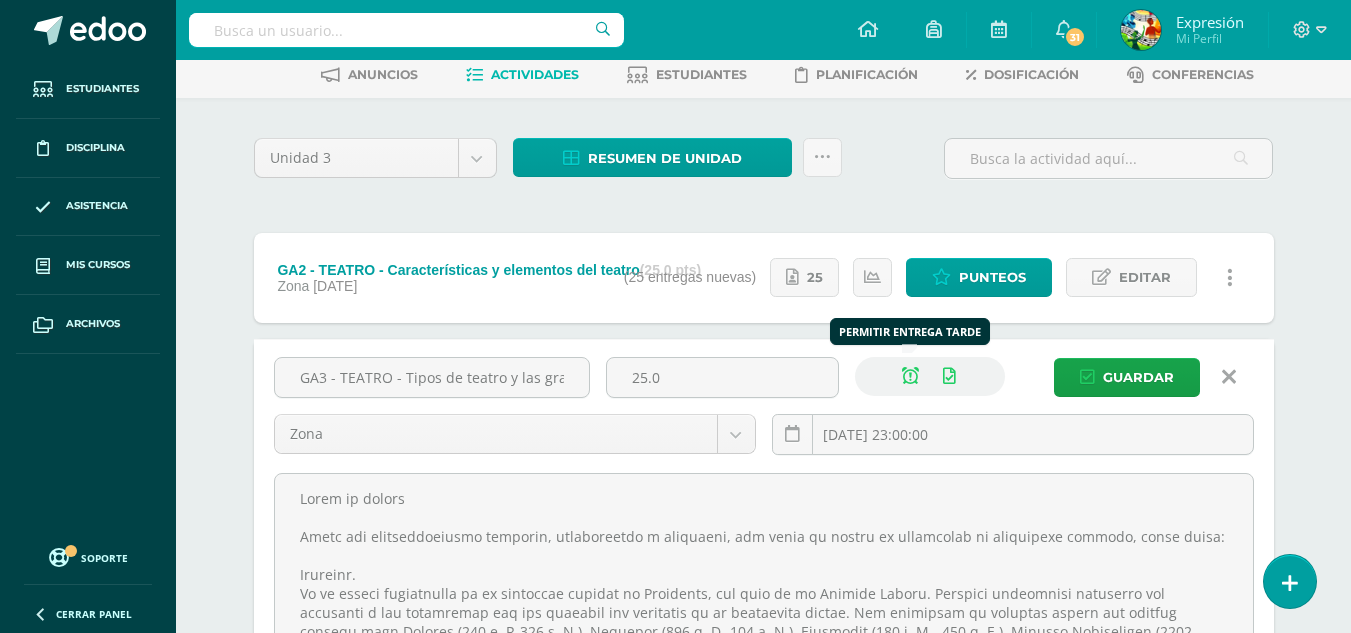 click at bounding box center [910, 376] 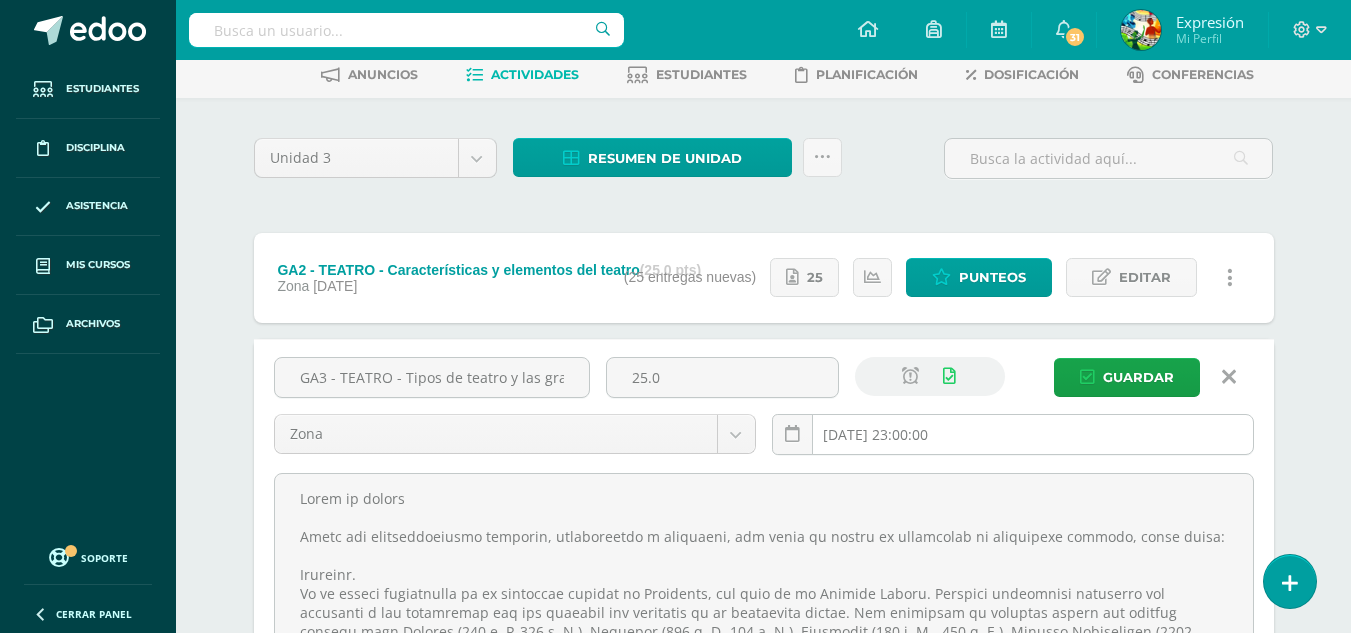 click on "[DATE] 23:00:00" at bounding box center (1013, 434) 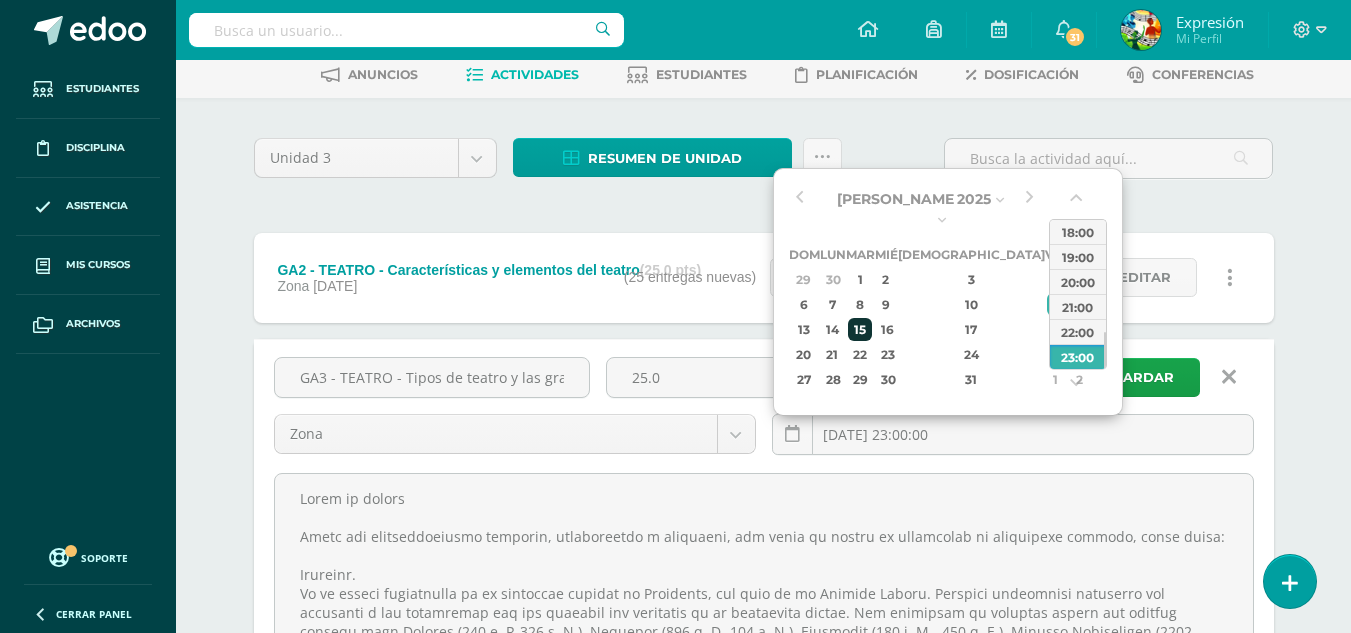 click on "15" at bounding box center [859, 329] 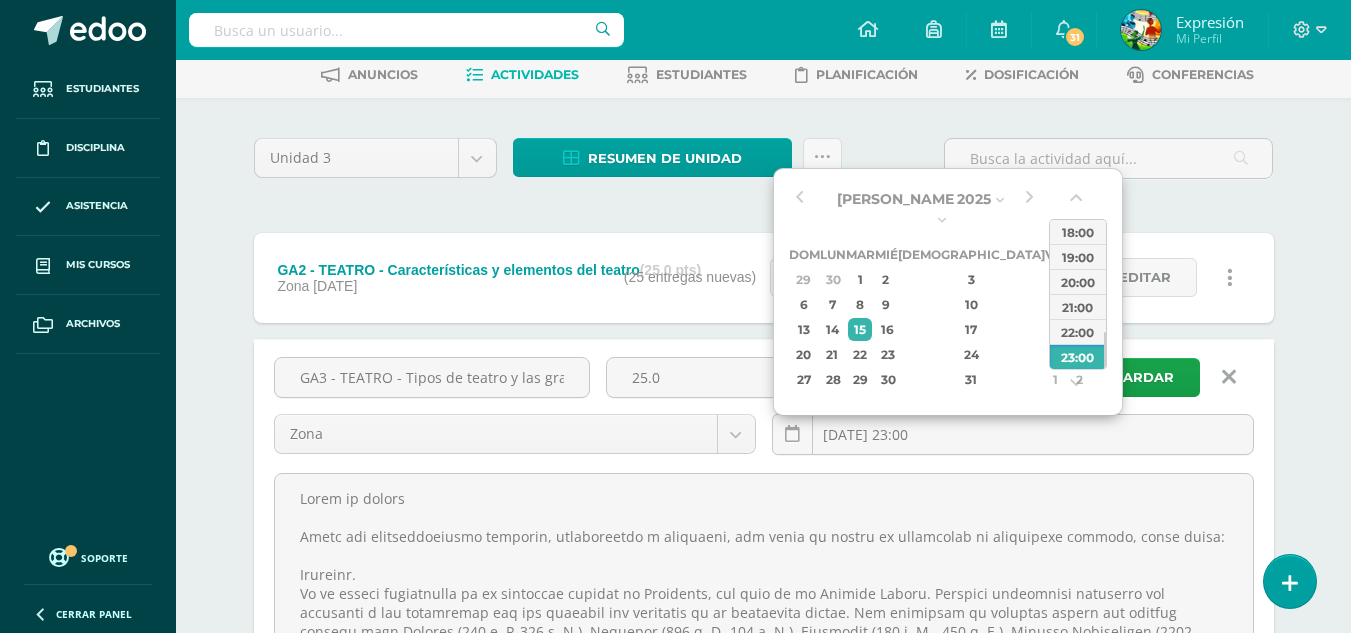 click on "[DATE] 23:00" at bounding box center (1013, 442) 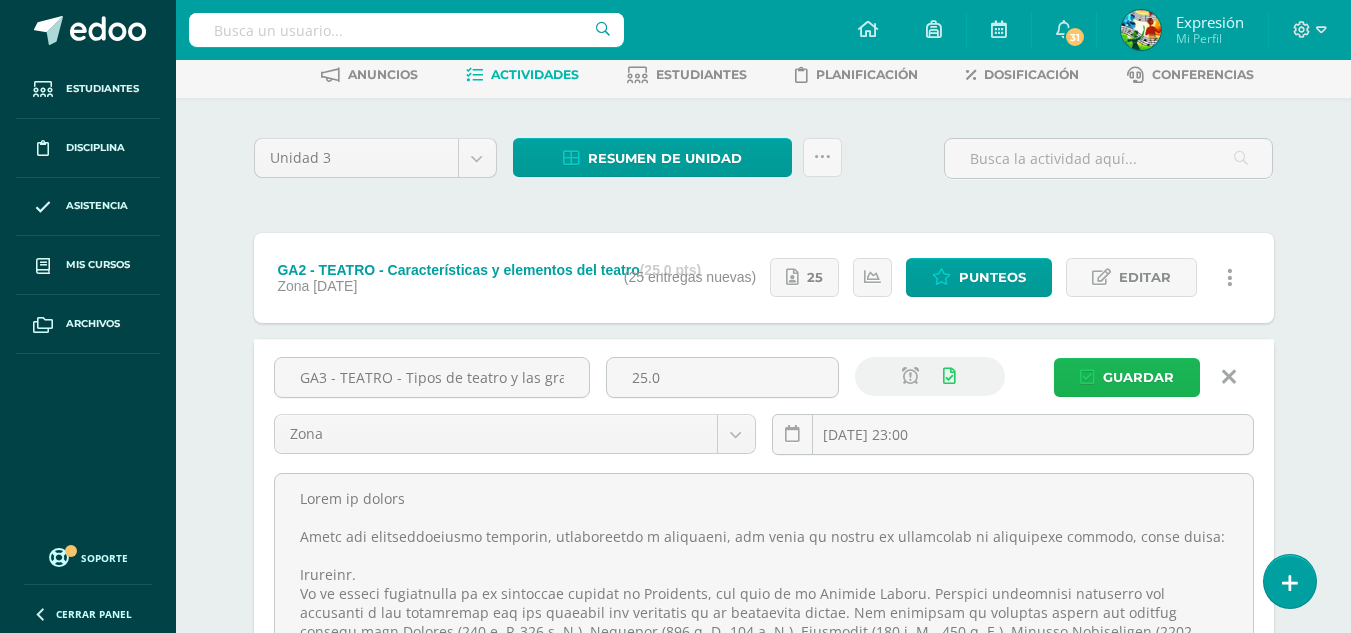 click on "Guardar" at bounding box center (1138, 377) 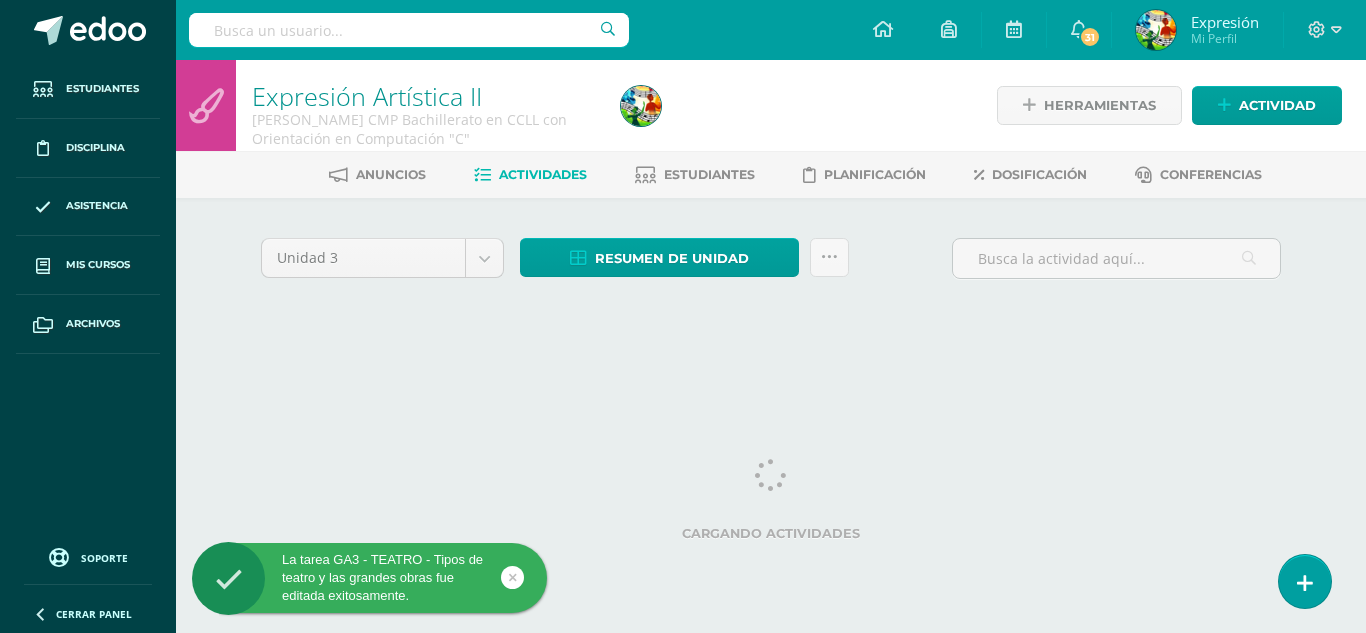 scroll, scrollTop: 0, scrollLeft: 0, axis: both 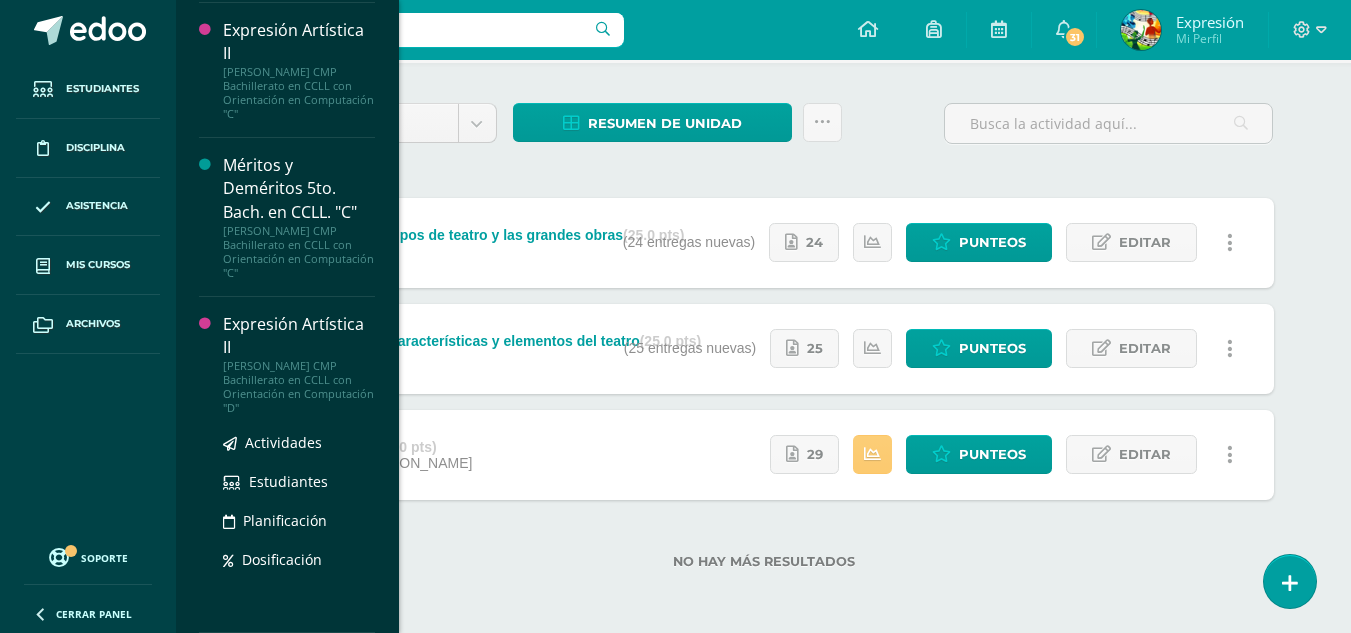 click on "Expresión Artística II" at bounding box center (299, 336) 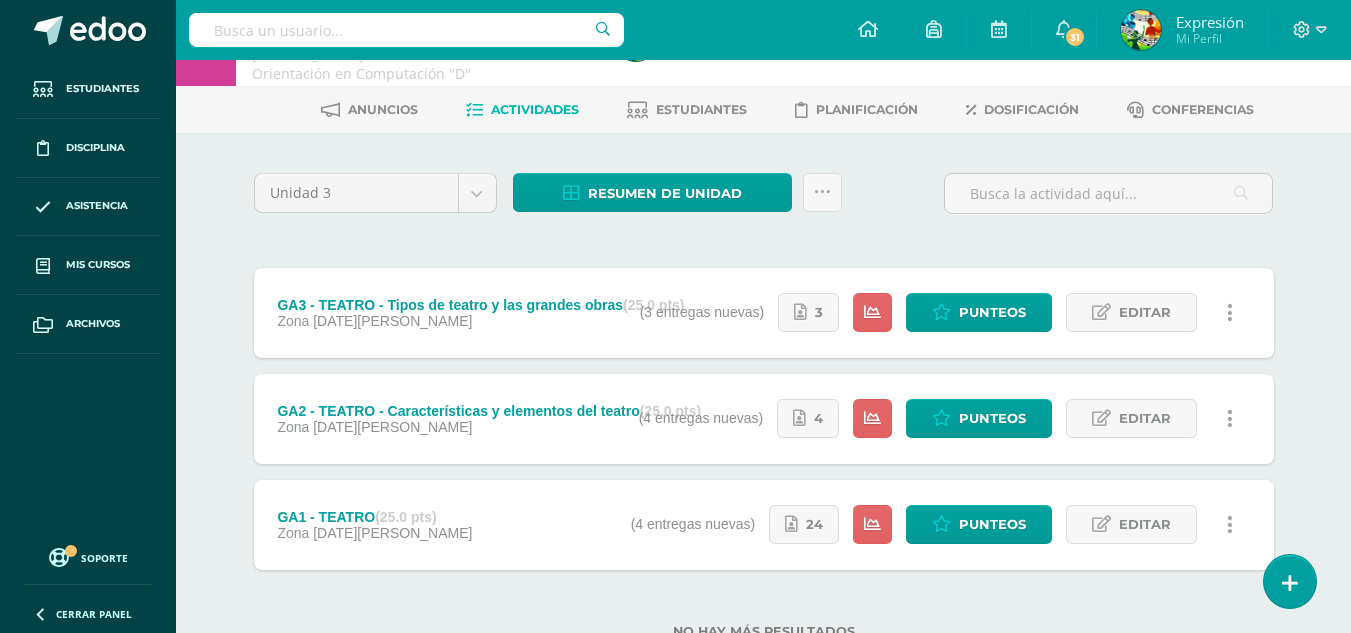 scroll, scrollTop: 100, scrollLeft: 0, axis: vertical 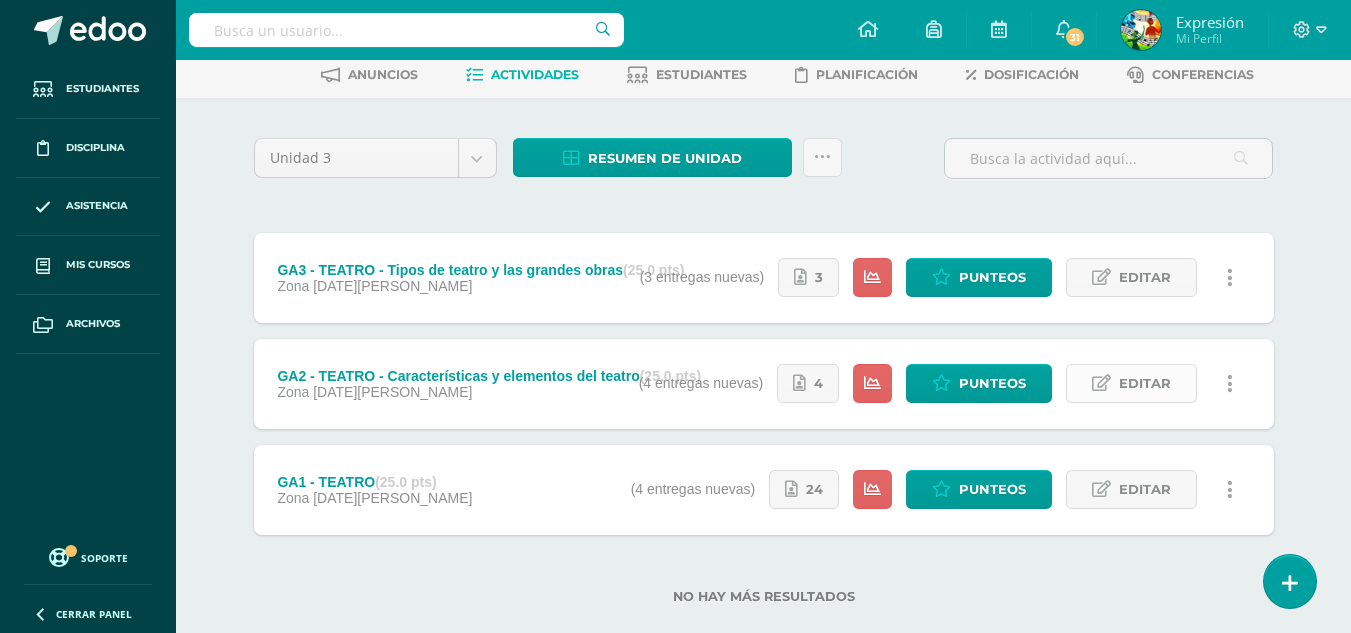 click on "Editar" at bounding box center [1145, 383] 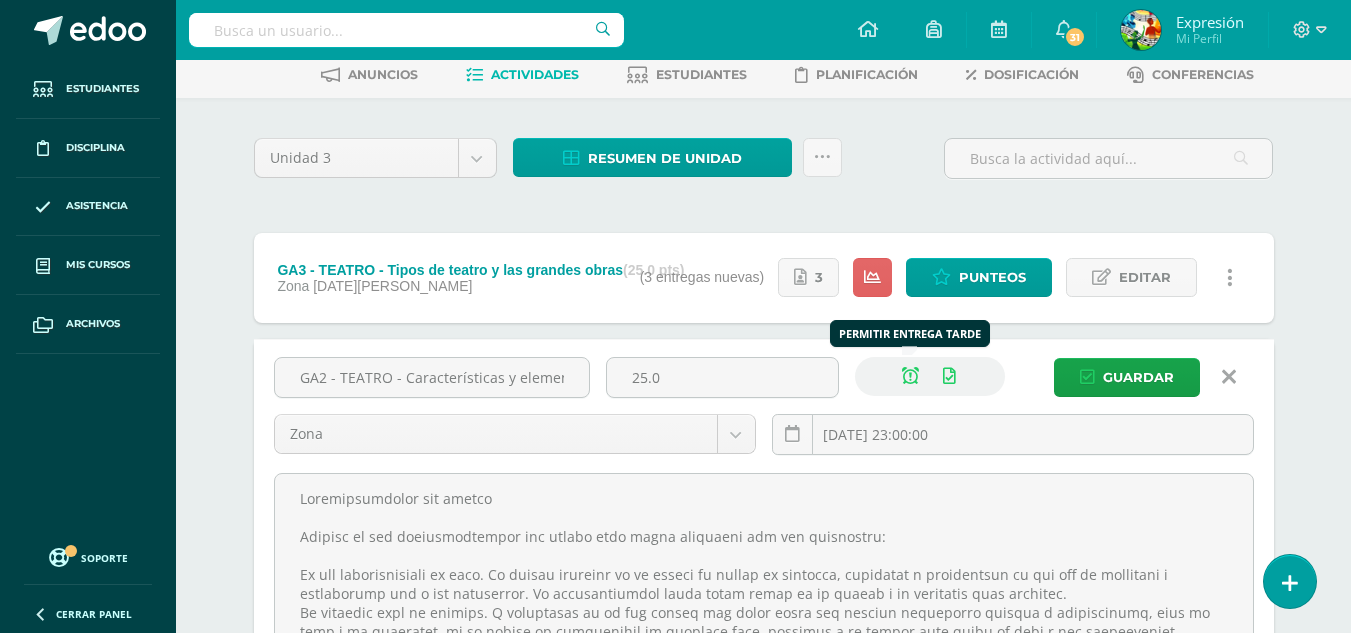 click at bounding box center [910, 376] 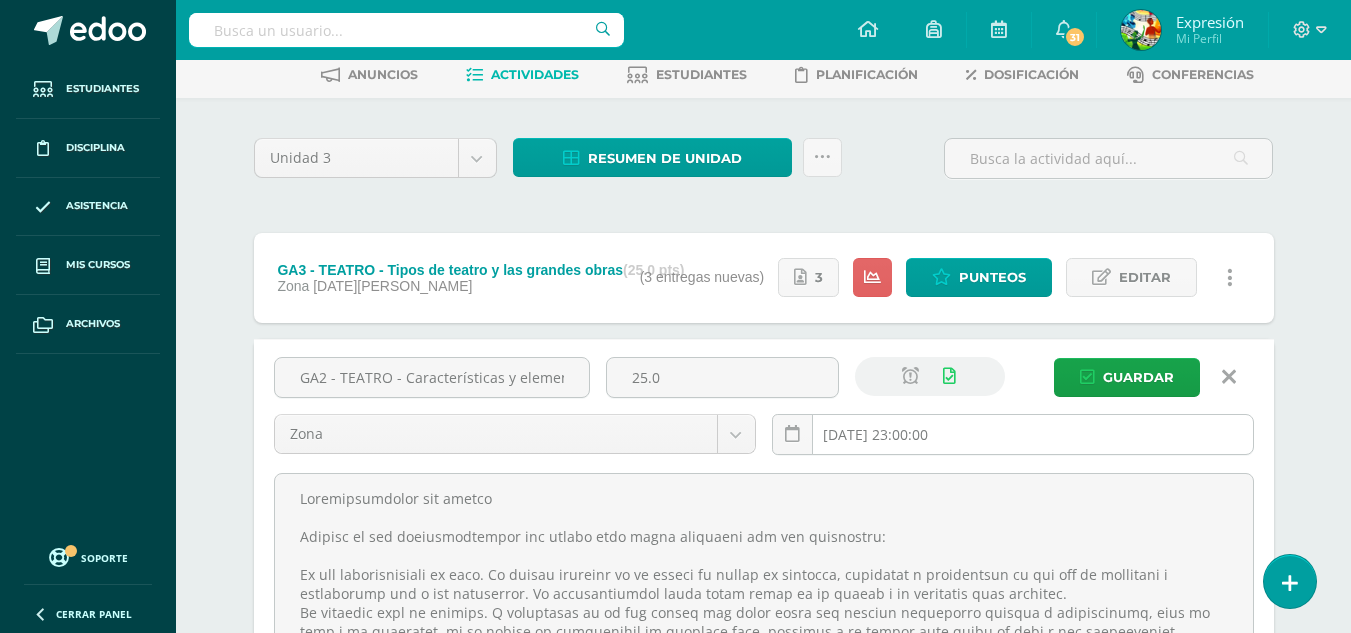 click on "[DATE] 23:00:00" at bounding box center (1013, 434) 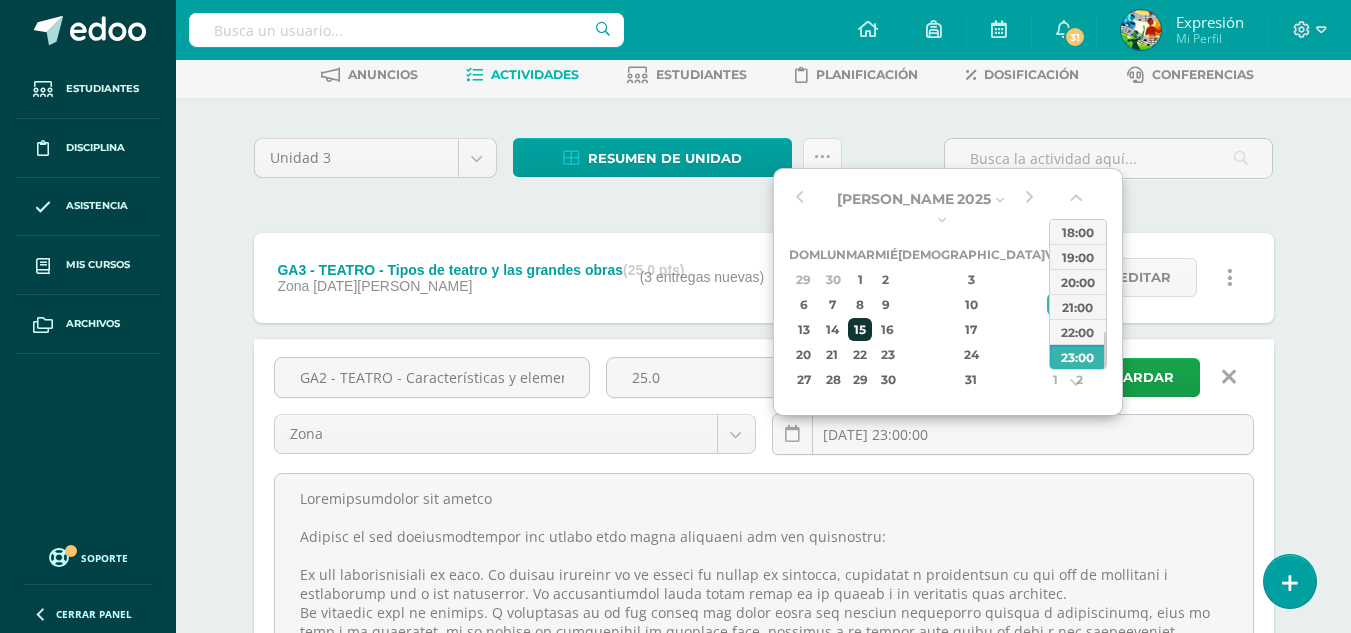 click on "15" at bounding box center [859, 329] 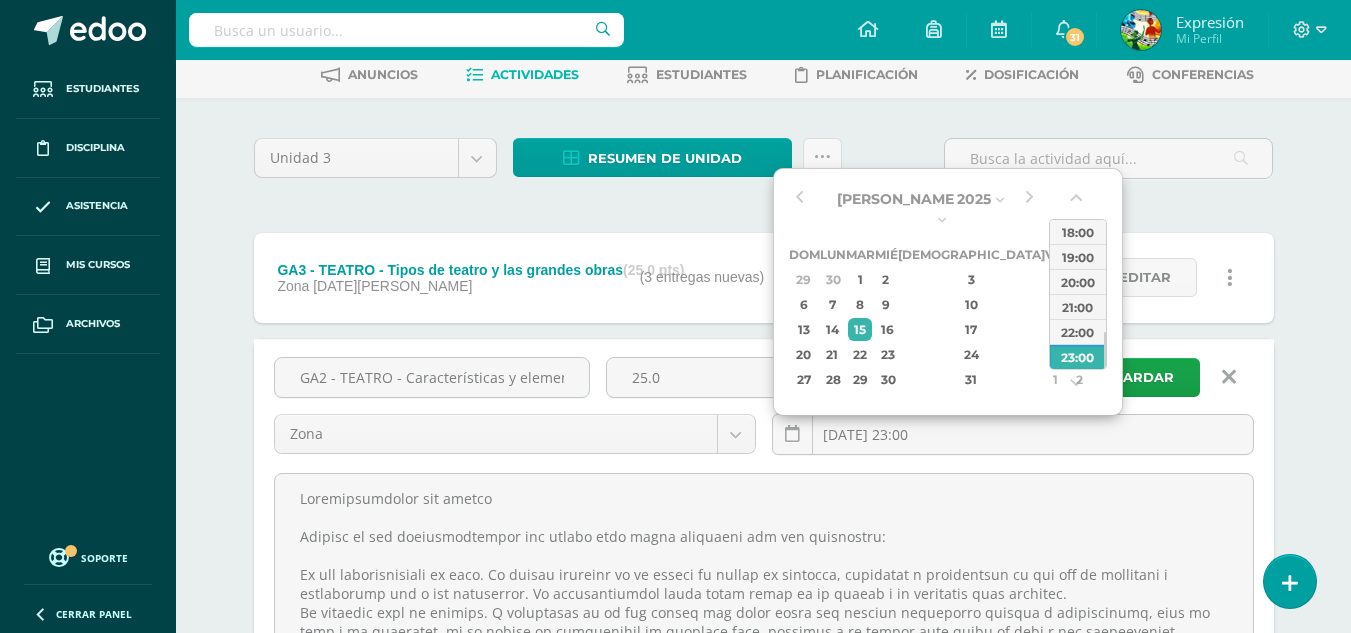 drag, startPoint x: 1036, startPoint y: 449, endPoint x: 1053, endPoint y: 457, distance: 18.788294 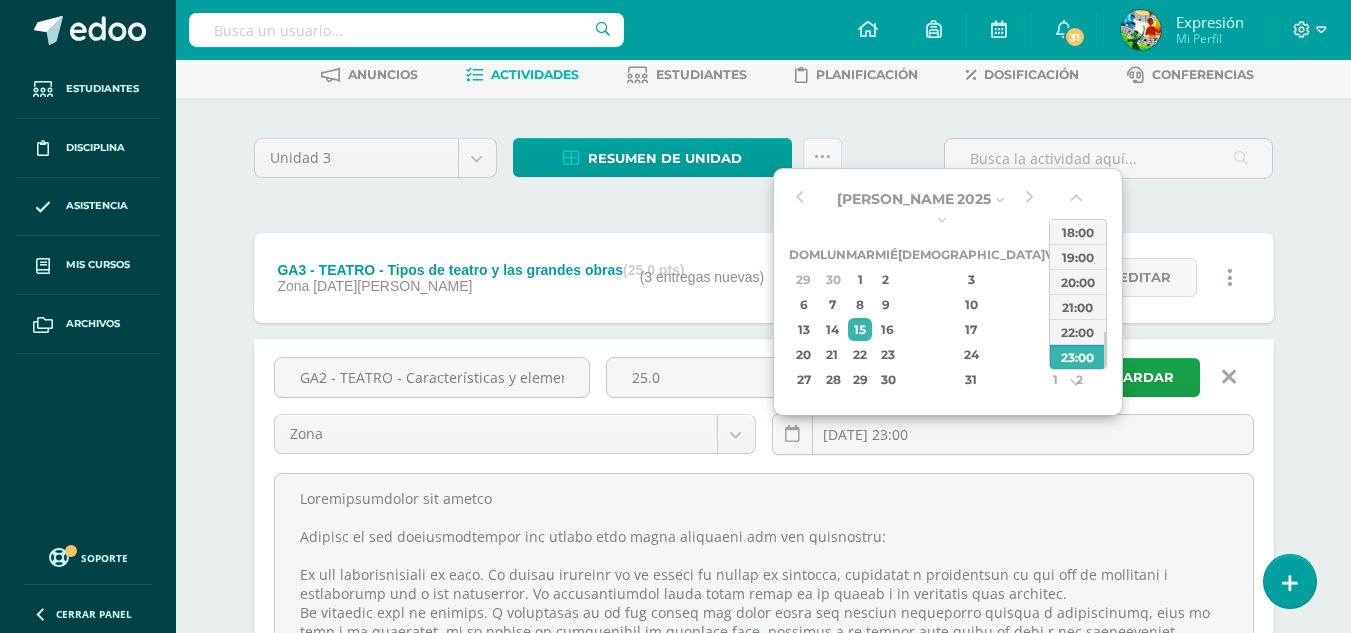 click on "[DATE] 23:00" at bounding box center [1013, 434] 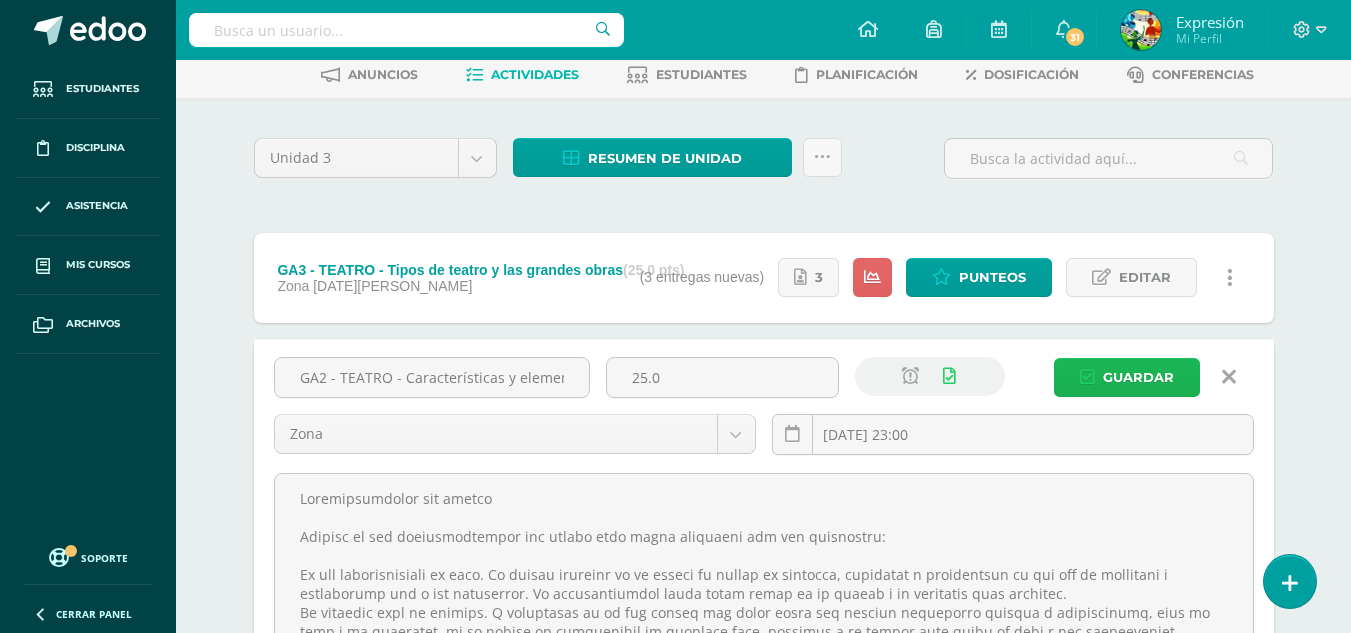 click on "Guardar" at bounding box center [1138, 377] 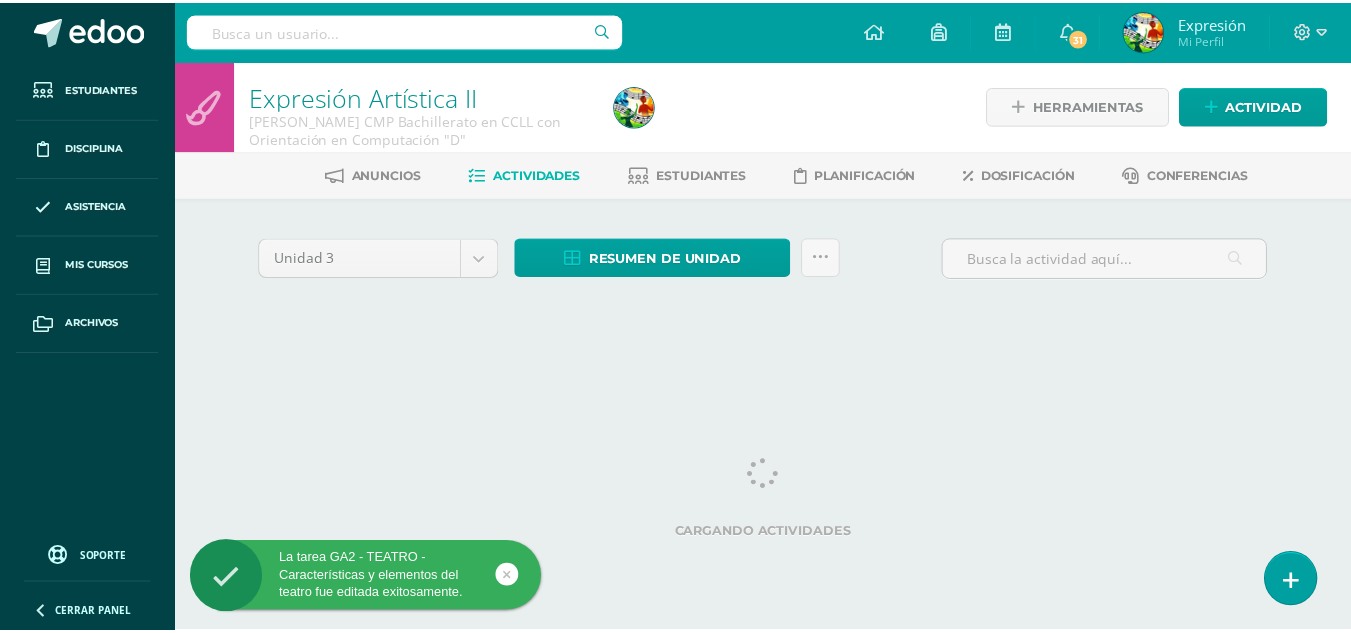 scroll, scrollTop: 0, scrollLeft: 0, axis: both 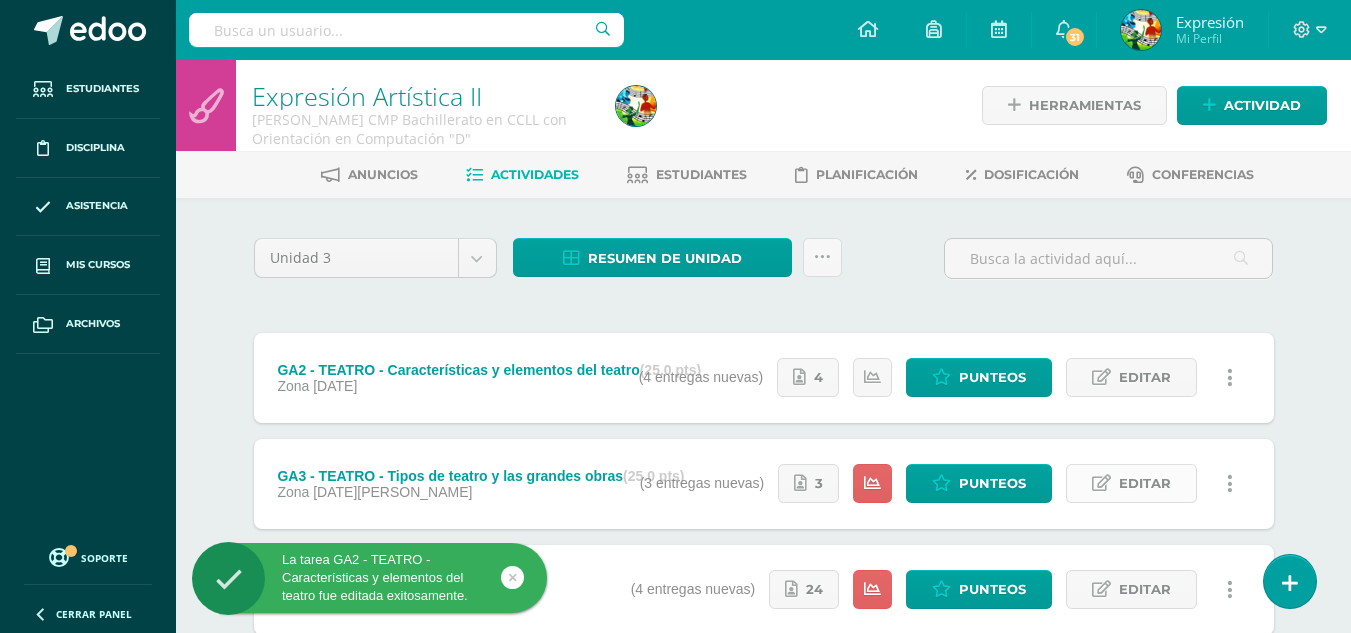 click on "Editar" at bounding box center [1145, 483] 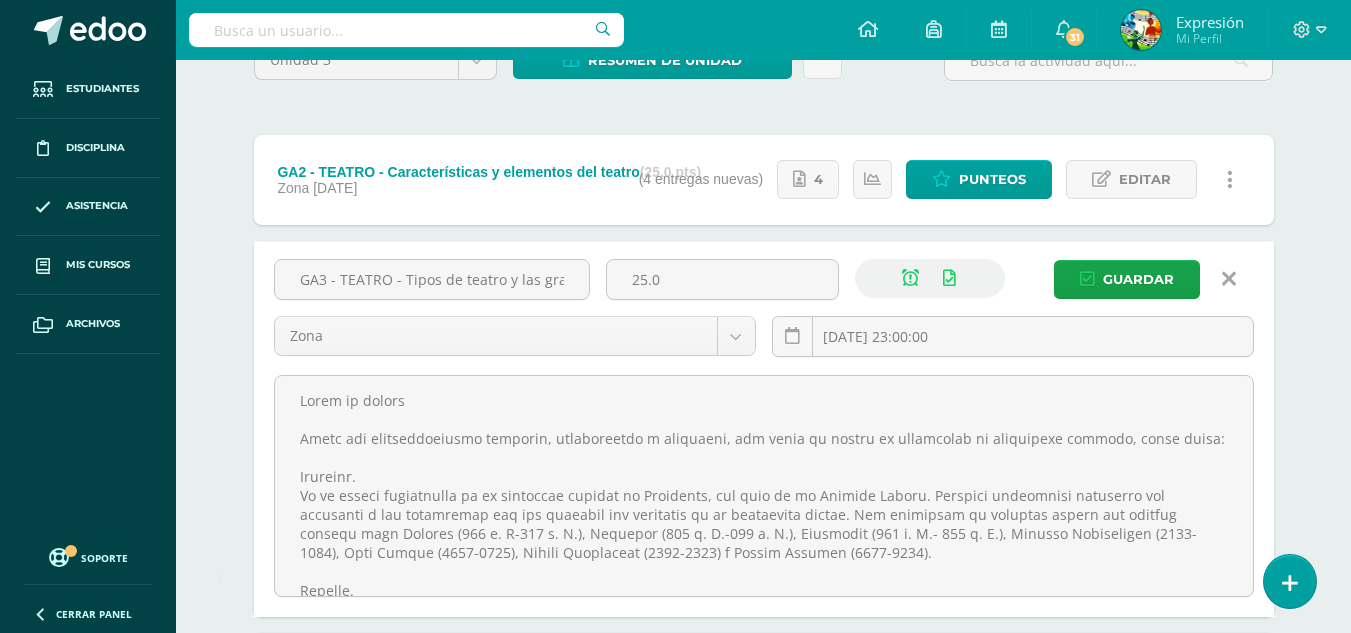 scroll, scrollTop: 200, scrollLeft: 0, axis: vertical 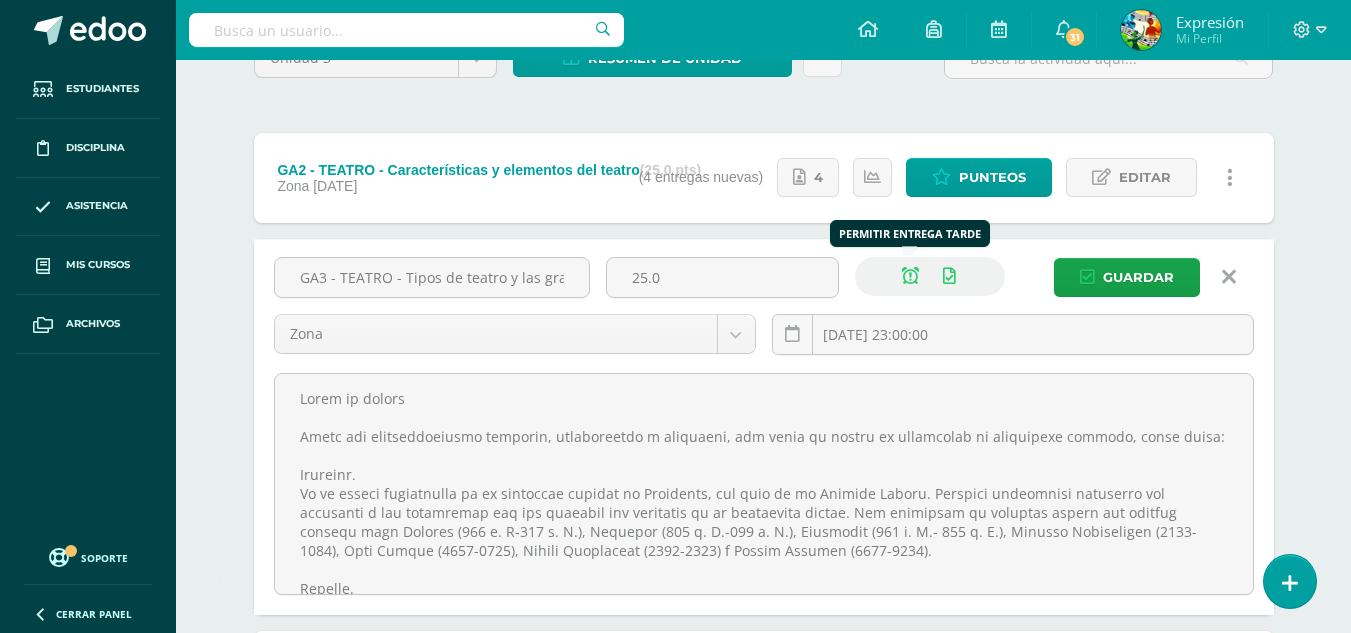 click at bounding box center [910, 276] 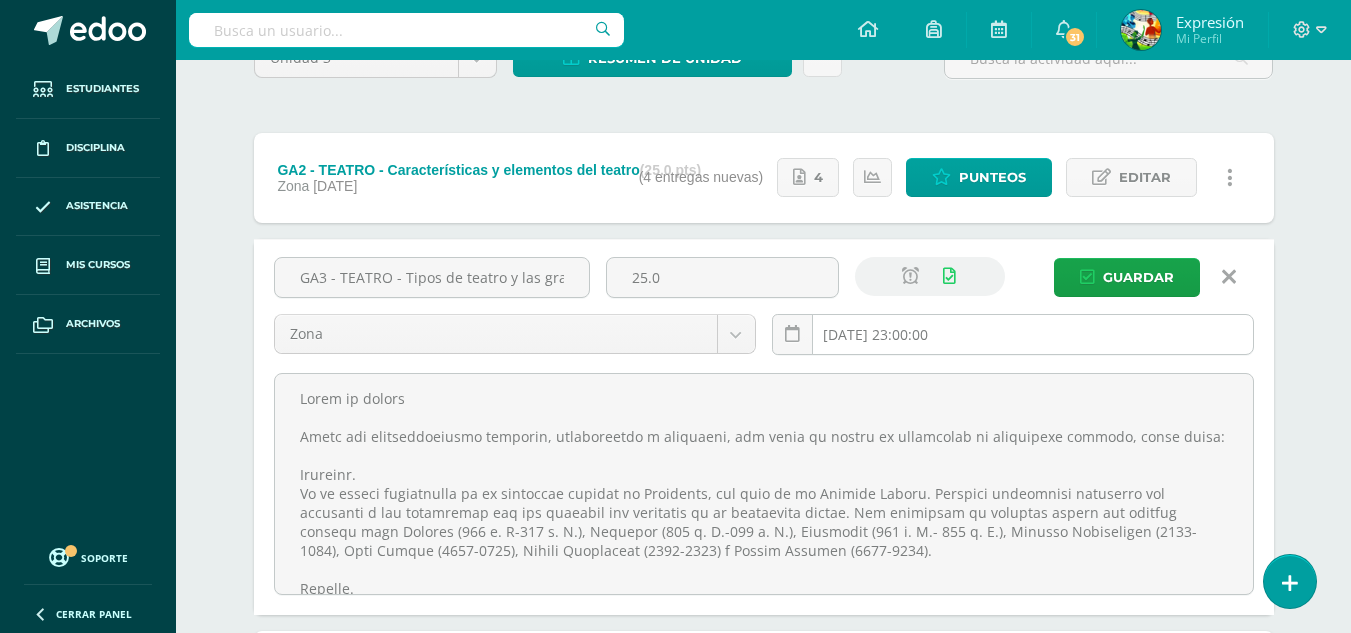 click on "2025-07-11 23:00:00" at bounding box center (1013, 334) 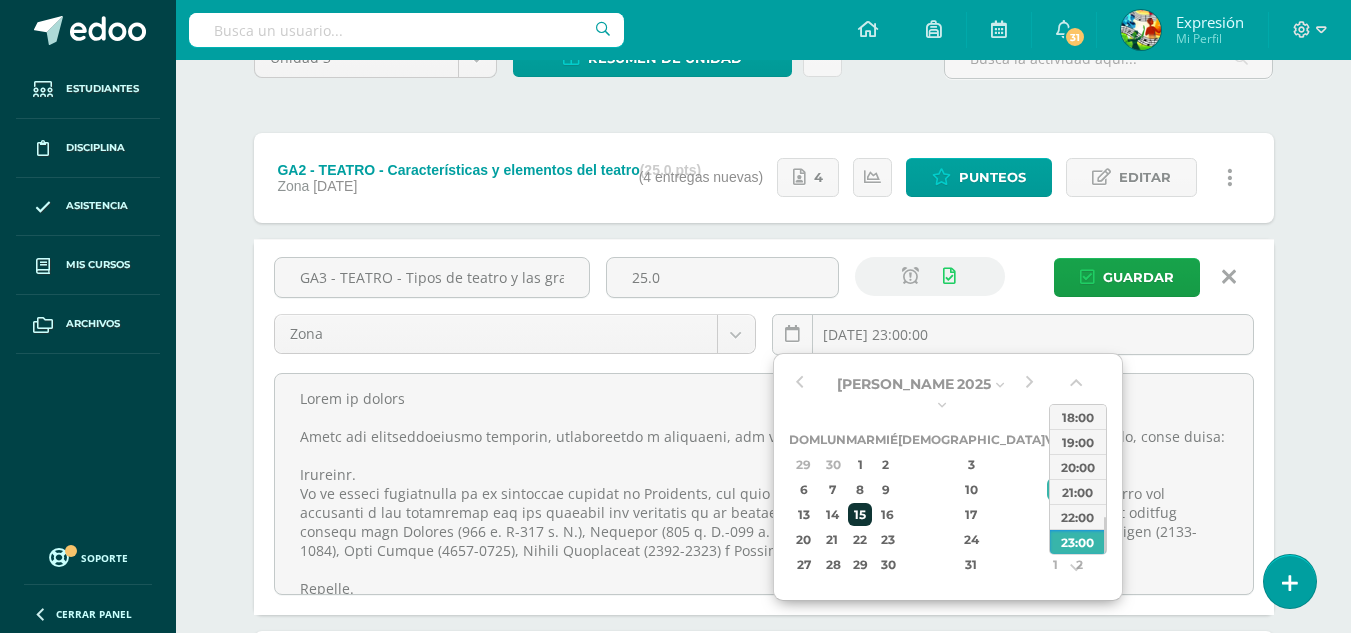 click on "15" at bounding box center [859, 514] 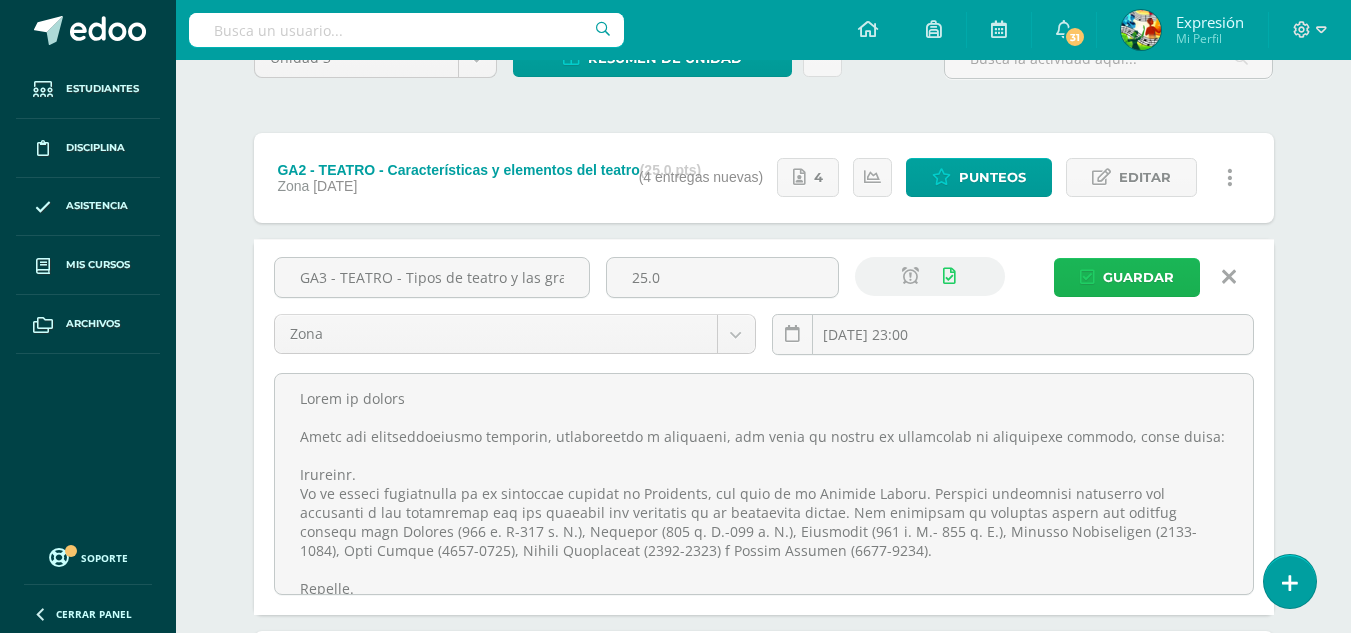 click on "Guardar" at bounding box center [1138, 277] 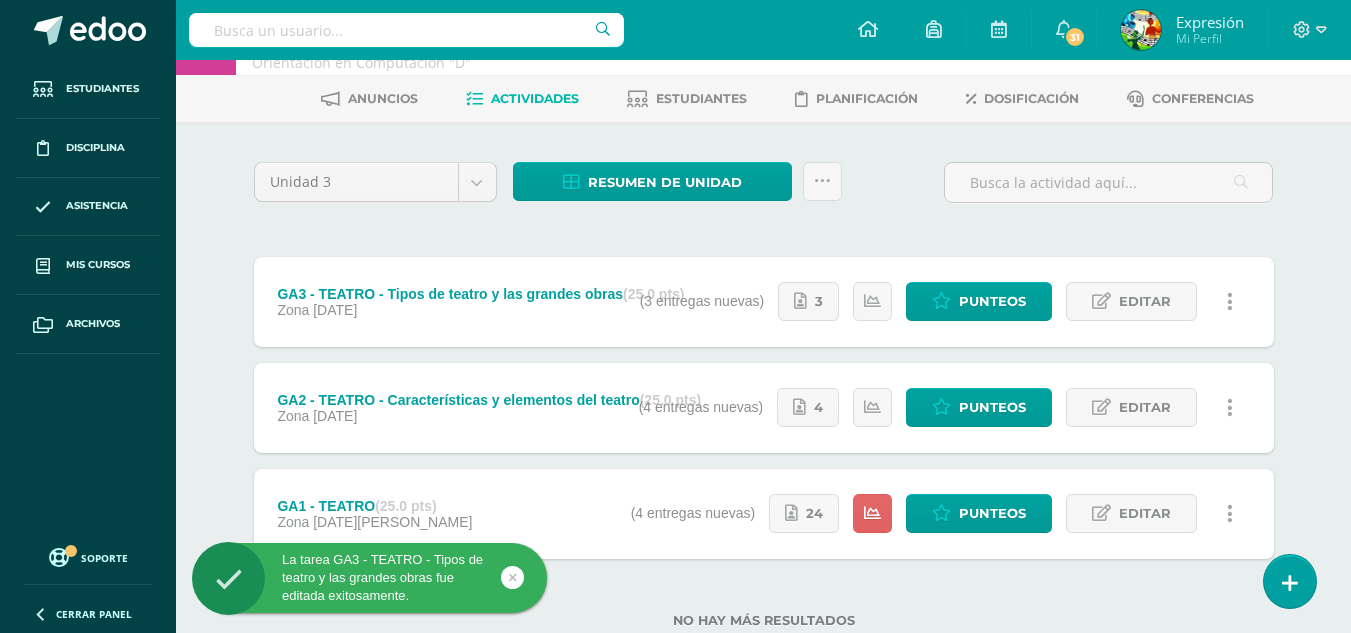 scroll, scrollTop: 135, scrollLeft: 0, axis: vertical 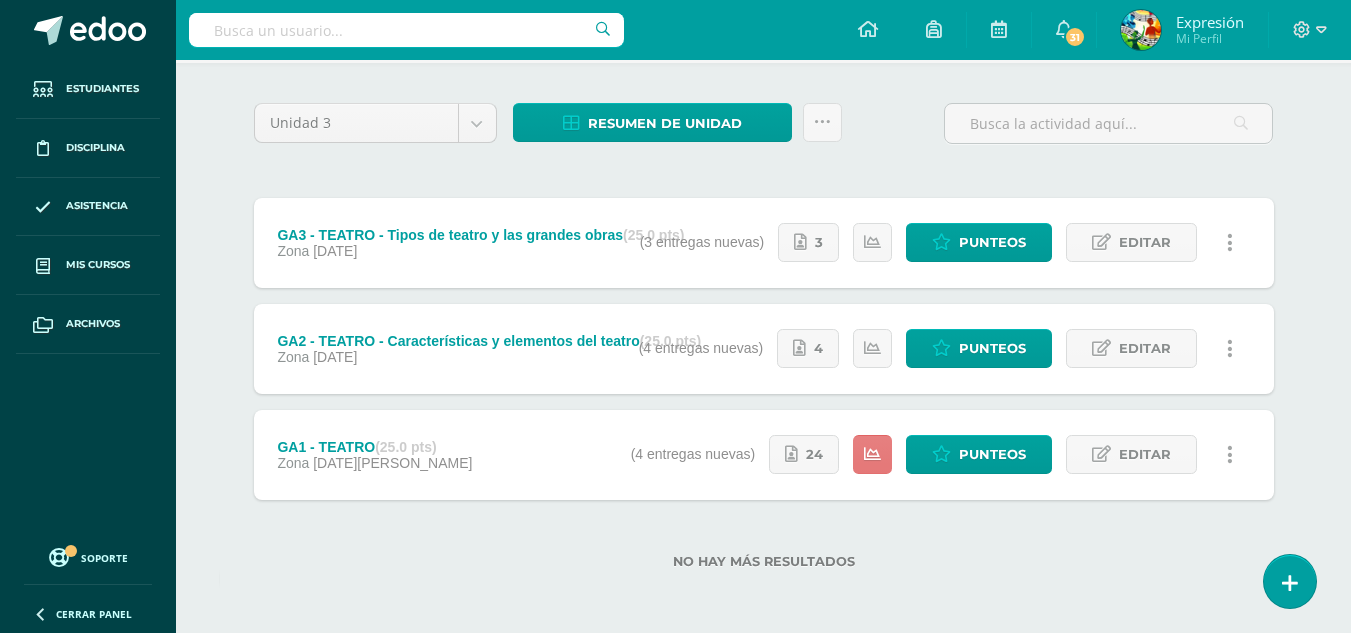 click at bounding box center [872, 454] 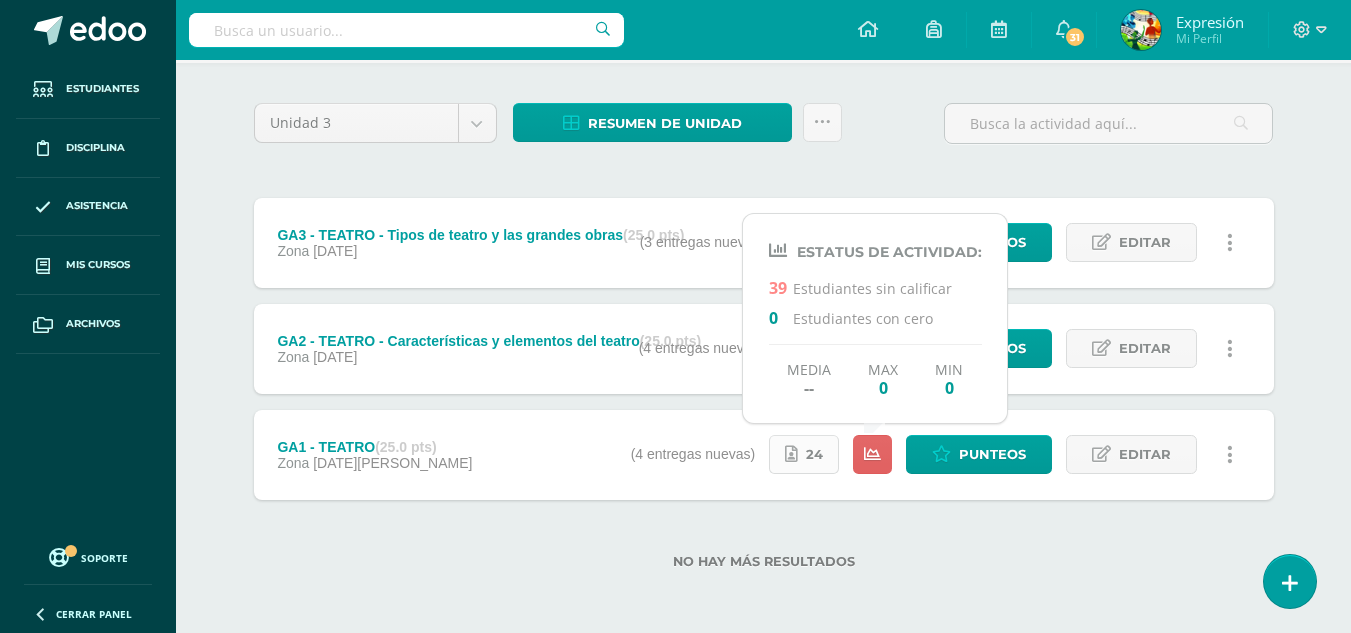 click on "24" at bounding box center (804, 454) 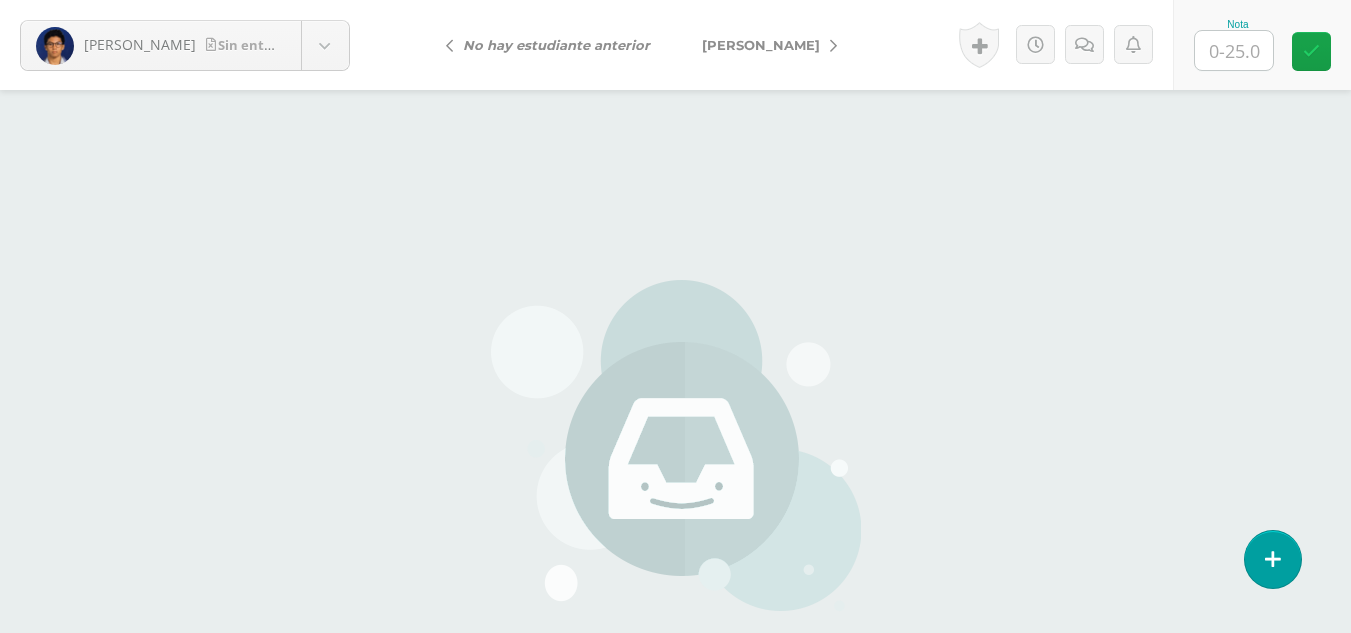 scroll, scrollTop: 0, scrollLeft: 0, axis: both 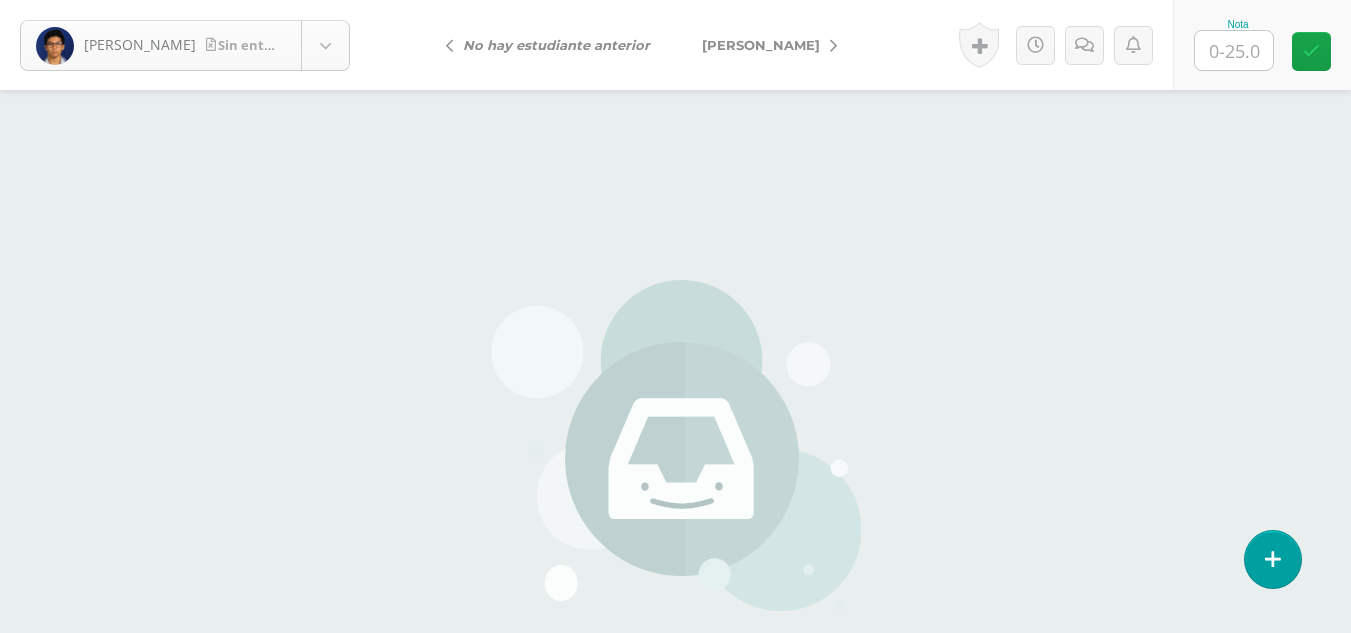 click on "Barrios, Mateo
Sin entrega
Barrios, Mateo
Bonilla, André
Canastuj, Elí
Caneses, Cristian
Chamalé, Diego
Chavarría, Luis
Chután, Marcos
Contreras, Dereck
Cuque, José
Dávila, Diego
de la, Luis
No hay estudiante anterior Logros N/A Cancelar Mo" at bounding box center [675, 416] 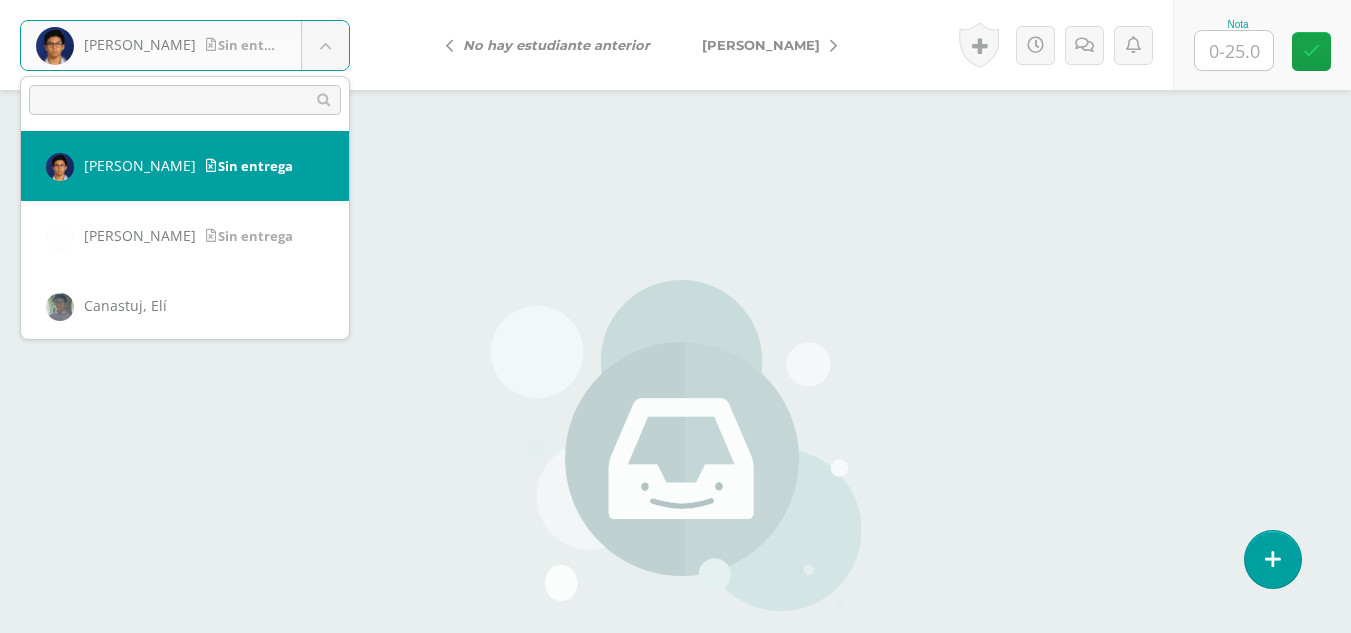 click on "Barrios, Mateo
Sin entrega
Barrios, Mateo
Bonilla, André
Canastuj, Elí
Caneses, Cristian
Chamalé, Diego
Chavarría, Luis
Chután, Marcos
Contreras, Dereck
Cuque, José
Dávila, Diego
de la, Luis
No hay estudiante anterior
Nota
Logros N/A Mo" at bounding box center (675, 416) 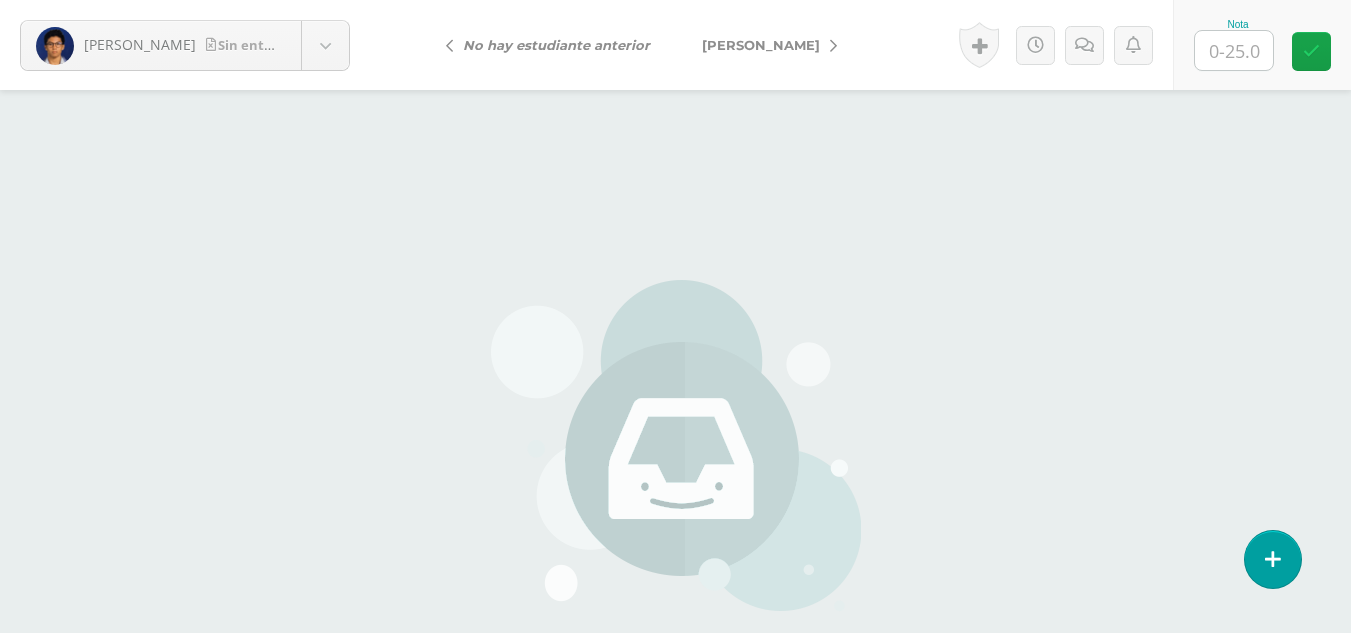 click at bounding box center [1234, 50] 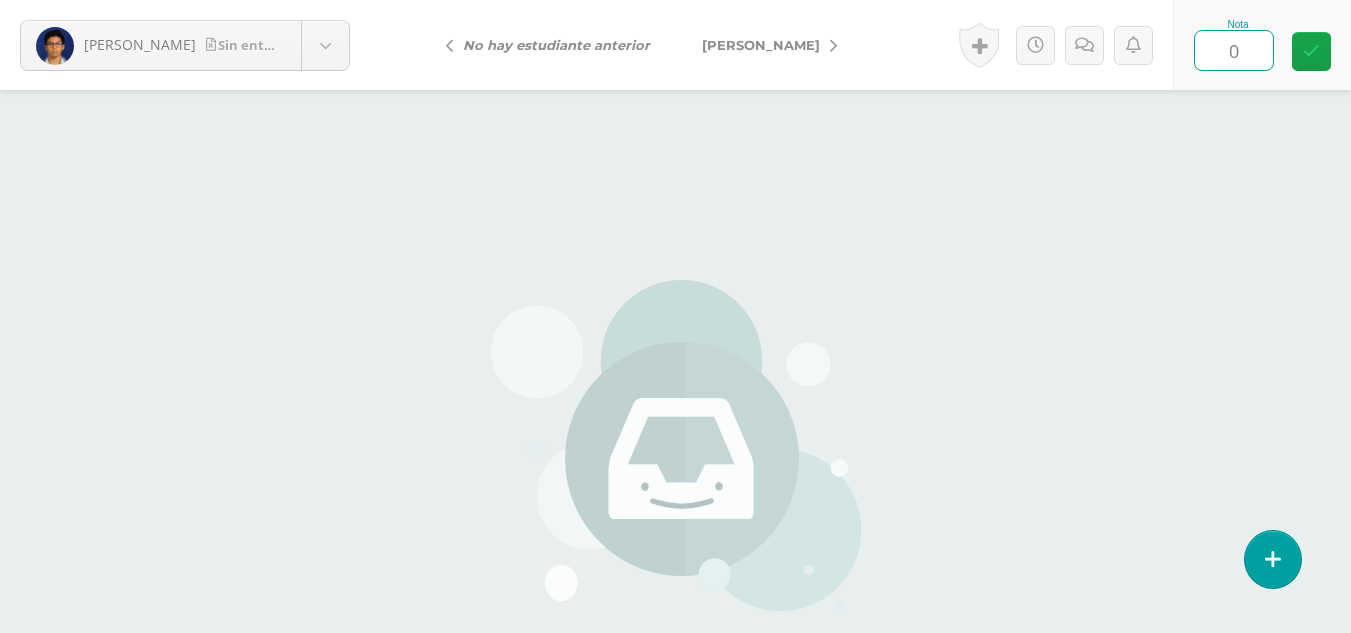 type on "0" 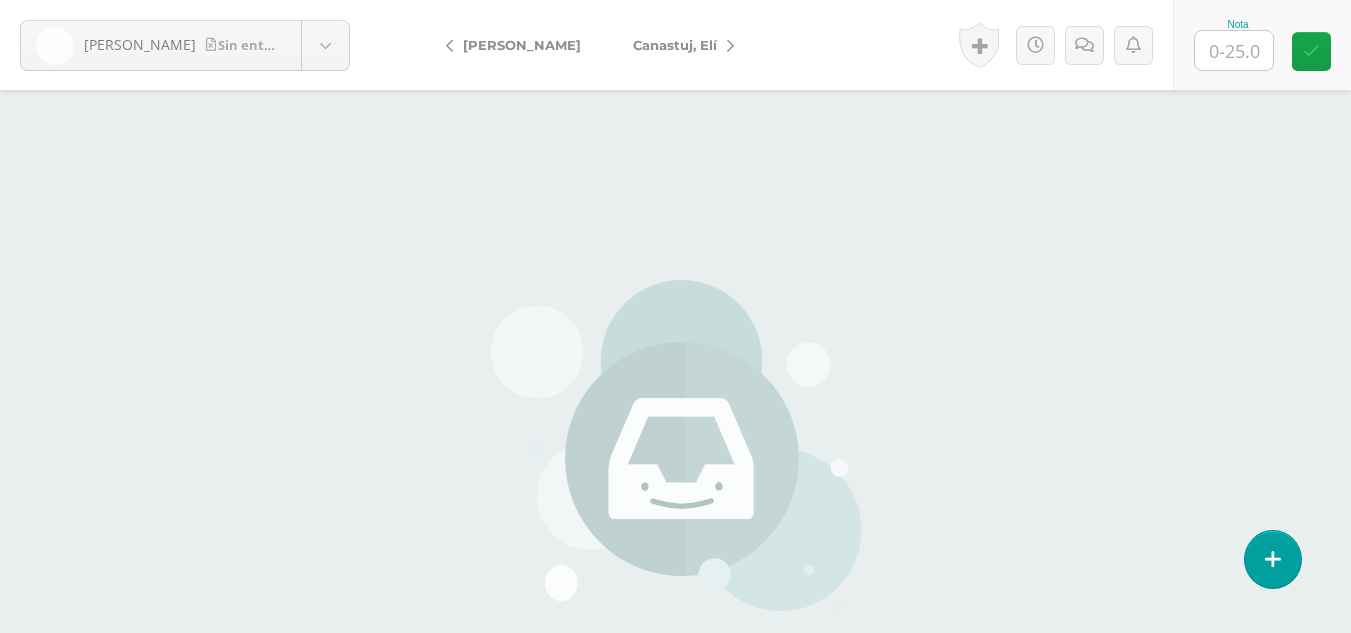 scroll, scrollTop: 0, scrollLeft: 0, axis: both 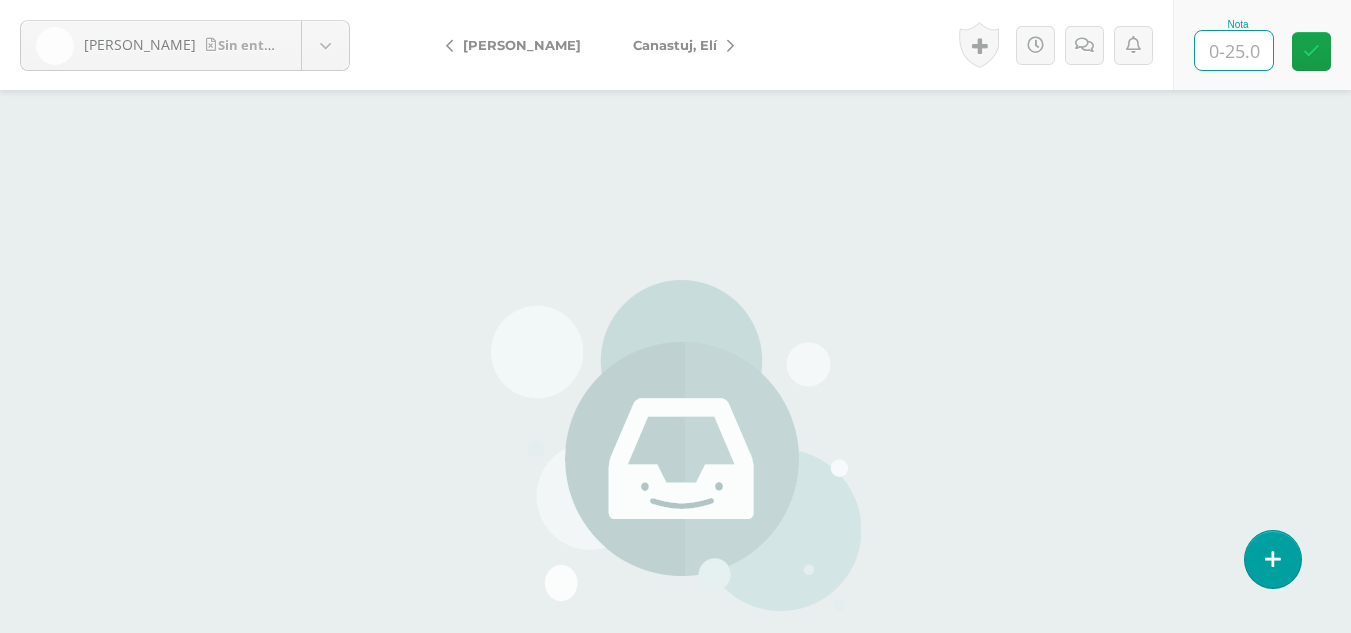 click at bounding box center [1234, 50] 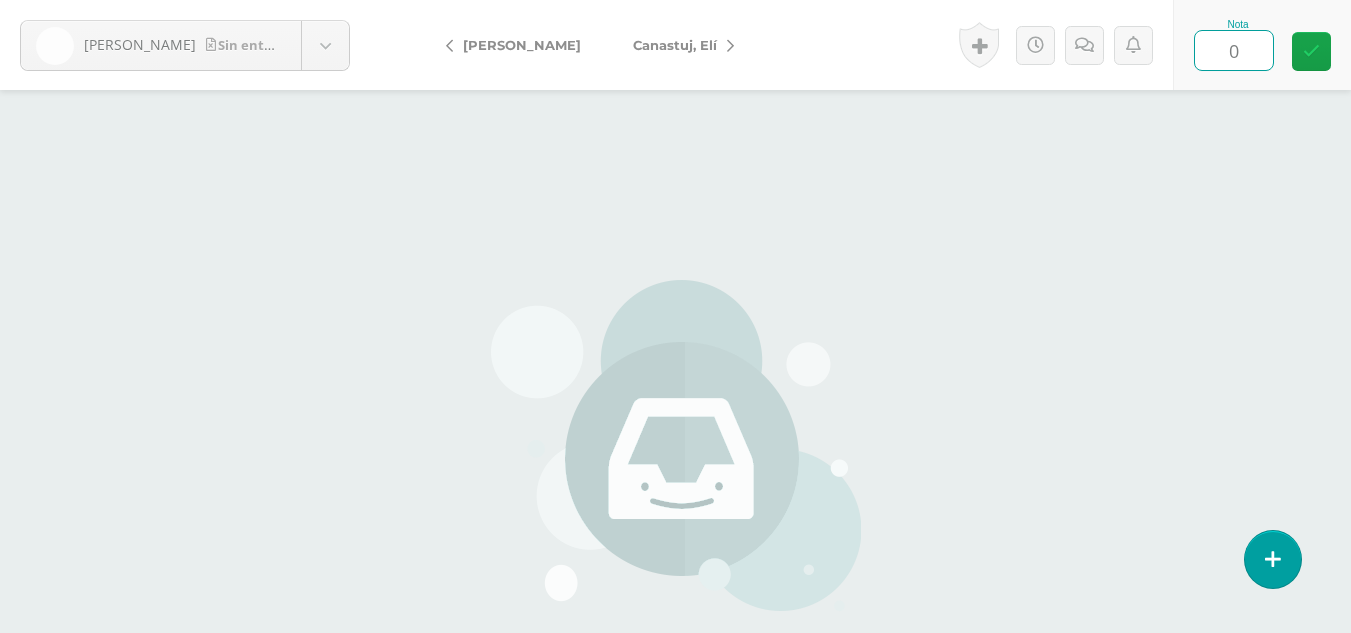 type on "0" 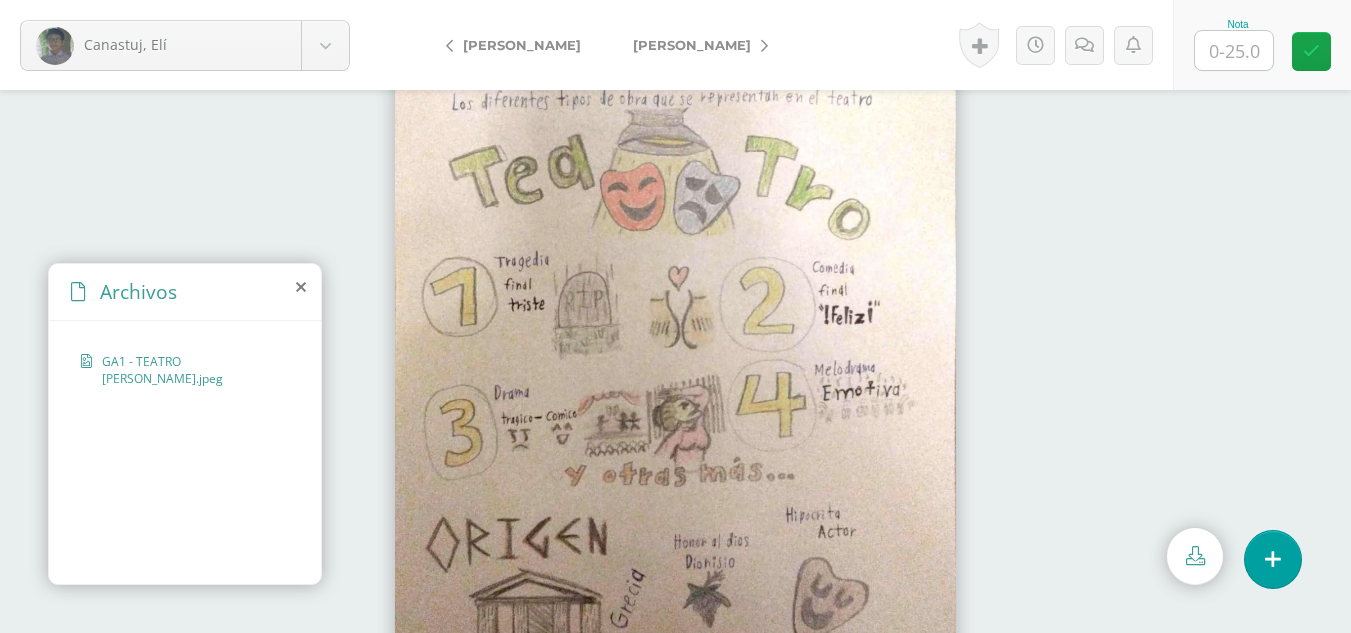 scroll, scrollTop: 89, scrollLeft: 0, axis: vertical 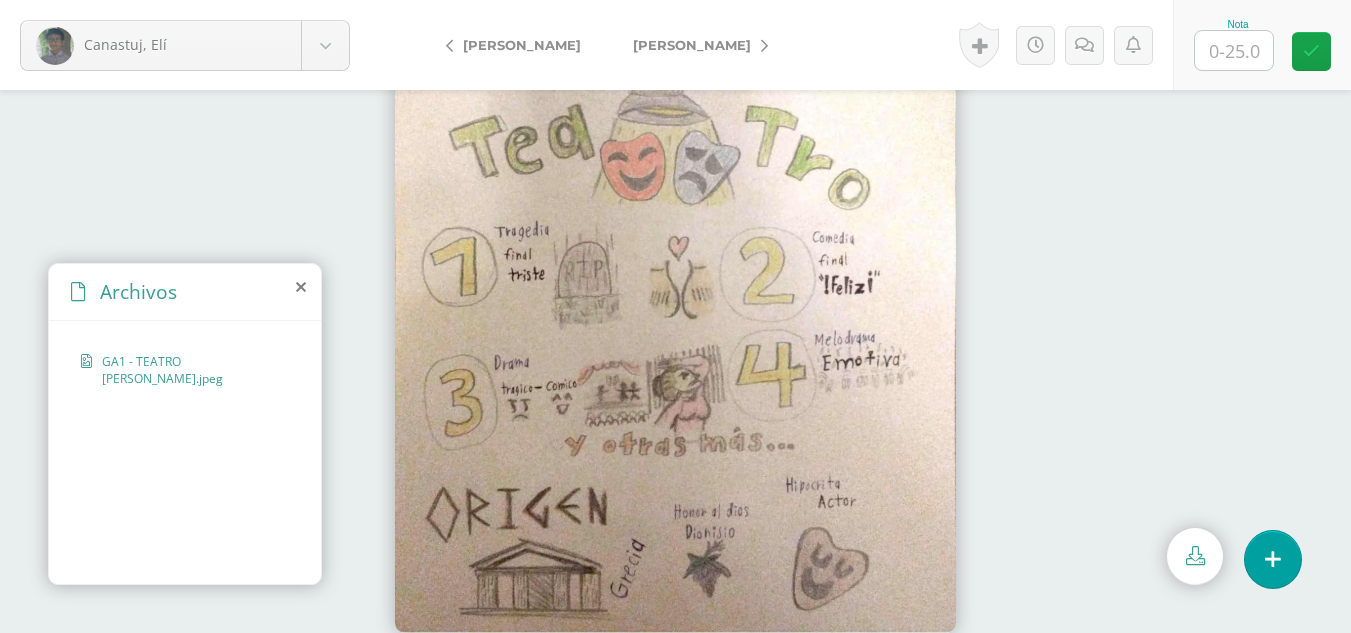 click on "GA1 - TEATRO [PERSON_NAME].jpeg" at bounding box center [190, 370] 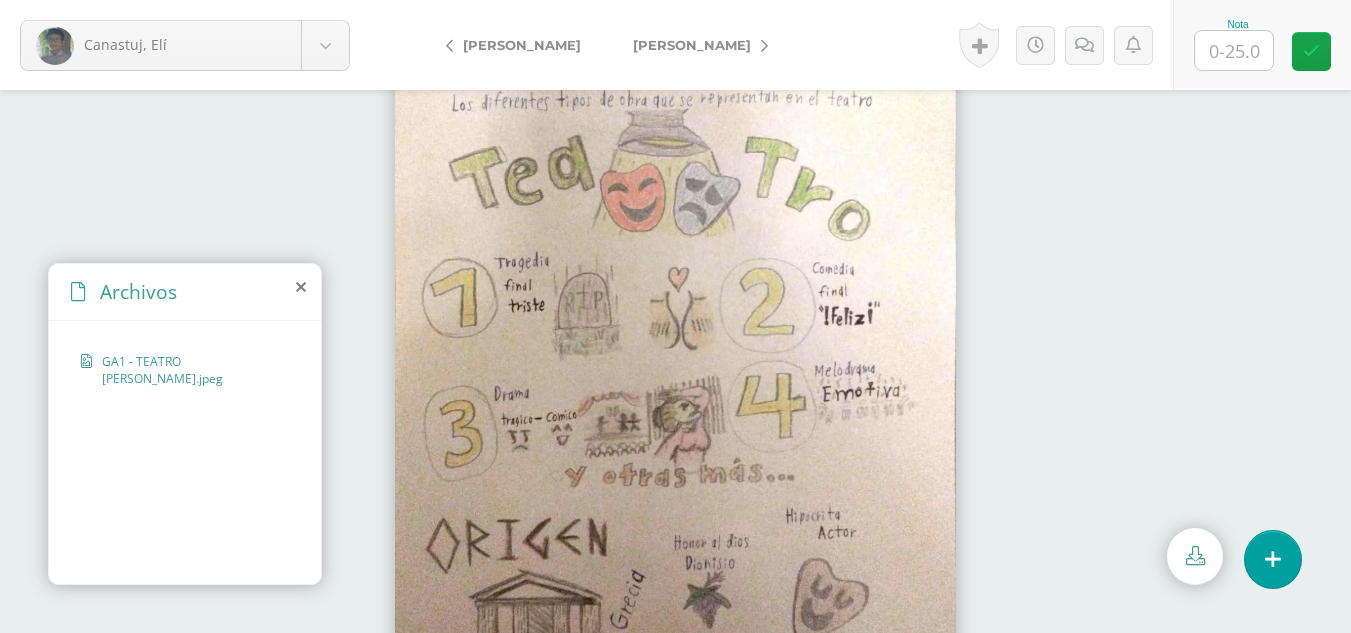 scroll, scrollTop: 89, scrollLeft: 0, axis: vertical 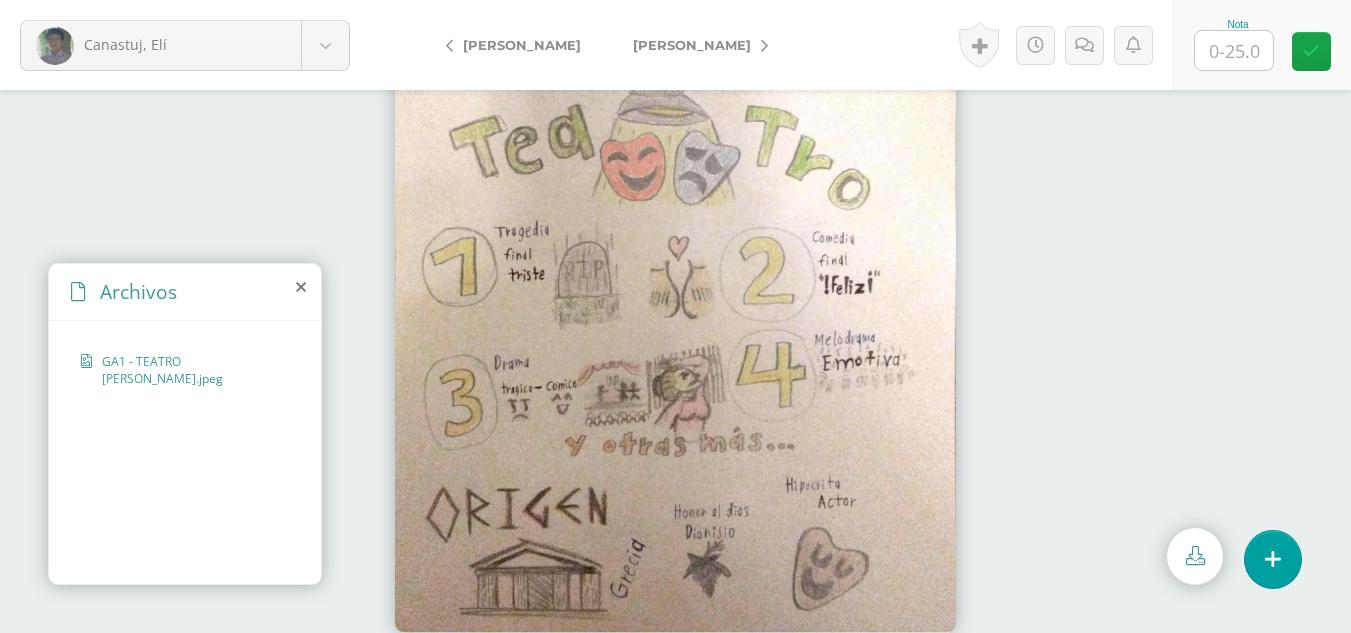 click on "GA1 - TEATRO [PERSON_NAME].jpeg" at bounding box center [190, 370] 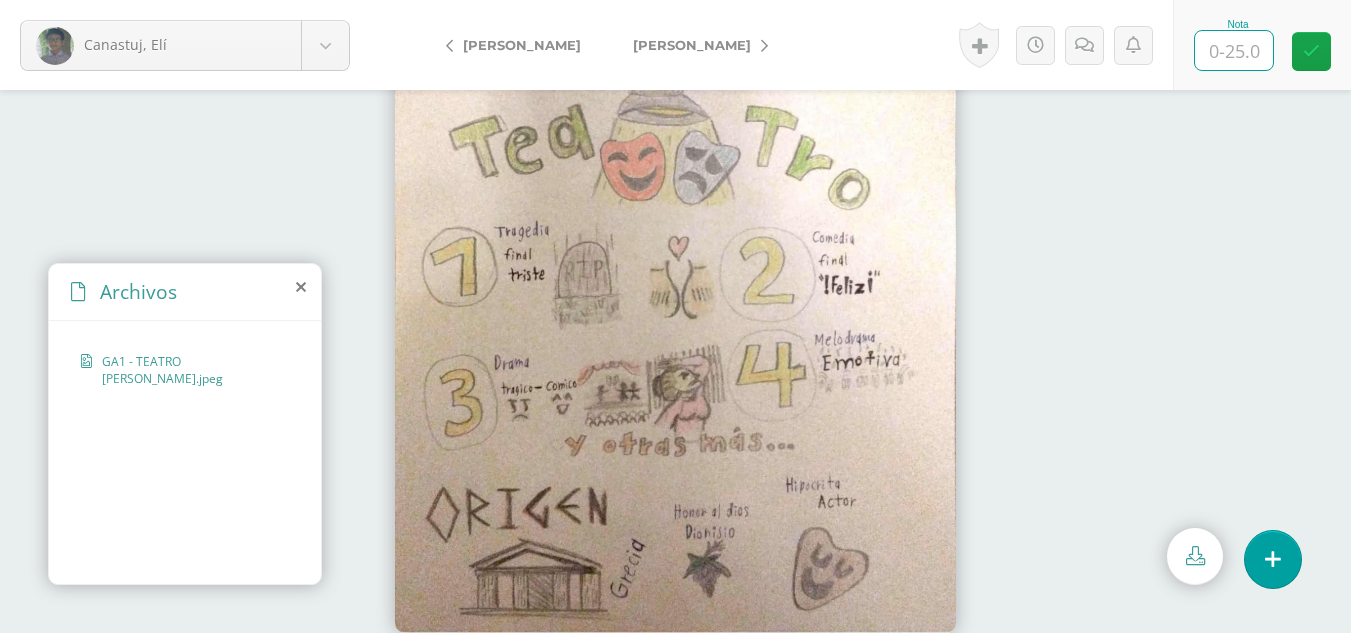 click at bounding box center (1234, 50) 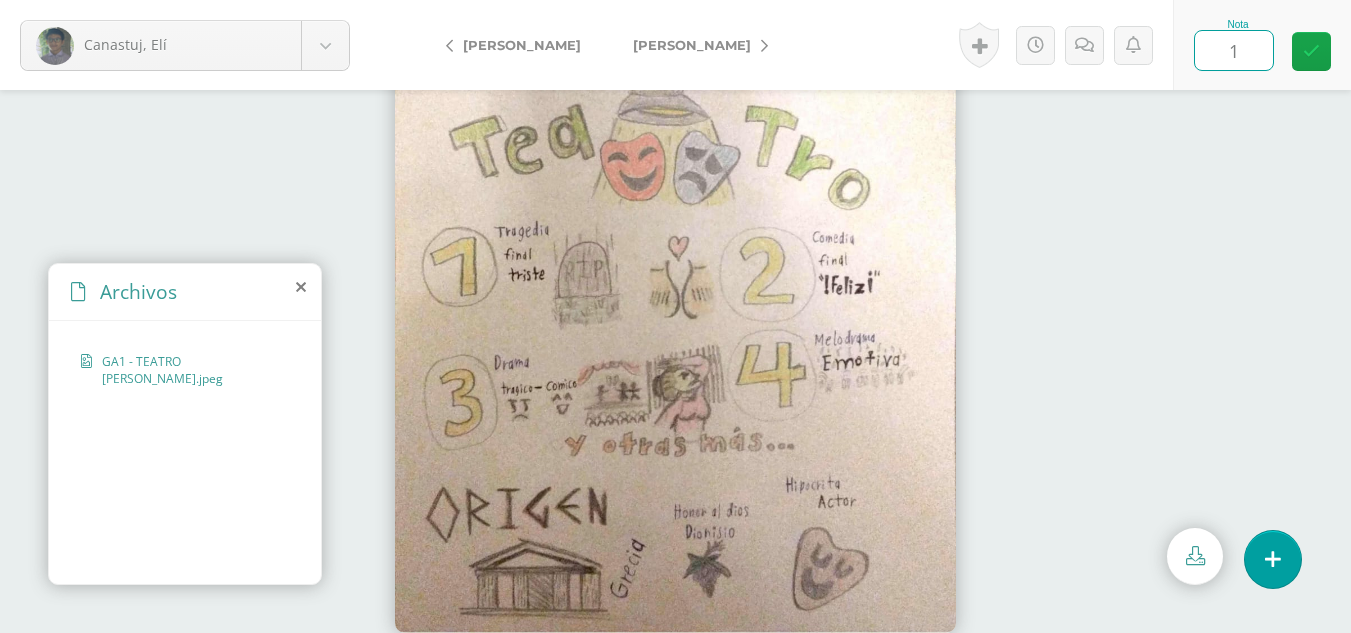 type on "15" 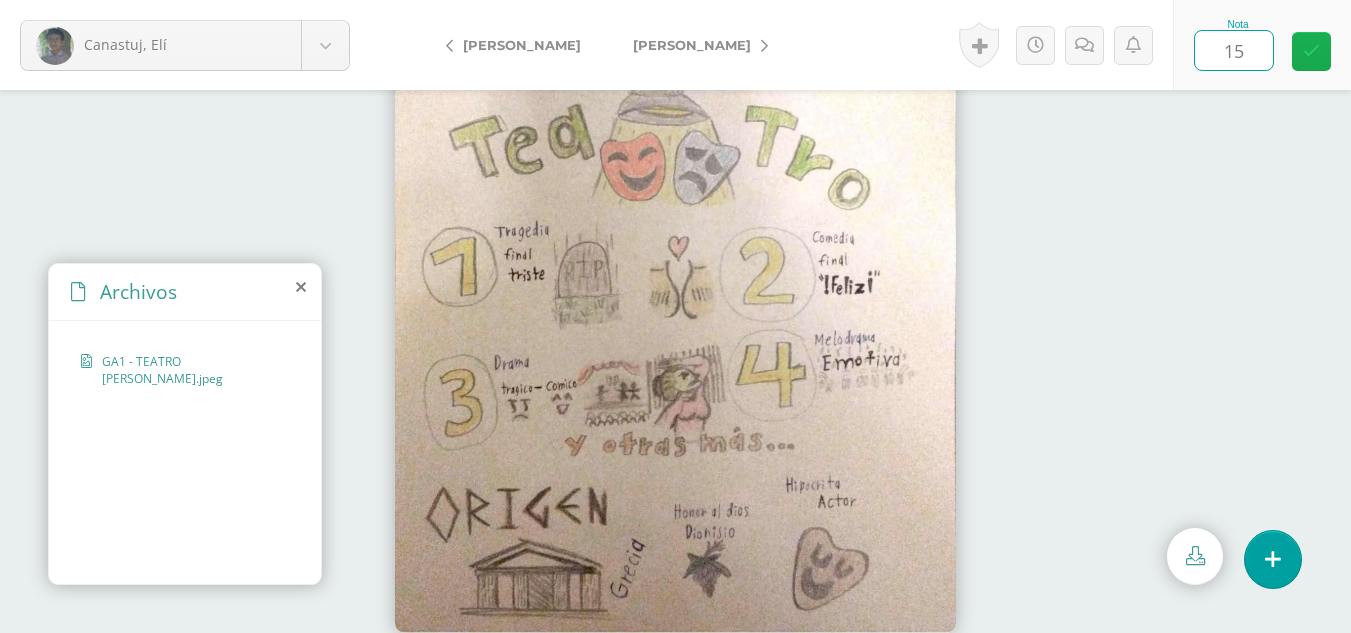 click at bounding box center [1311, 51] 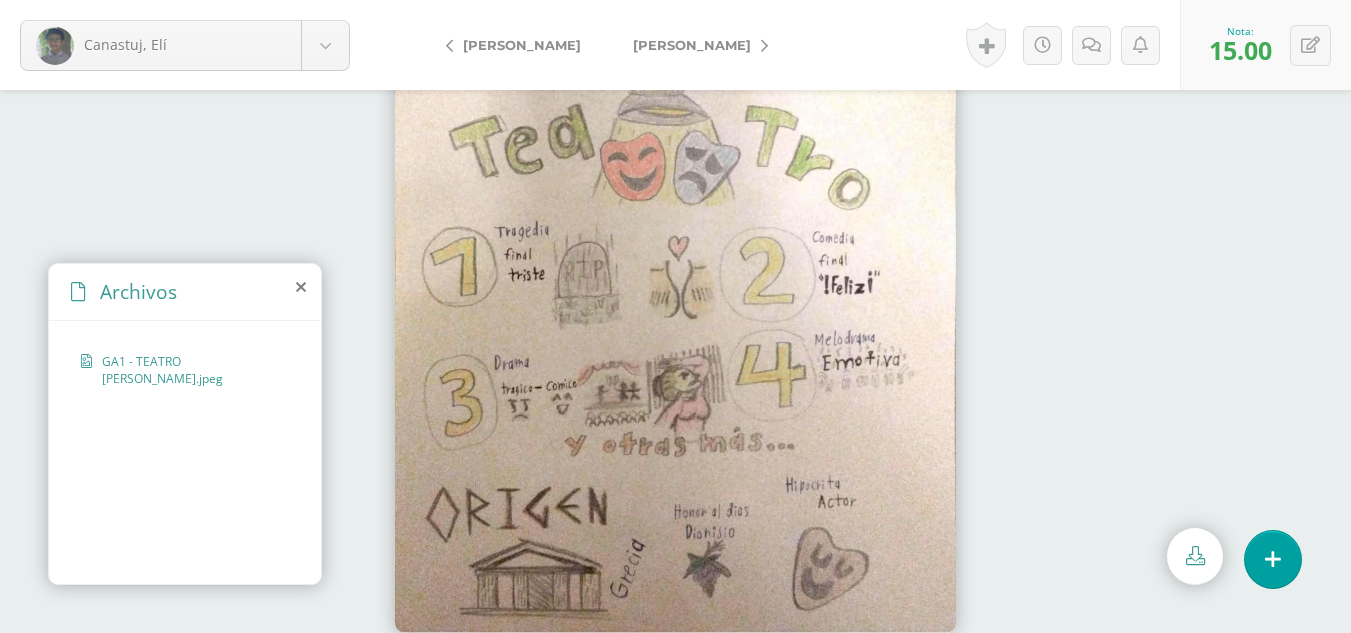 click on "[PERSON_NAME]" at bounding box center (695, 45) 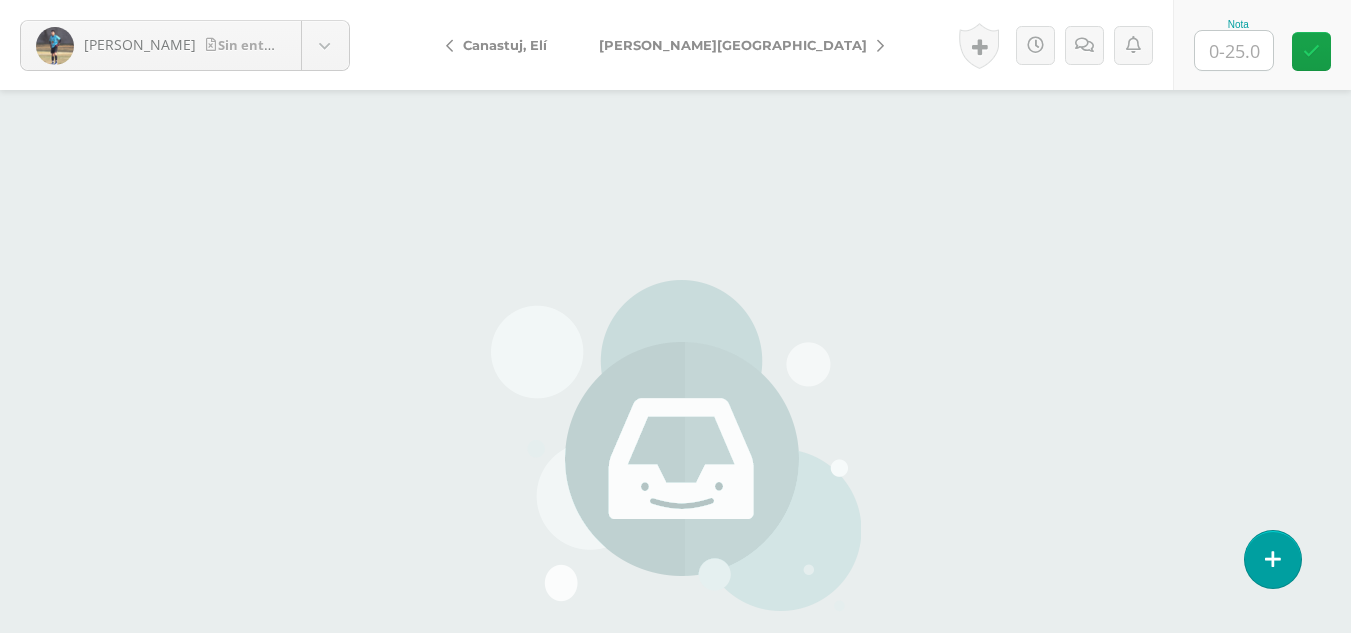scroll, scrollTop: 0, scrollLeft: 0, axis: both 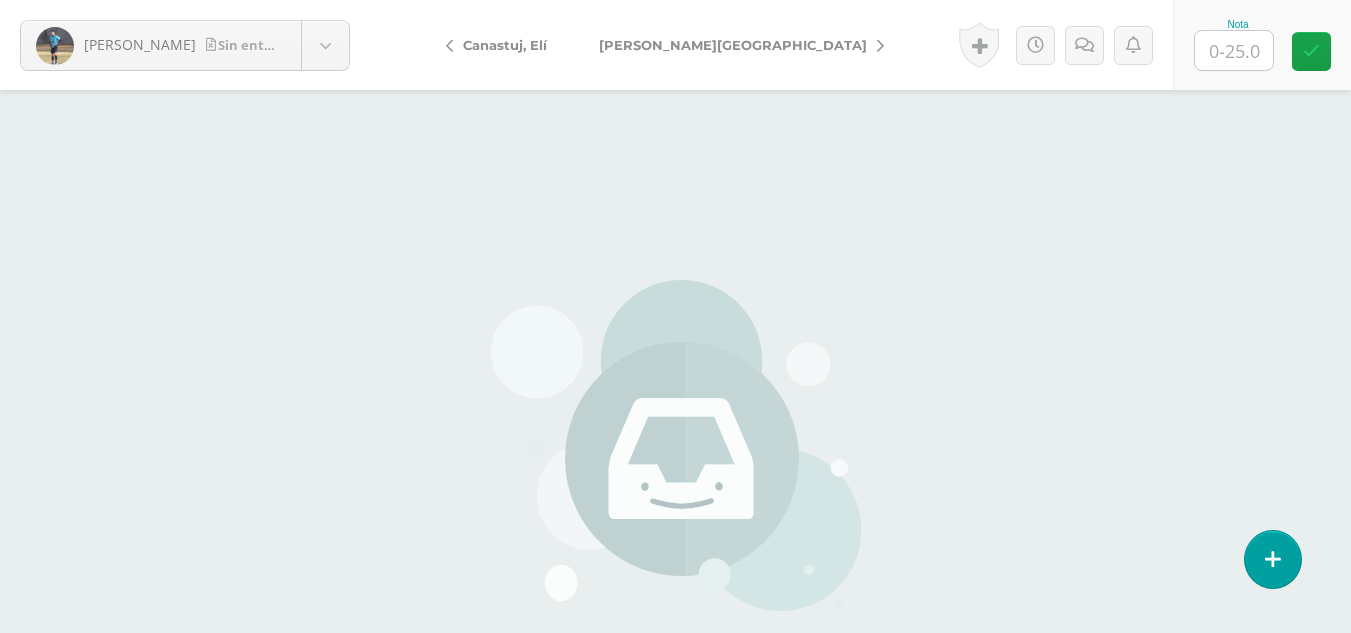 click at bounding box center (1234, 50) 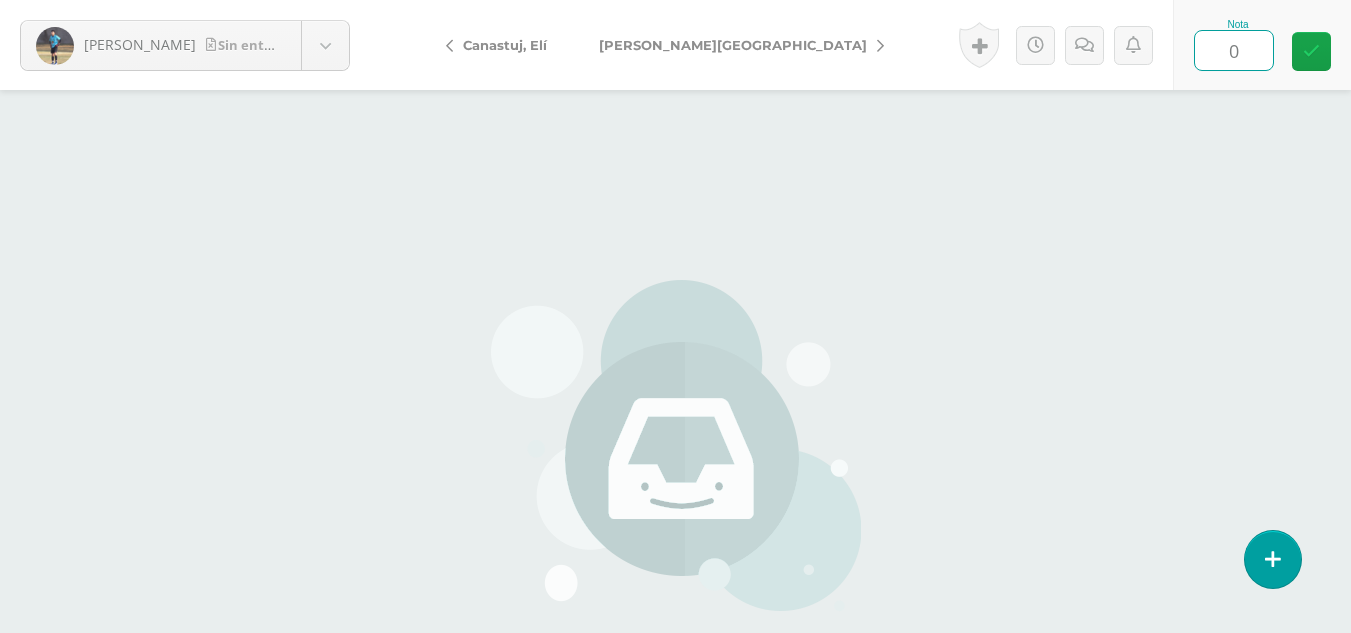 type on "0" 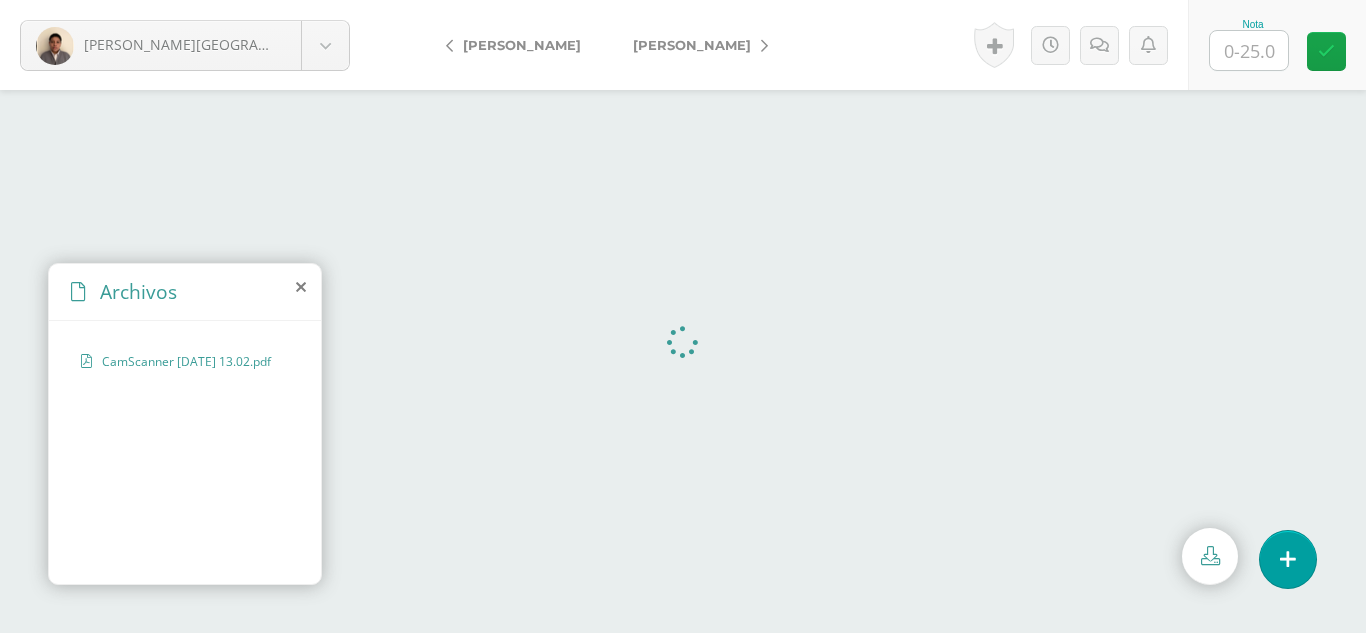 scroll, scrollTop: 0, scrollLeft: 0, axis: both 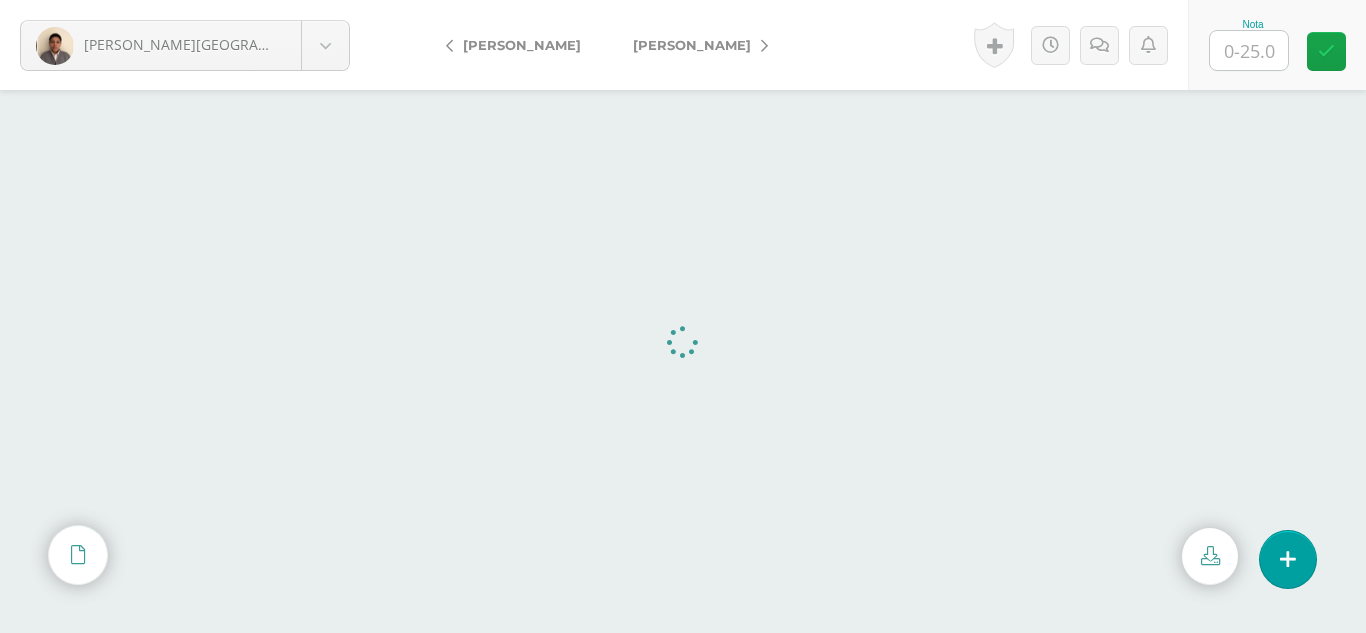 click at bounding box center (1249, 50) 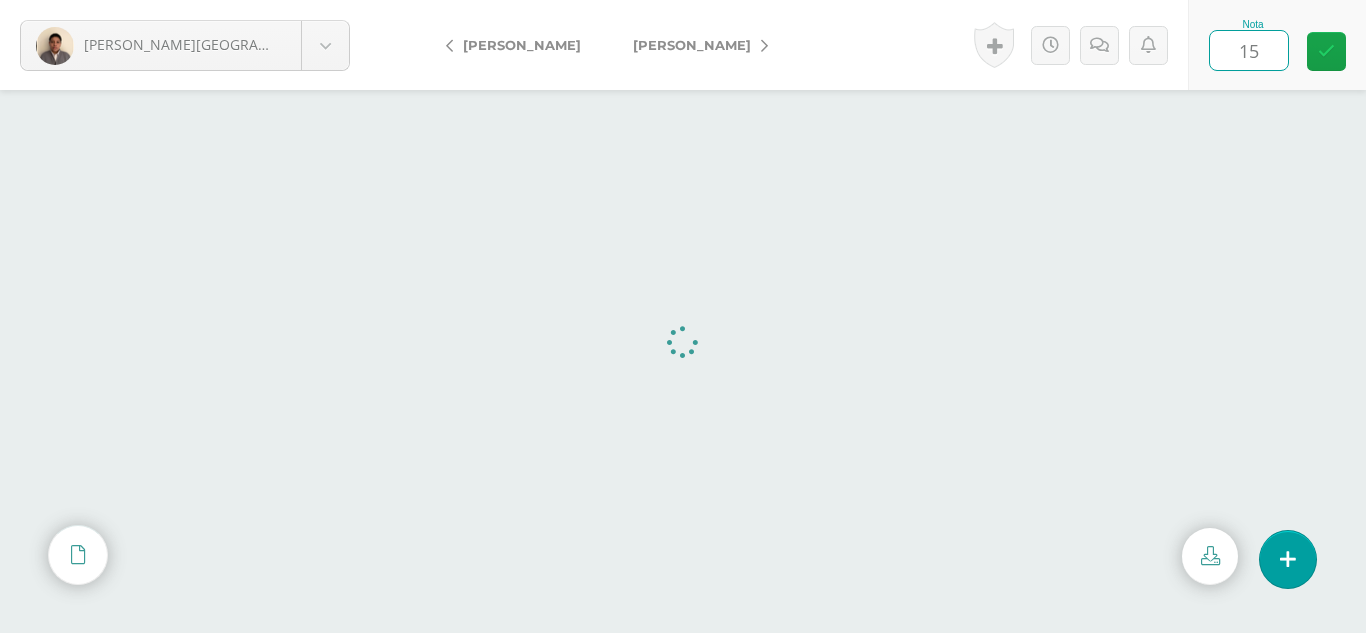 type on "15" 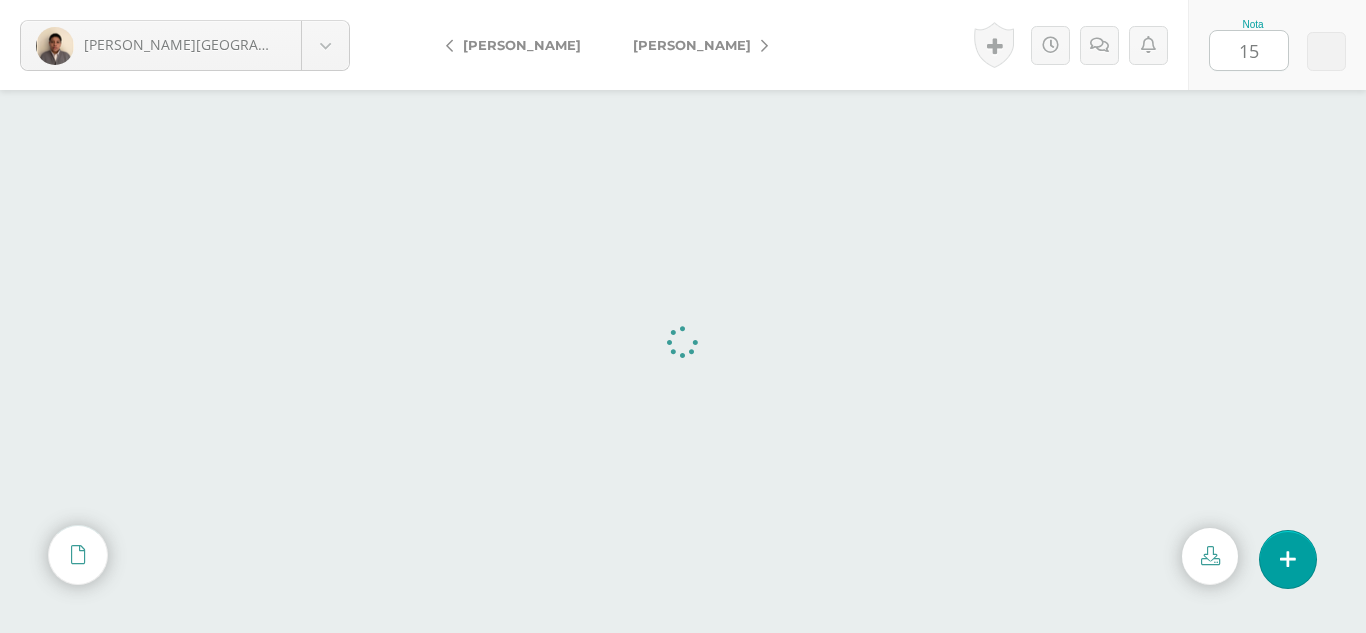 click on "[PERSON_NAME]" at bounding box center [695, 45] 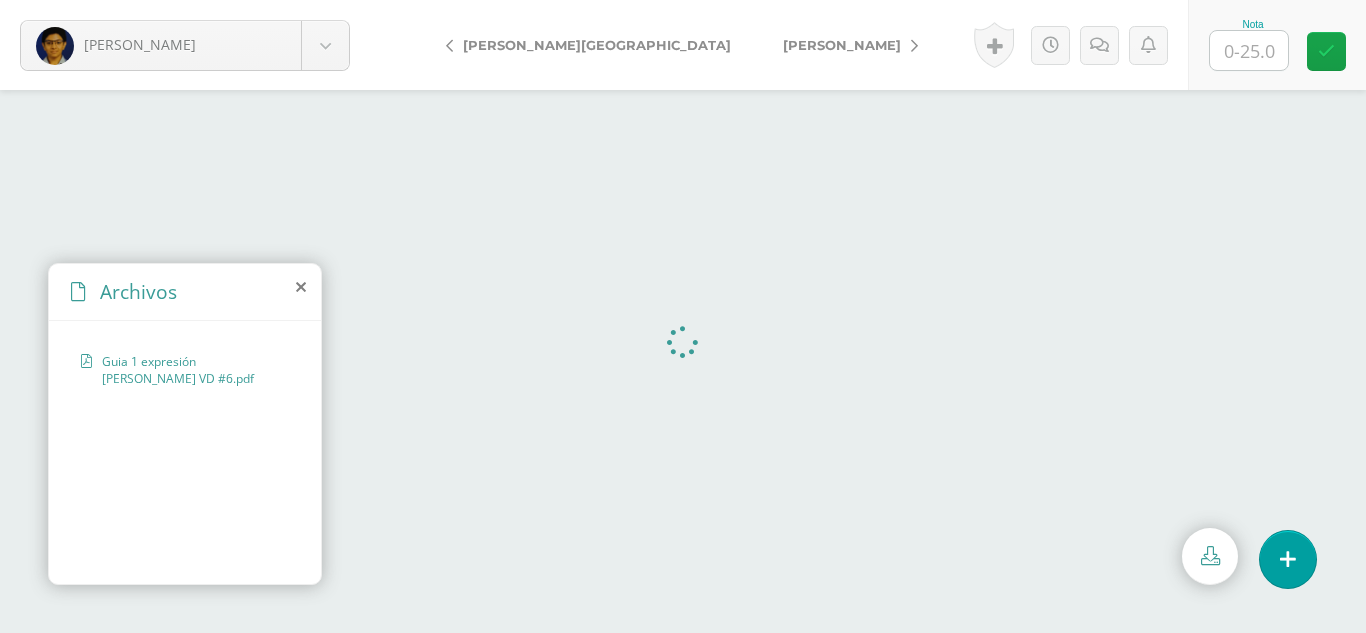 scroll, scrollTop: 0, scrollLeft: 0, axis: both 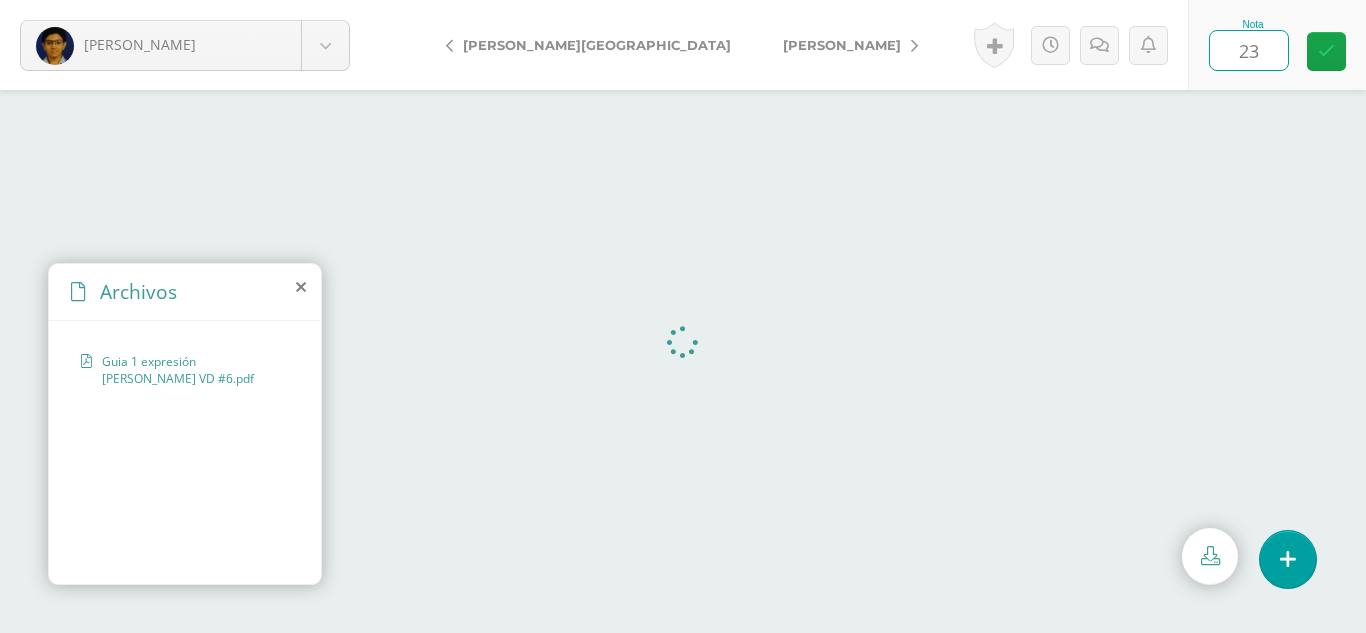 type on "23" 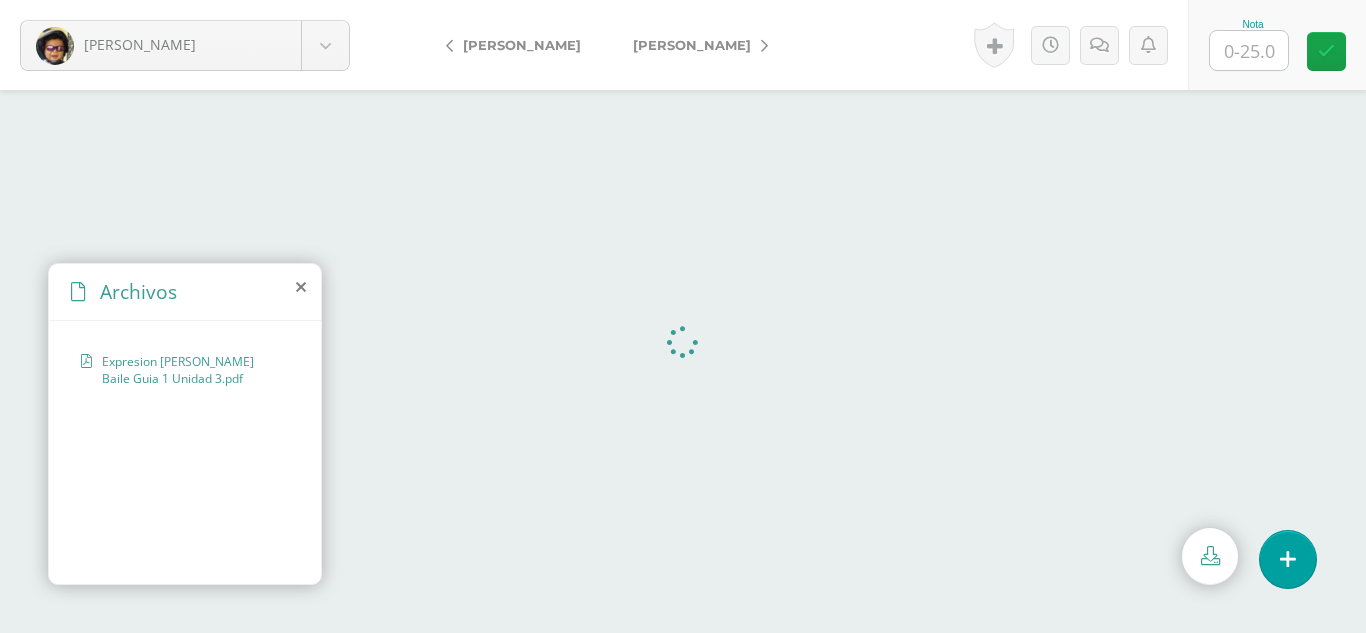 scroll, scrollTop: 0, scrollLeft: 0, axis: both 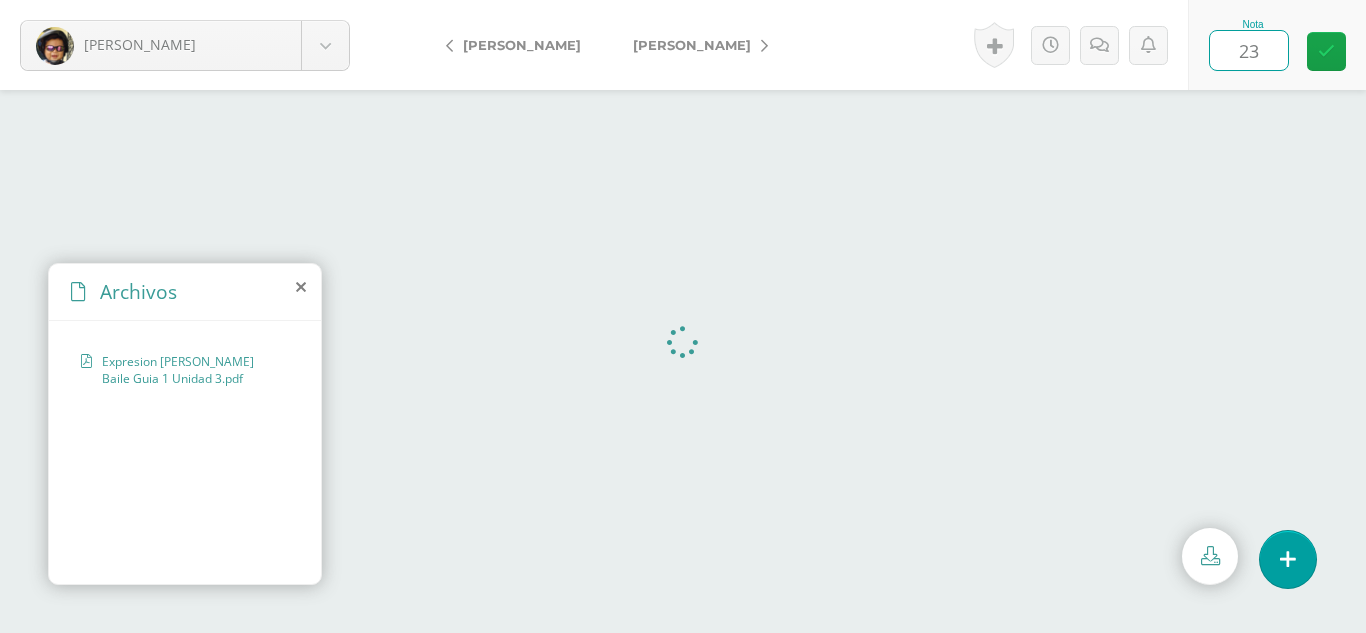 type on "23" 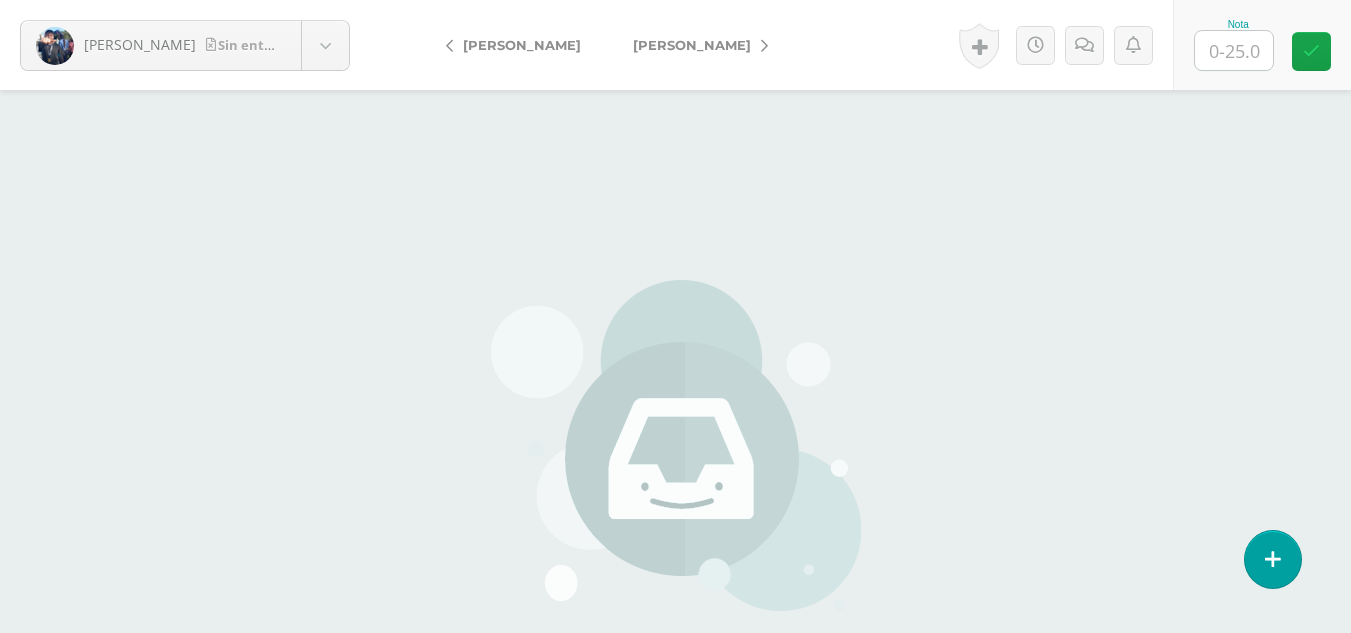 scroll, scrollTop: 0, scrollLeft: 0, axis: both 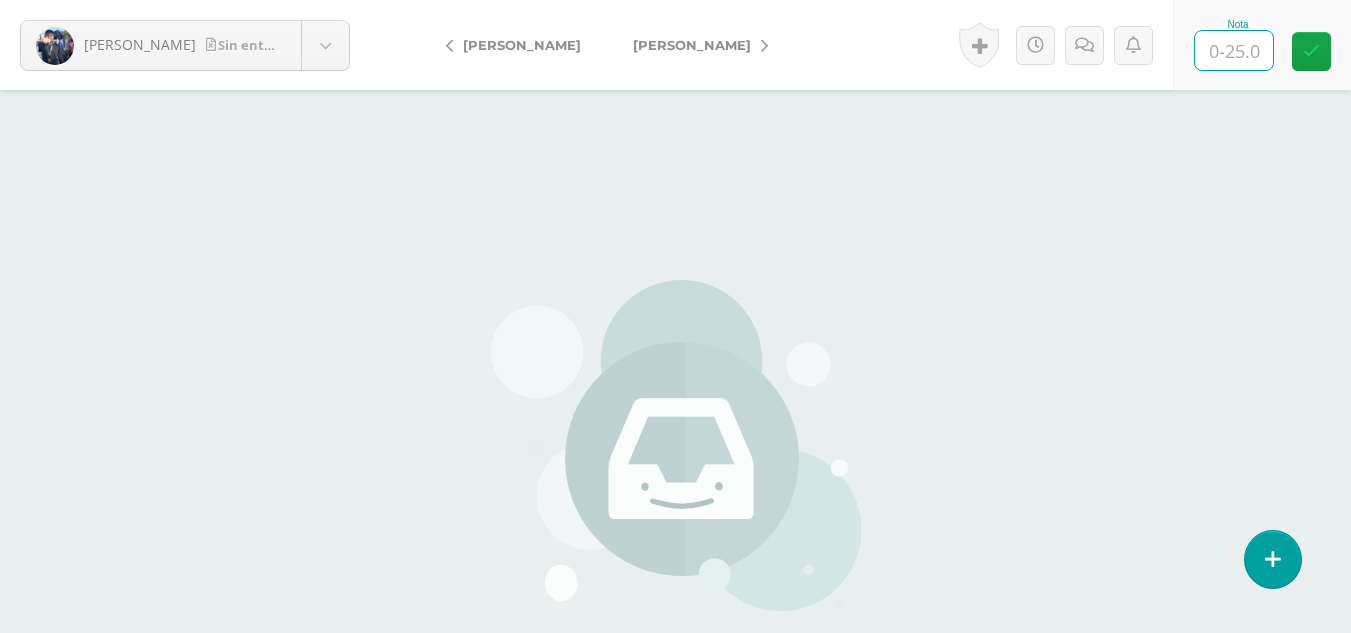 click at bounding box center (1234, 50) 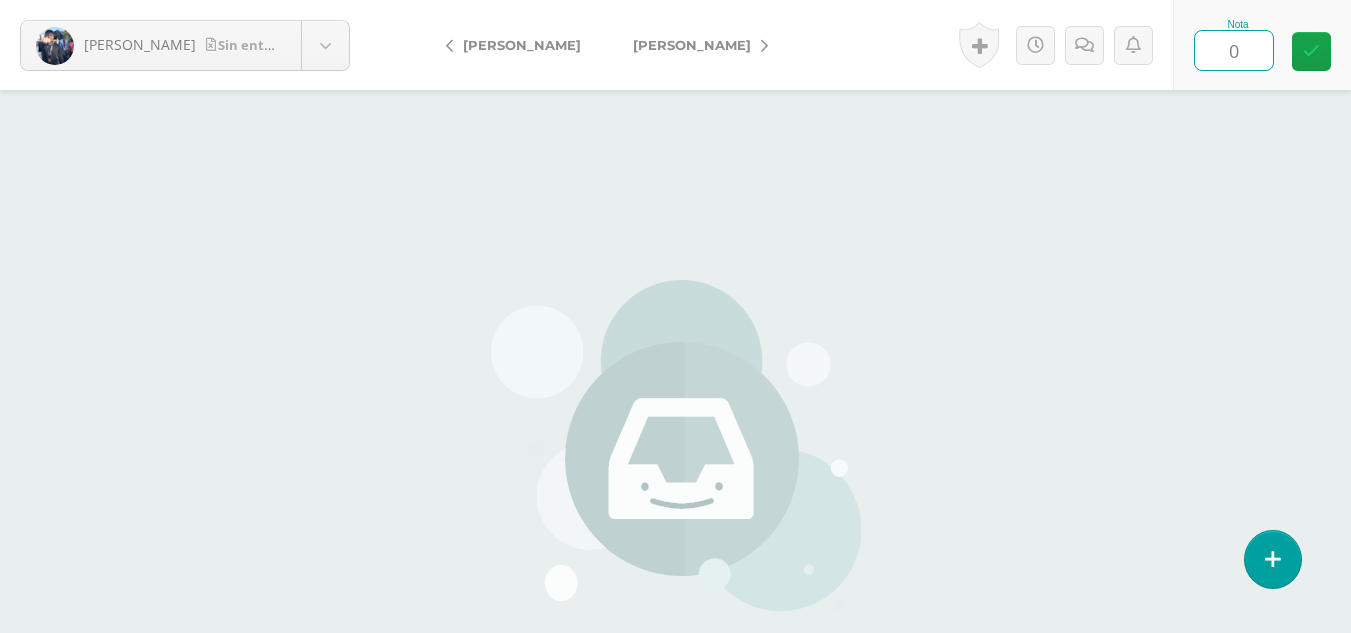 type on "0" 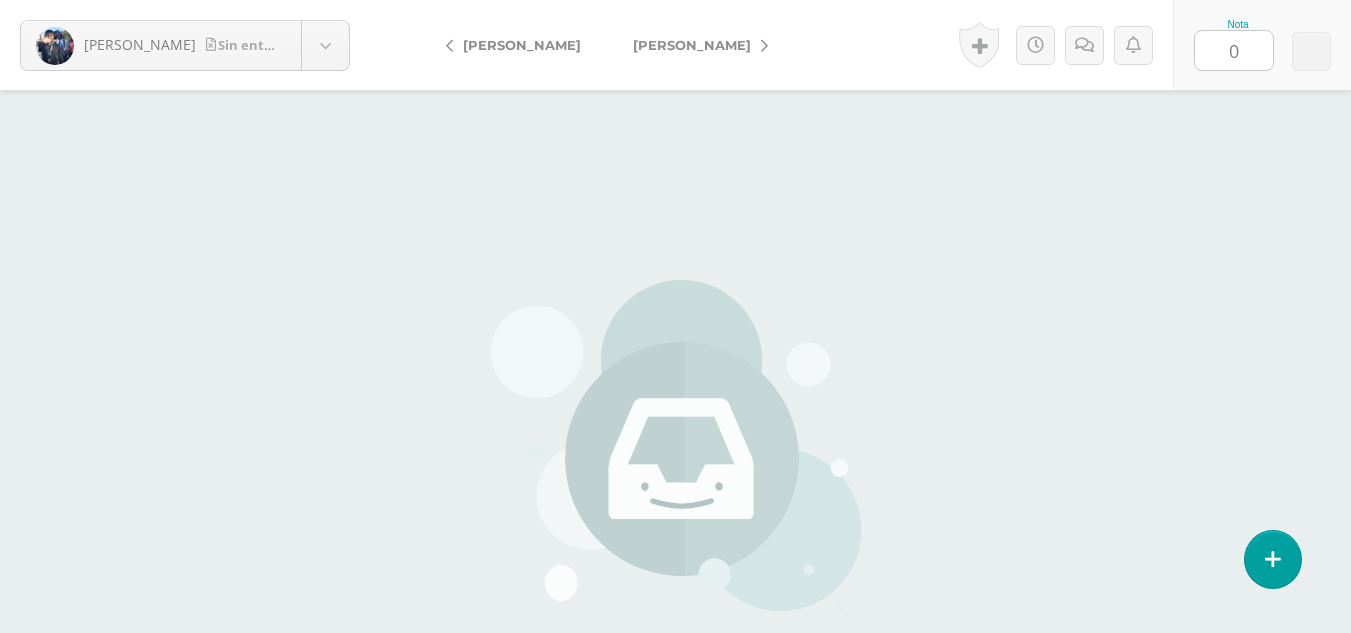 click on "[PERSON_NAME]" at bounding box center (692, 45) 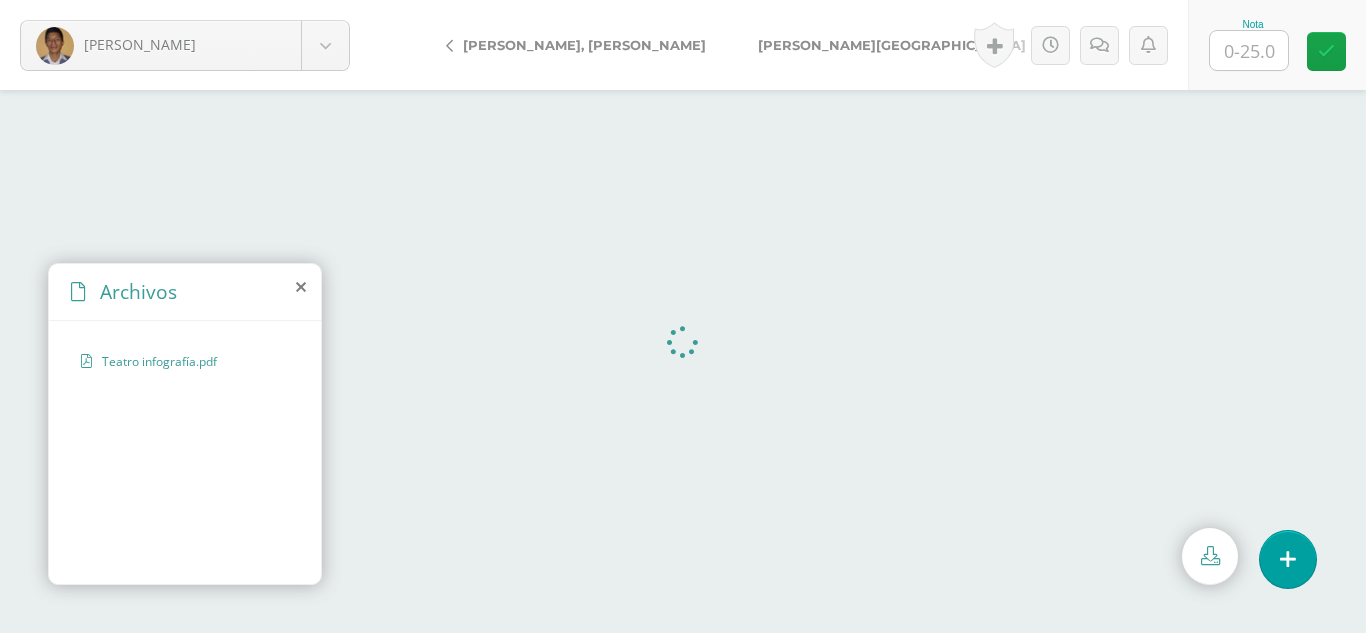 scroll, scrollTop: 0, scrollLeft: 0, axis: both 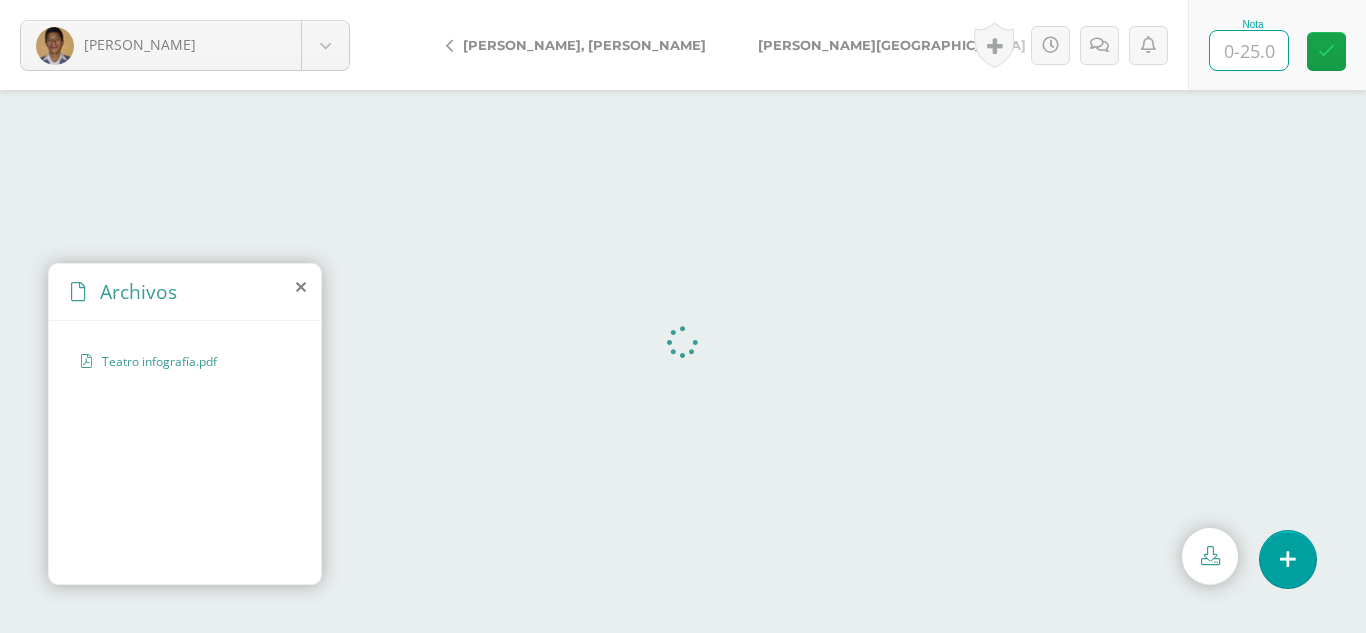 click at bounding box center [1249, 50] 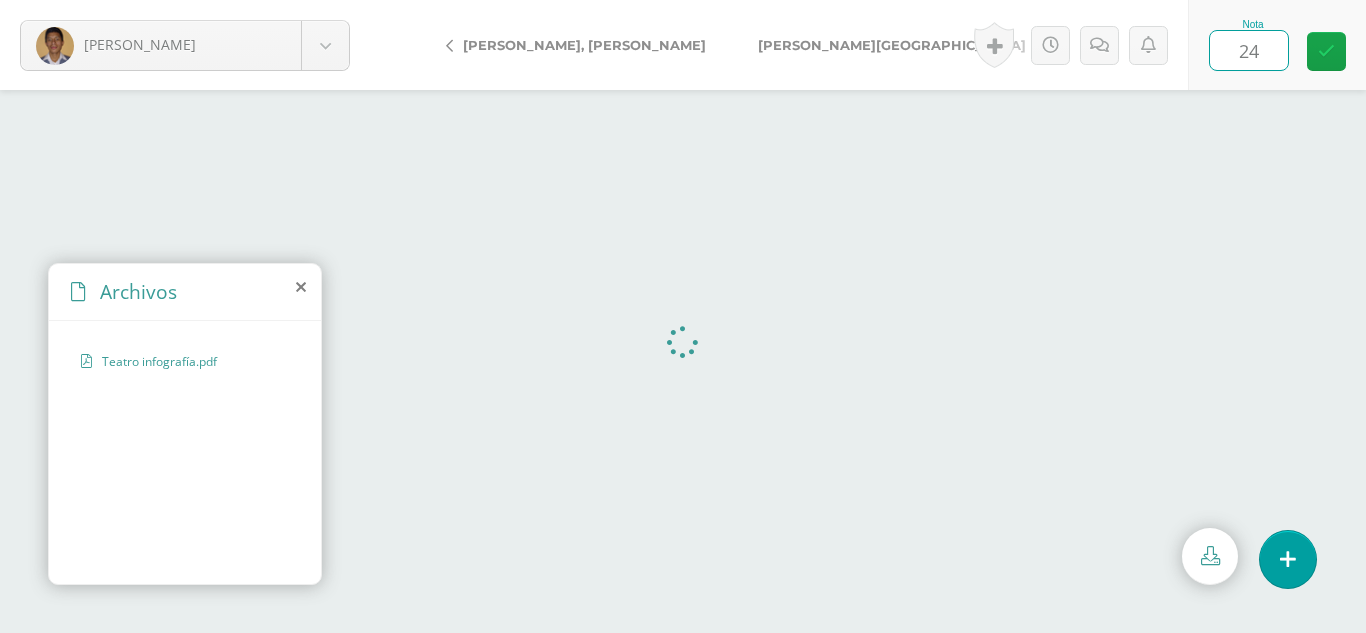 type on "24" 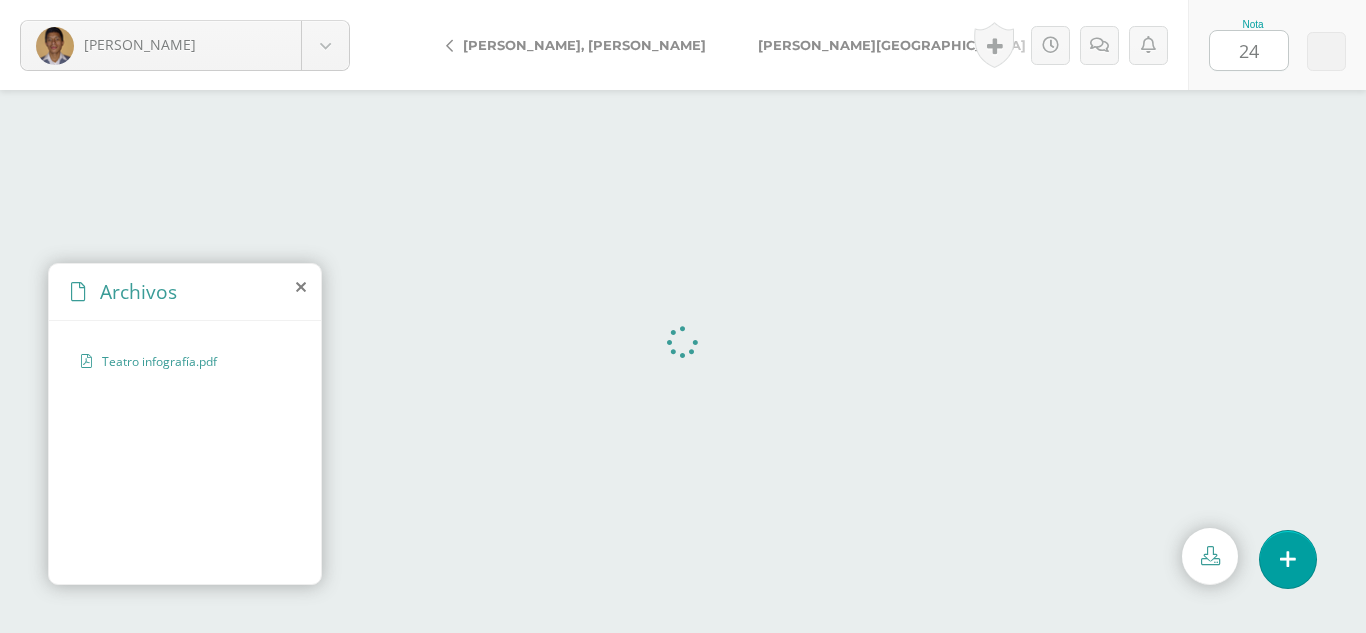 click on "[PERSON_NAME][GEOGRAPHIC_DATA]" at bounding box center [895, 45] 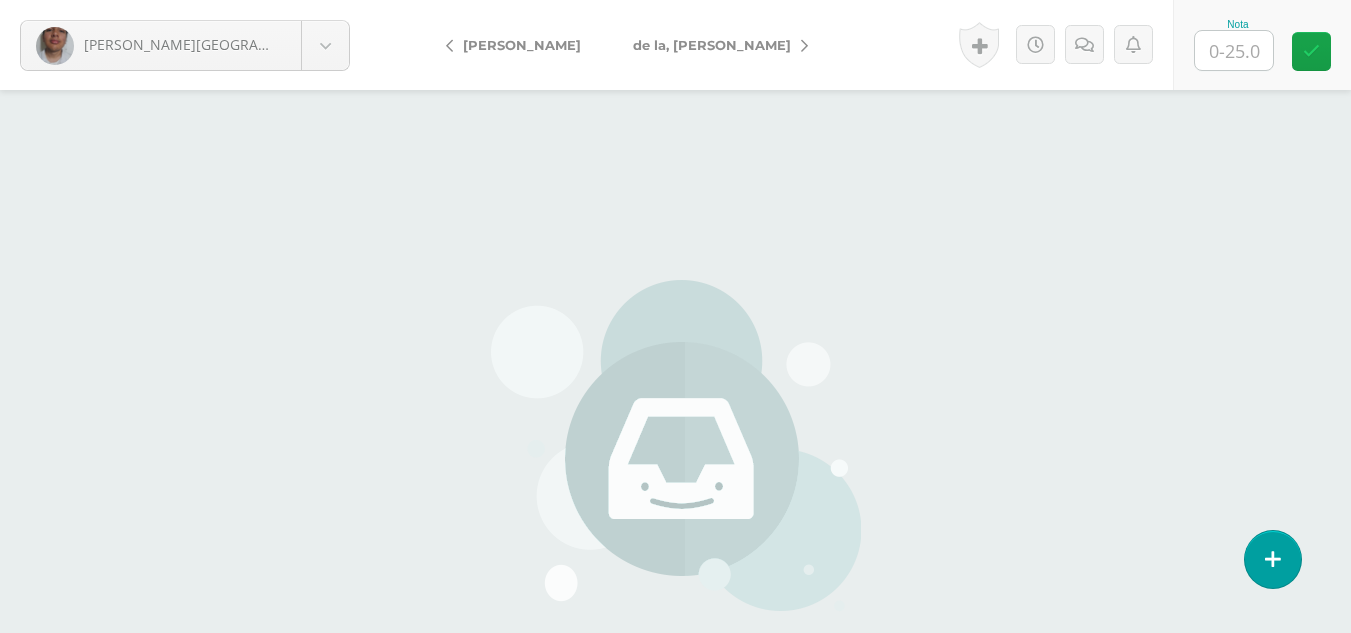 scroll, scrollTop: 0, scrollLeft: 0, axis: both 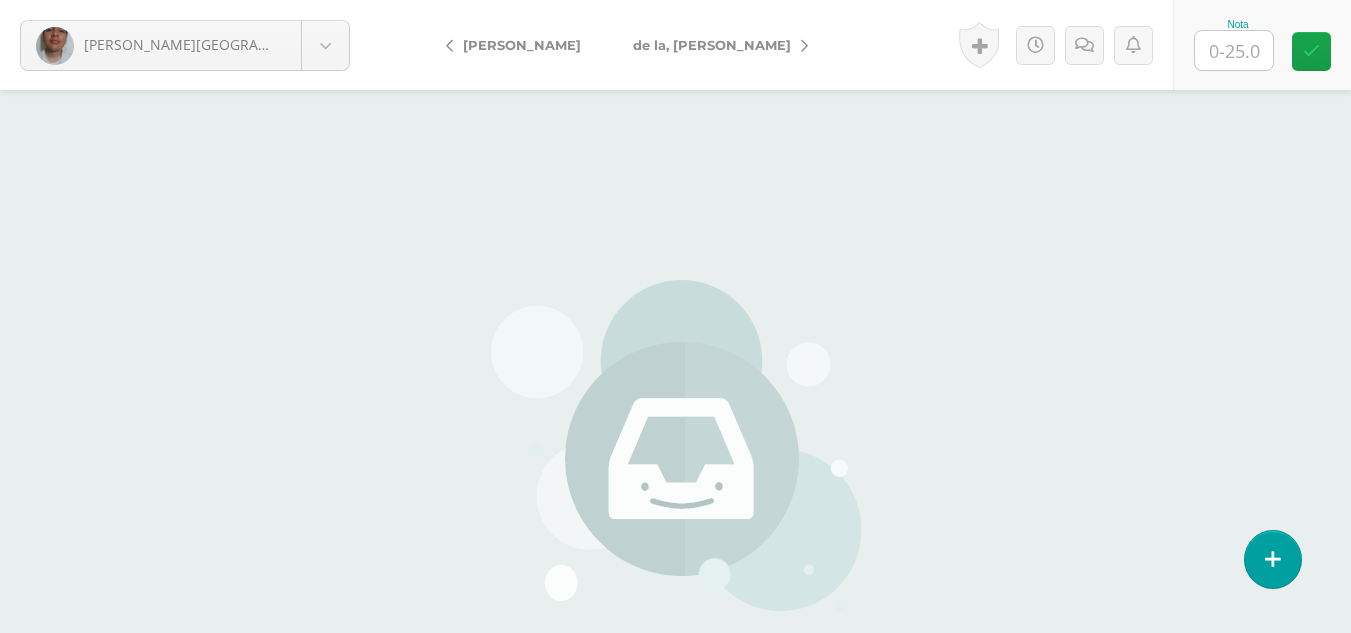 click at bounding box center (1234, 50) 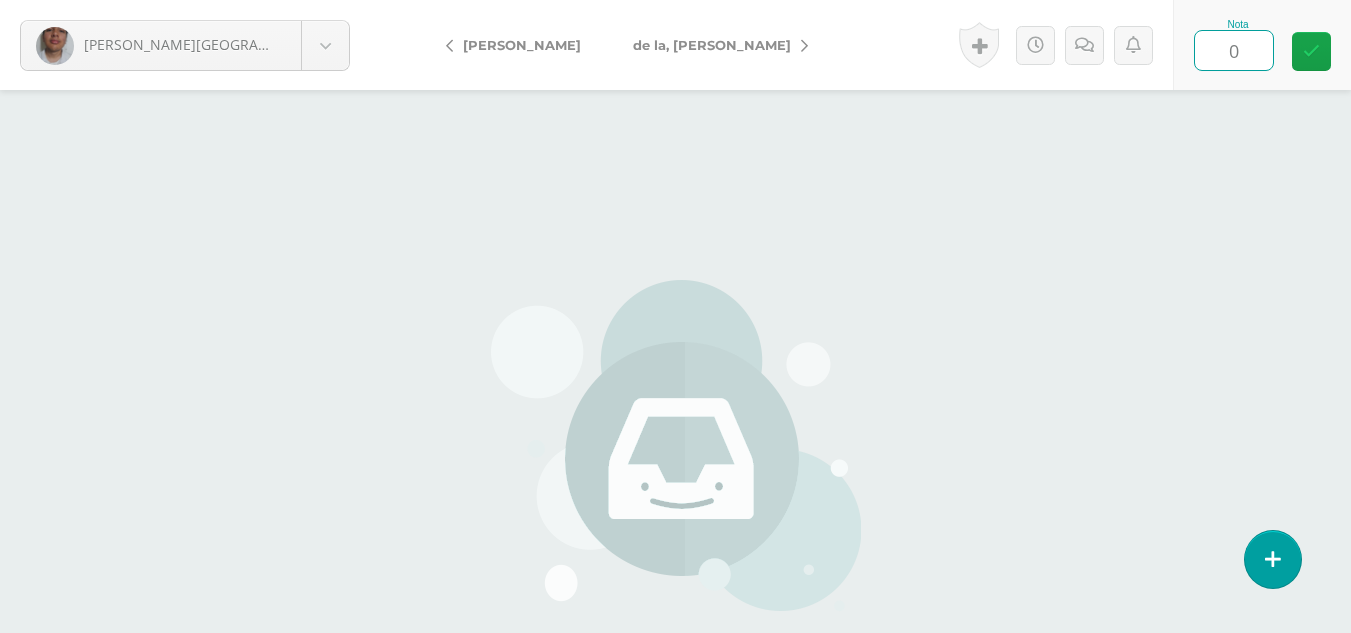 type on "0" 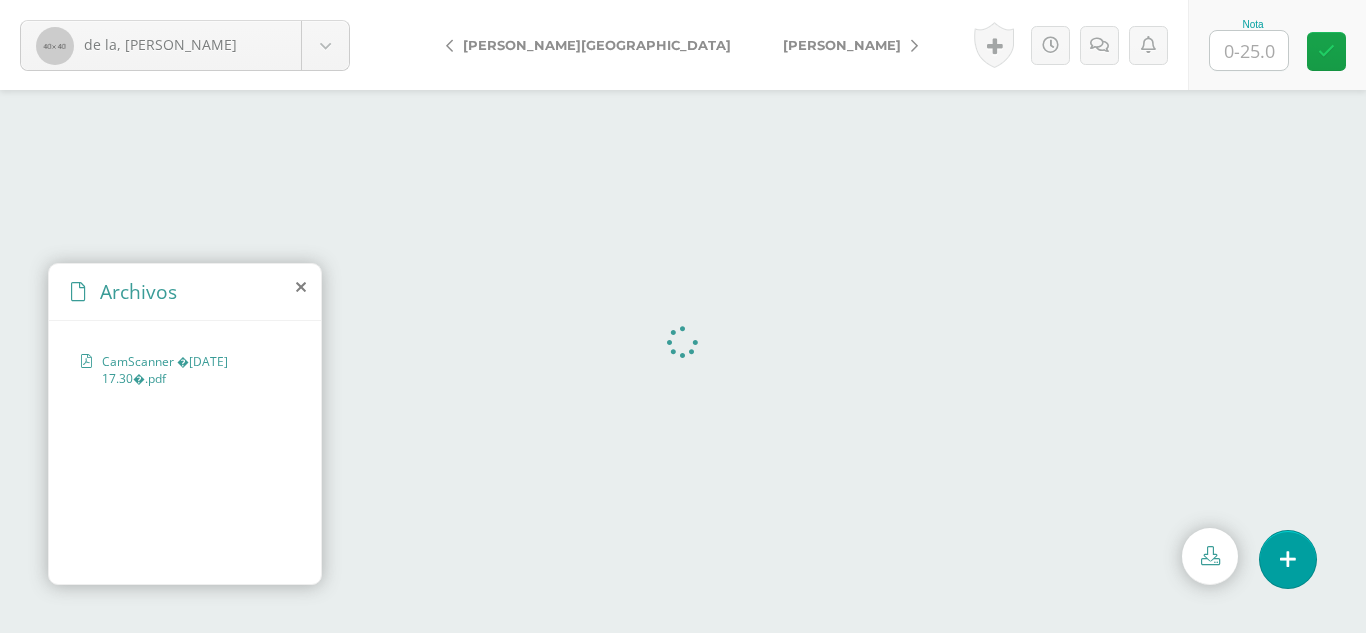 scroll, scrollTop: 0, scrollLeft: 0, axis: both 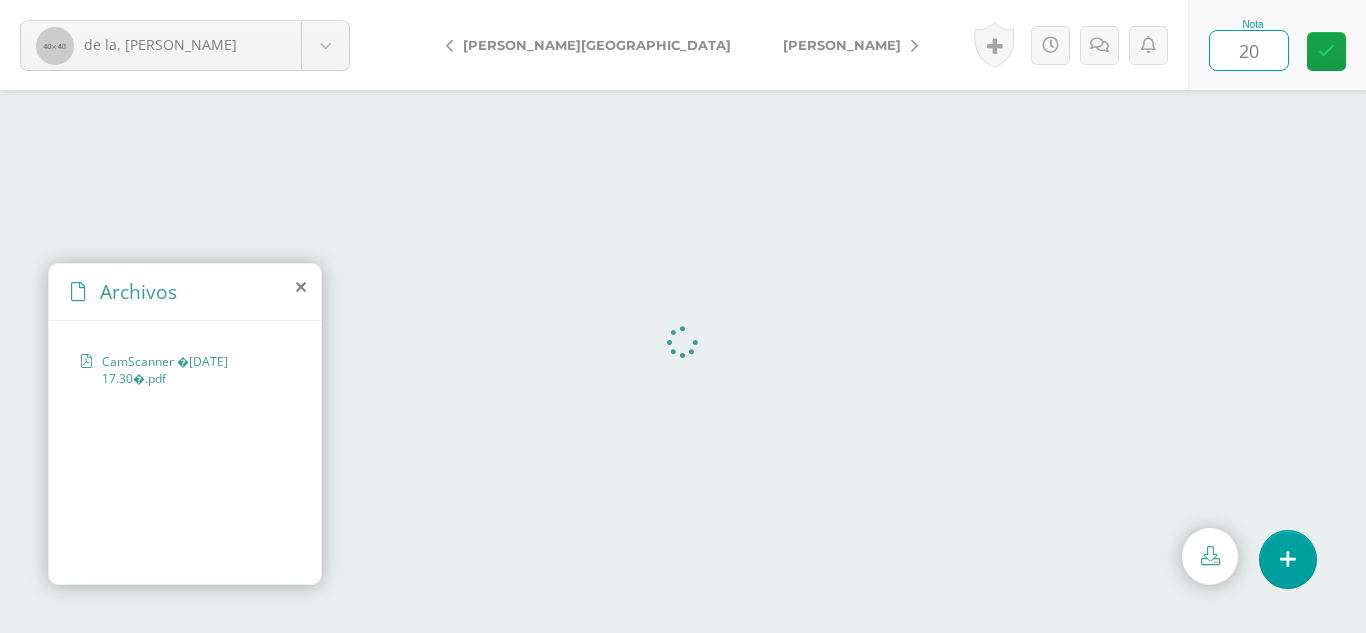 type on "20" 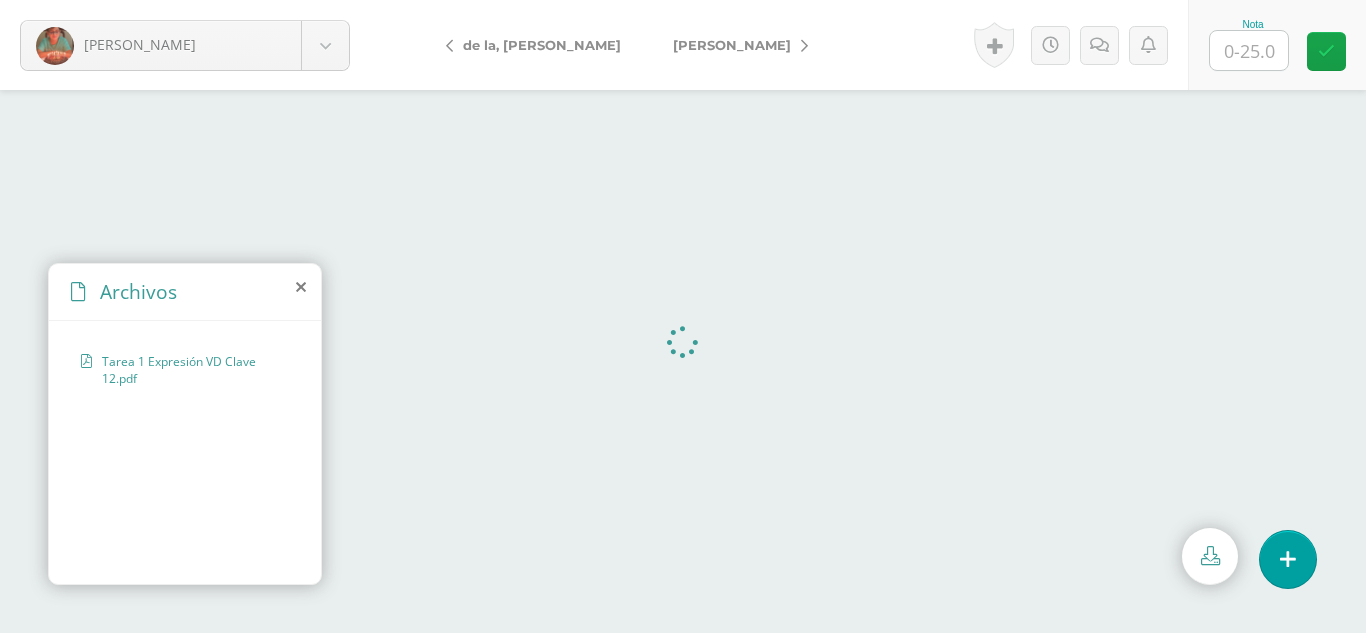 scroll, scrollTop: 0, scrollLeft: 0, axis: both 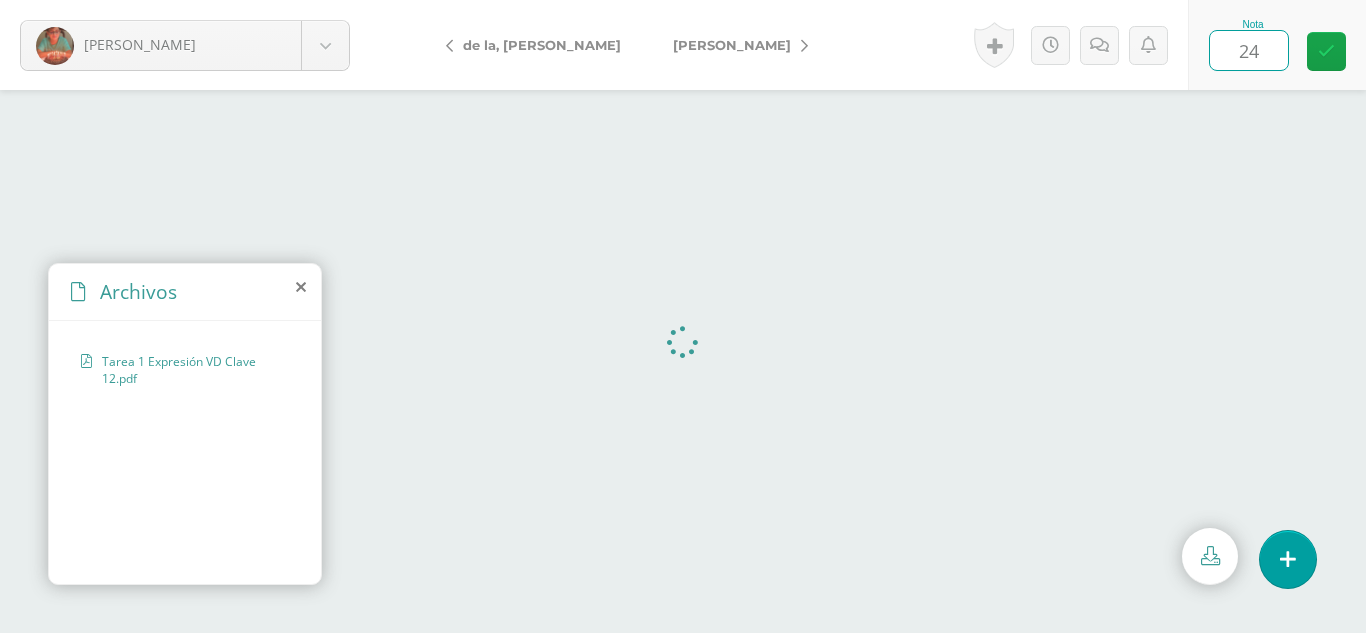 type on "24" 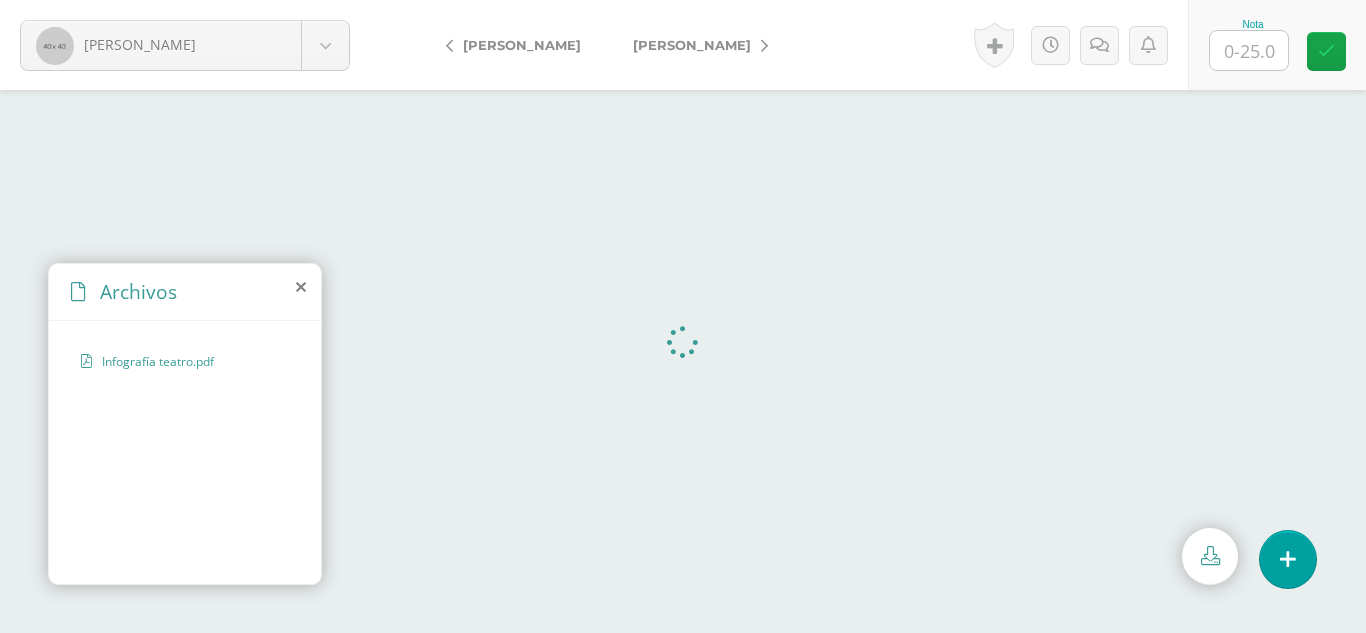 scroll, scrollTop: 0, scrollLeft: 0, axis: both 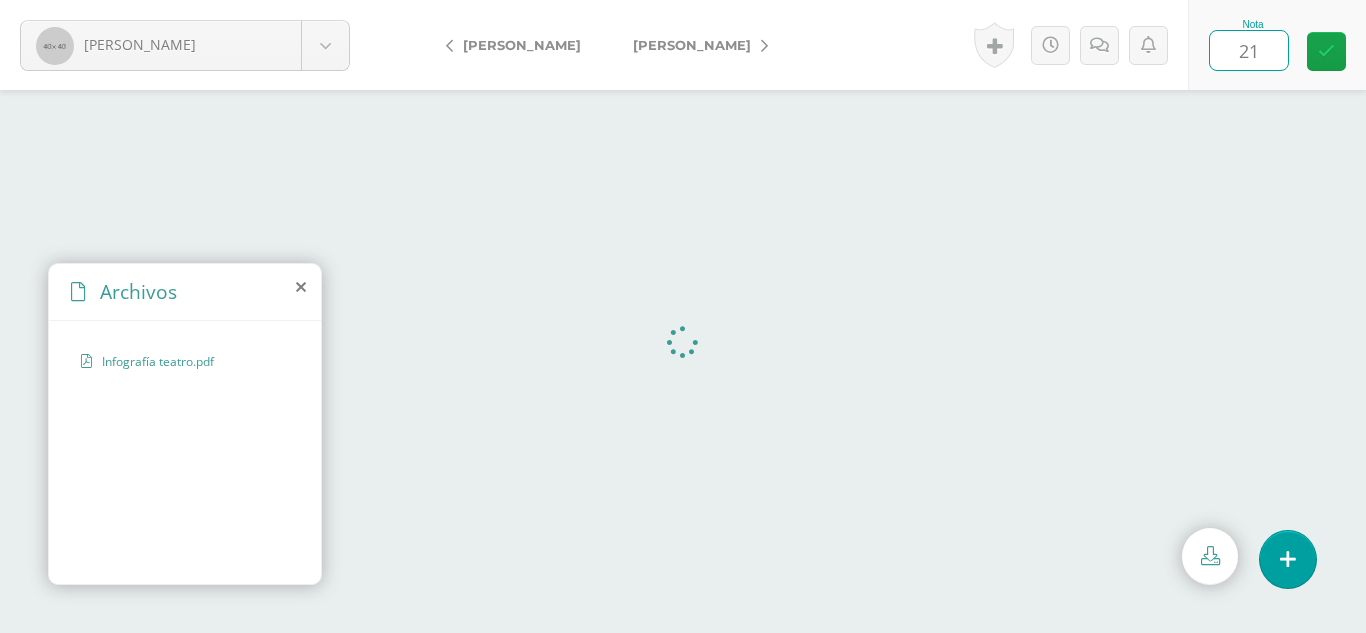 type on "21" 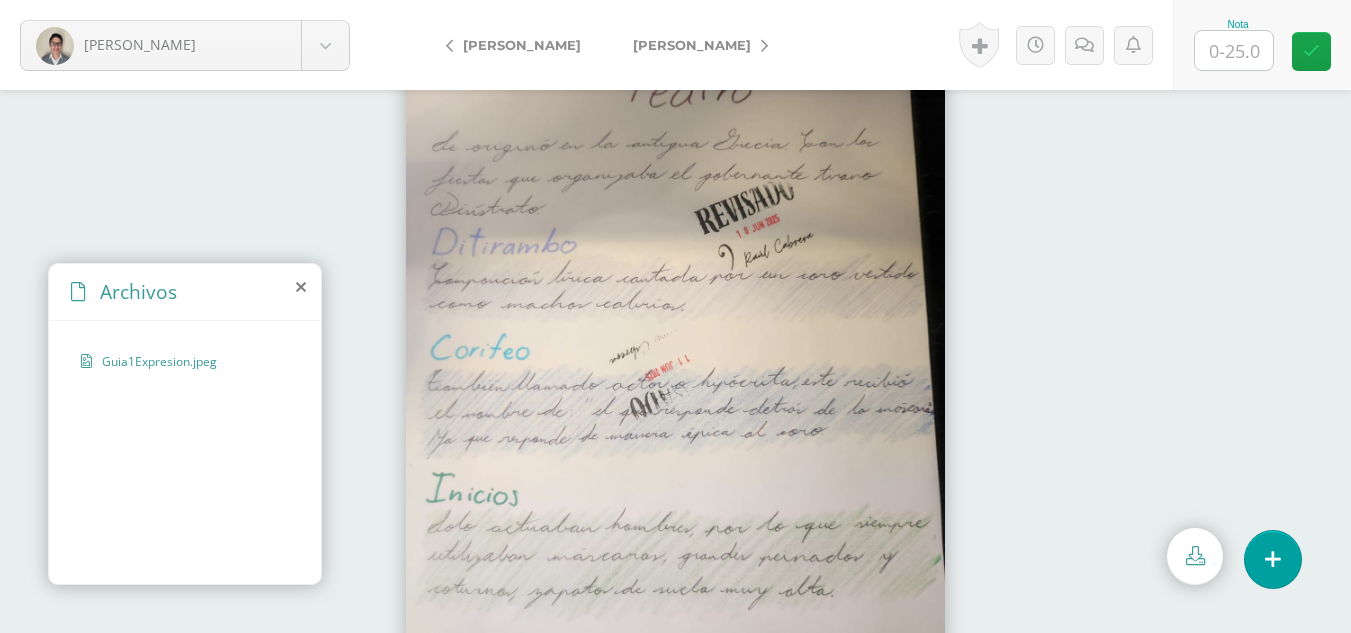 scroll, scrollTop: 0, scrollLeft: 0, axis: both 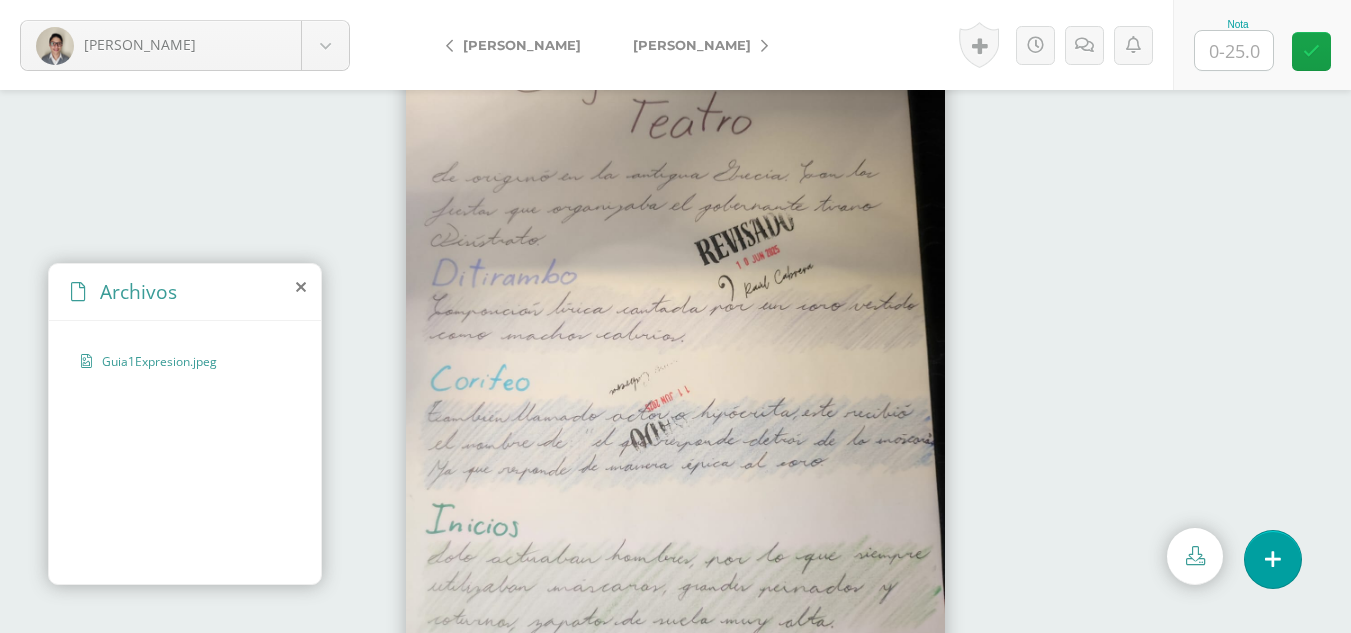 click at bounding box center [1234, 50] 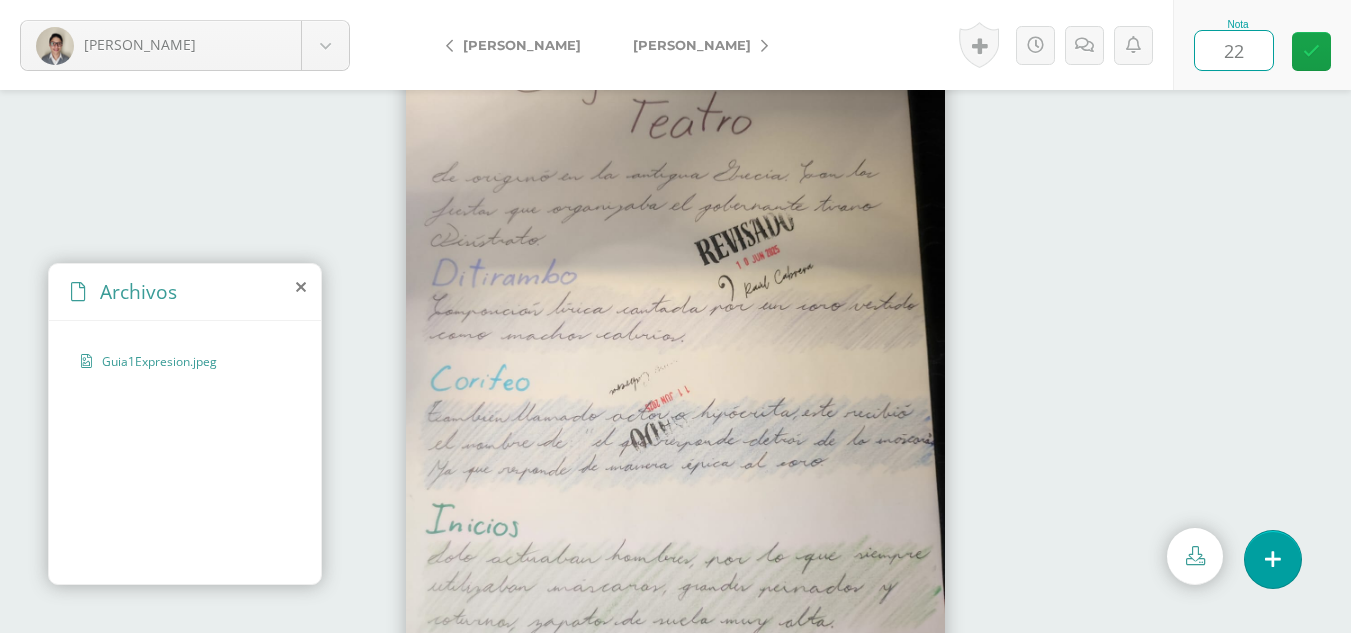 type on "22" 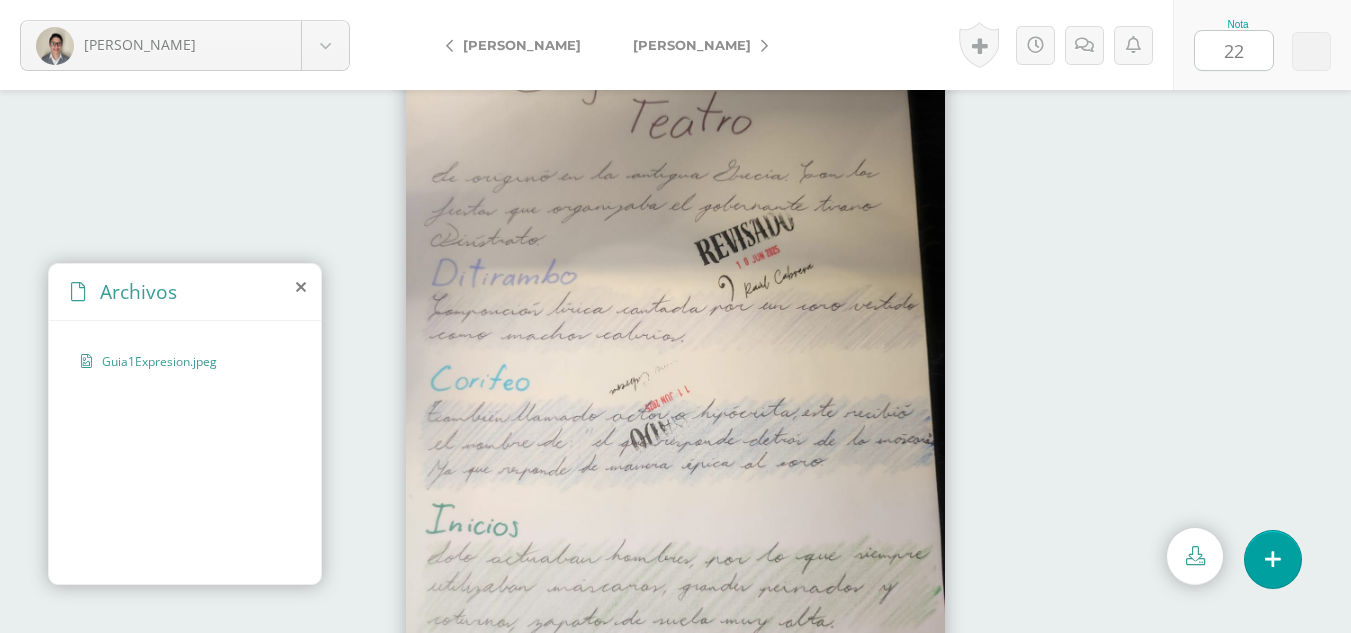 click on "[PERSON_NAME]" at bounding box center [692, 45] 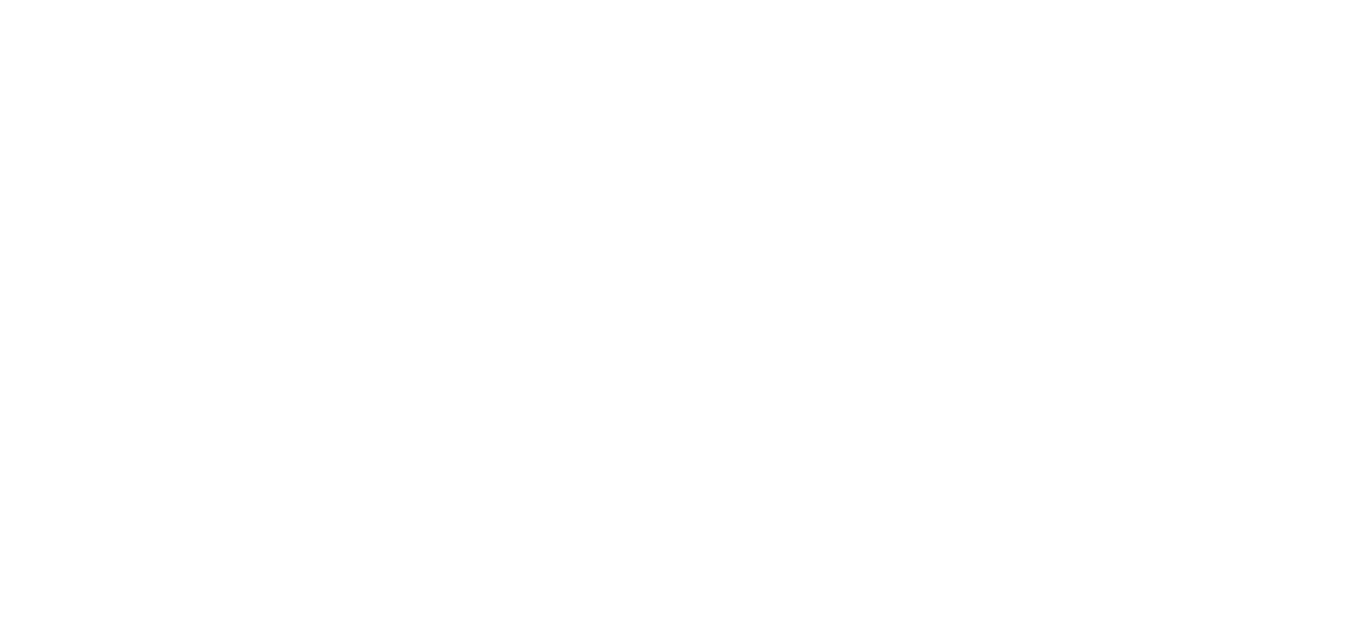 scroll, scrollTop: 0, scrollLeft: 0, axis: both 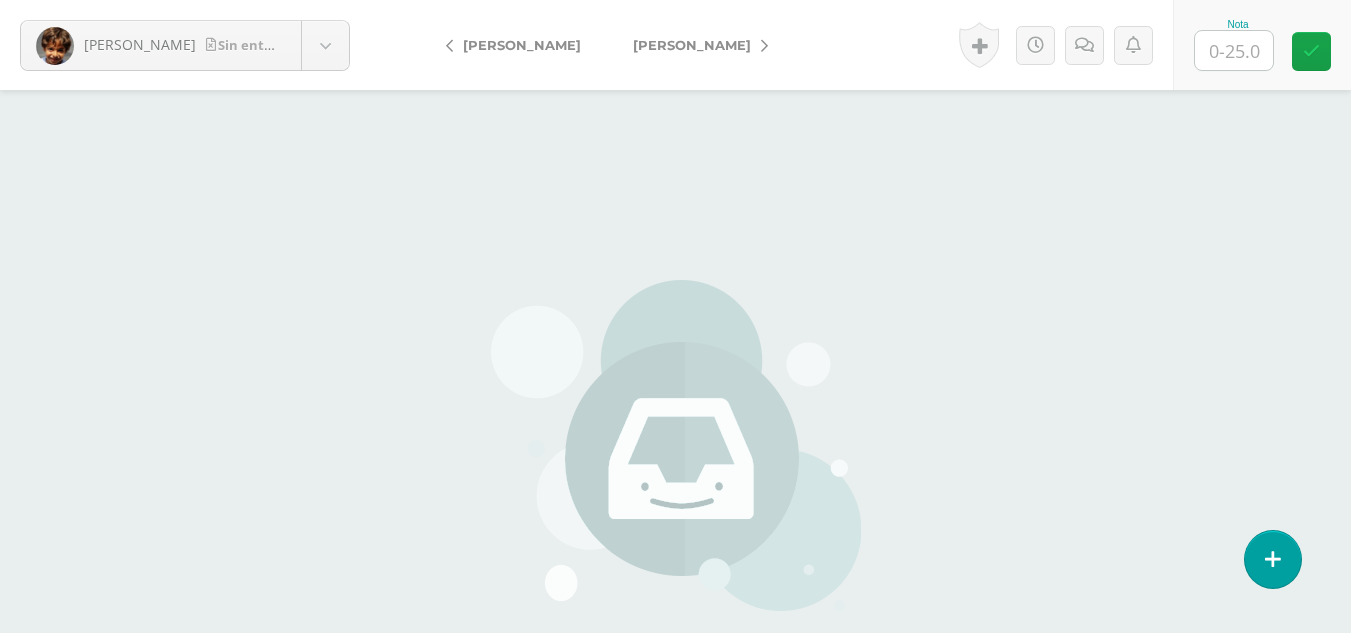 click at bounding box center (1234, 50) 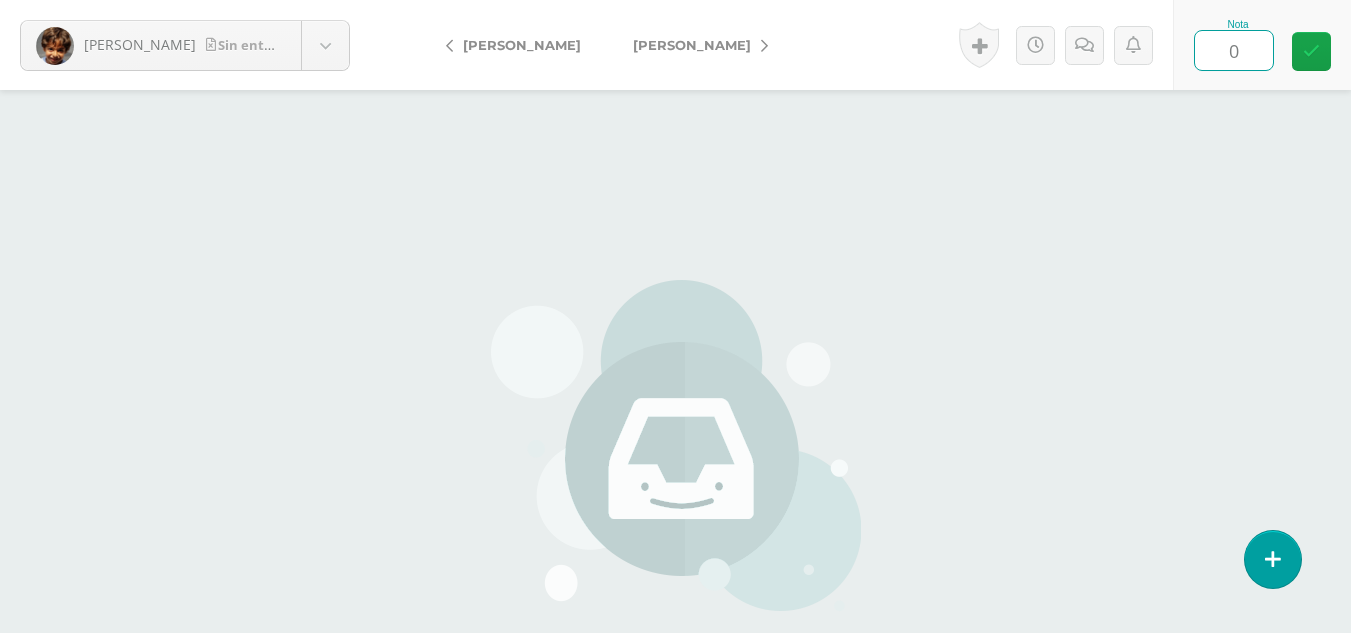 type on "0" 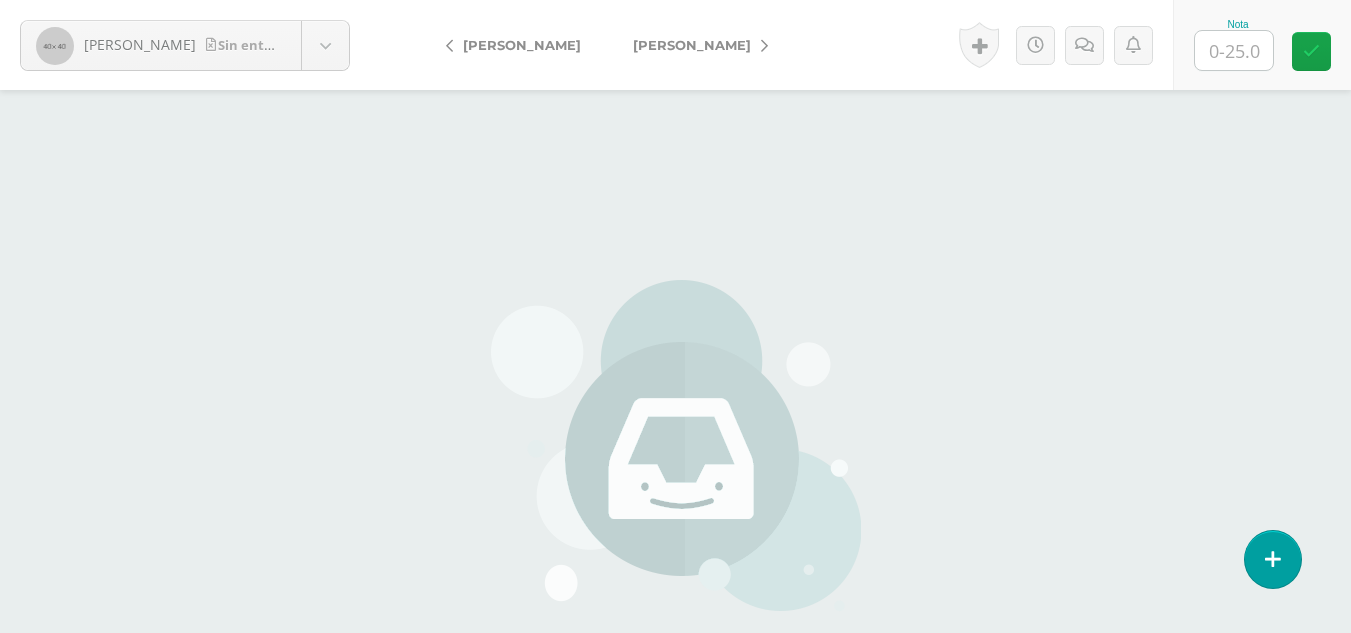 scroll, scrollTop: 0, scrollLeft: 0, axis: both 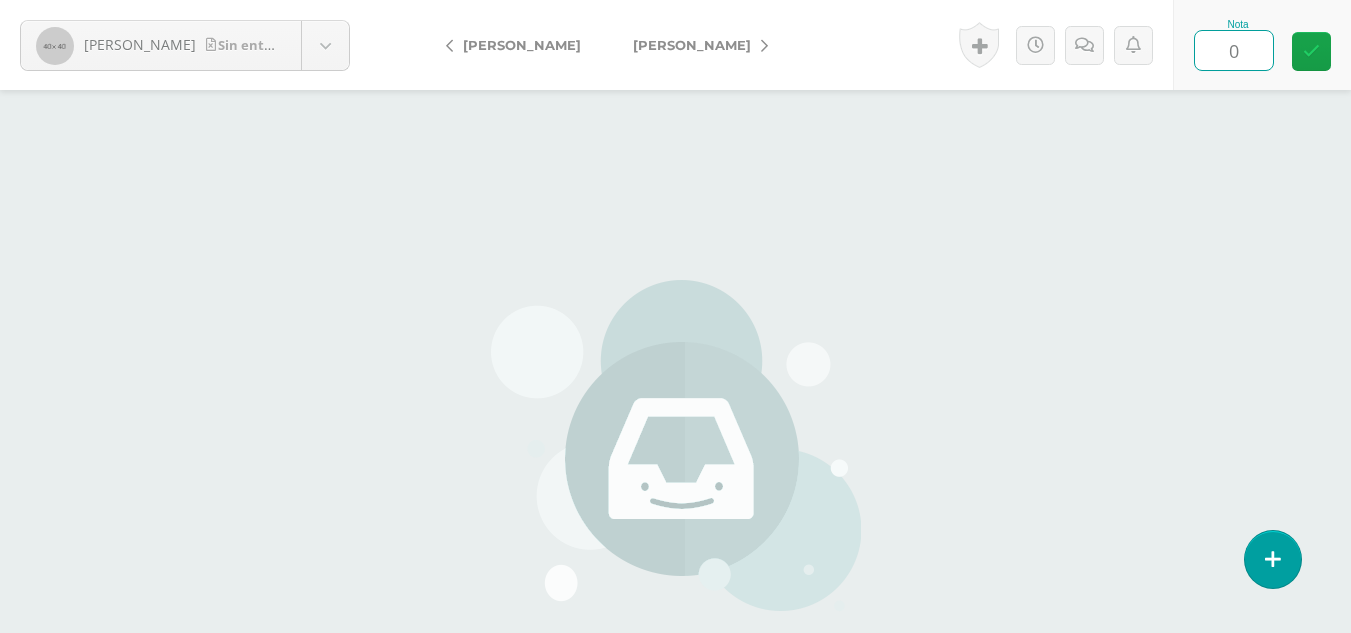type on "0" 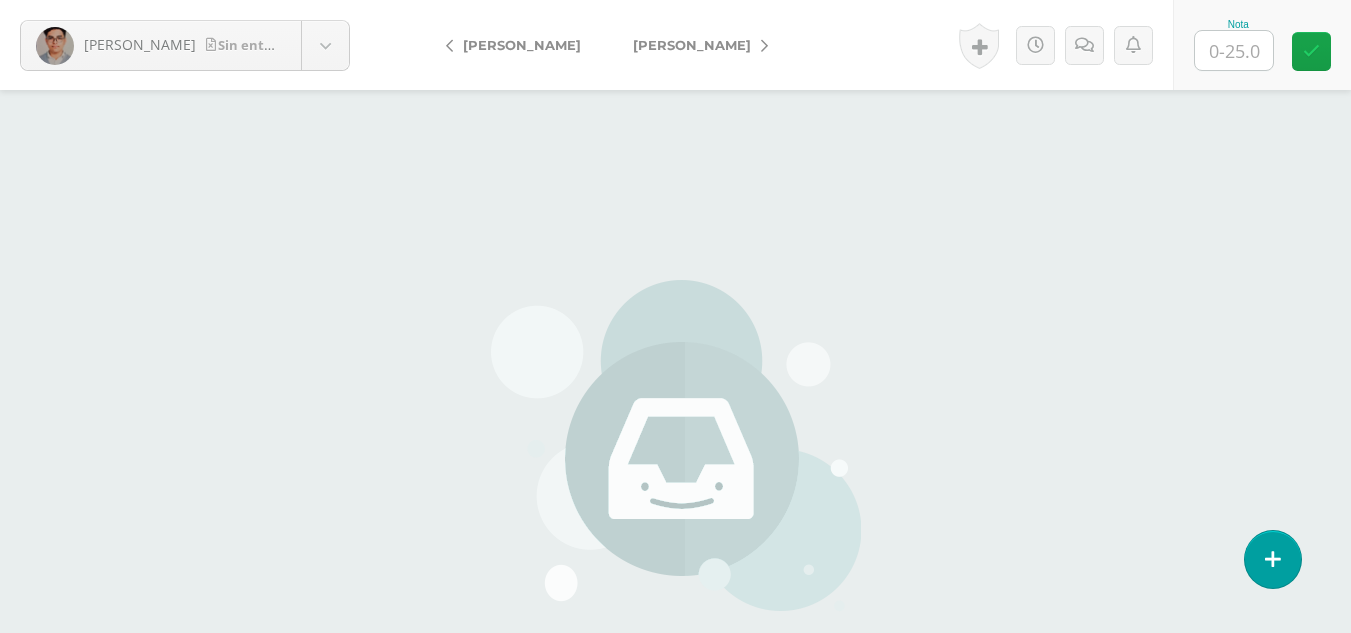 scroll, scrollTop: 0, scrollLeft: 0, axis: both 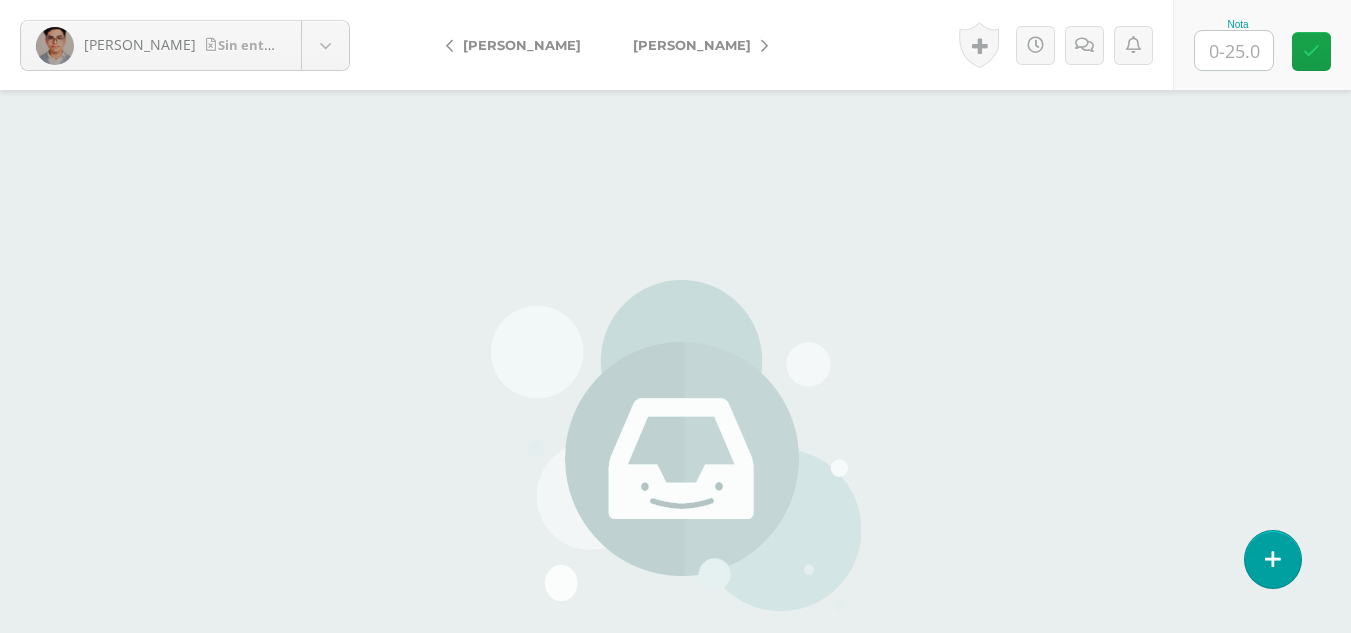 click at bounding box center [1234, 50] 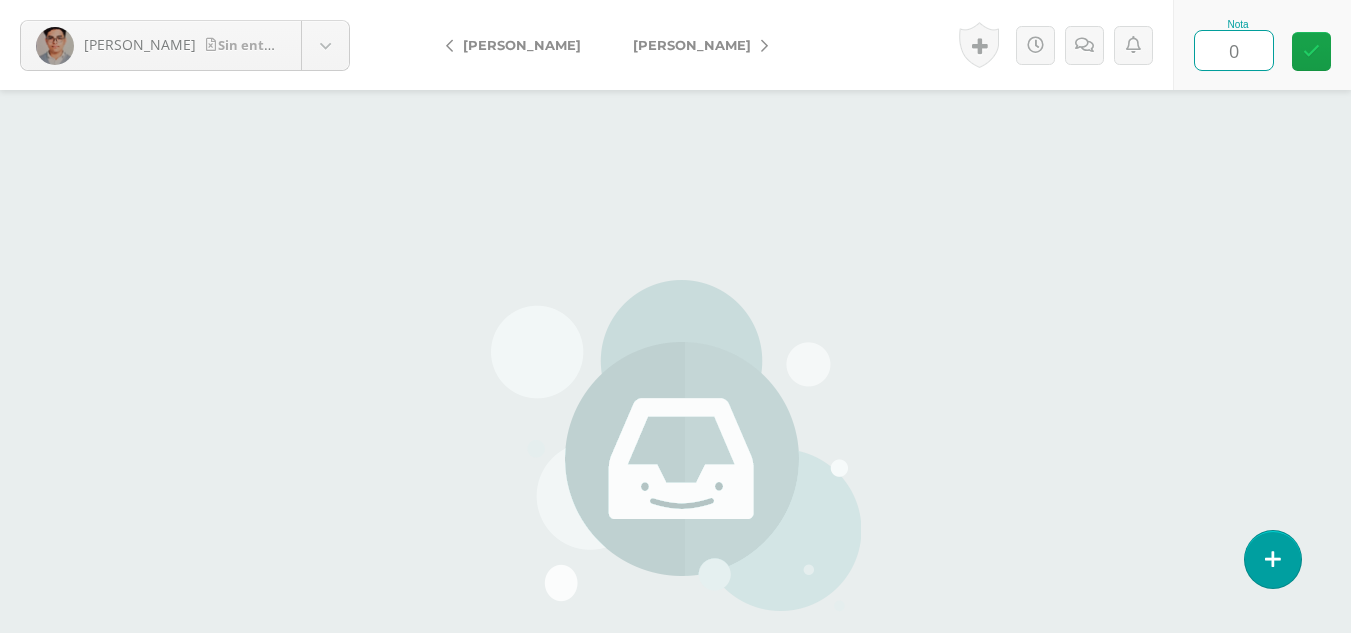 type on "0" 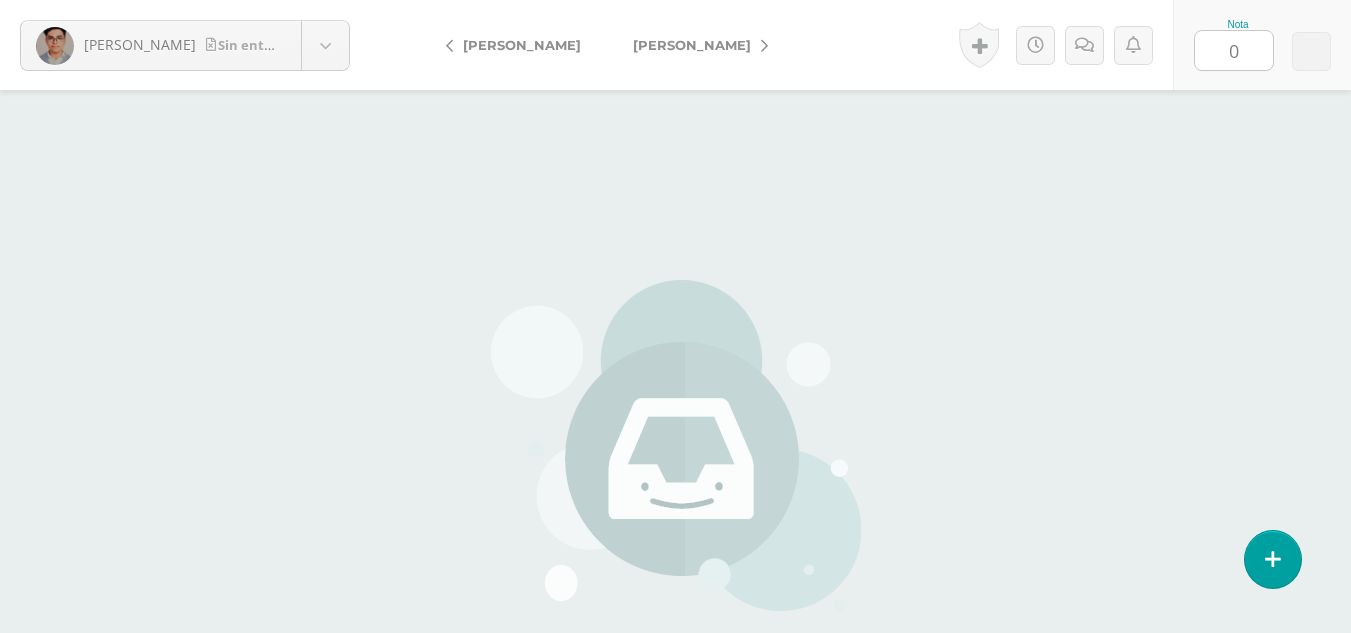 click on "[PERSON_NAME]" at bounding box center (692, 45) 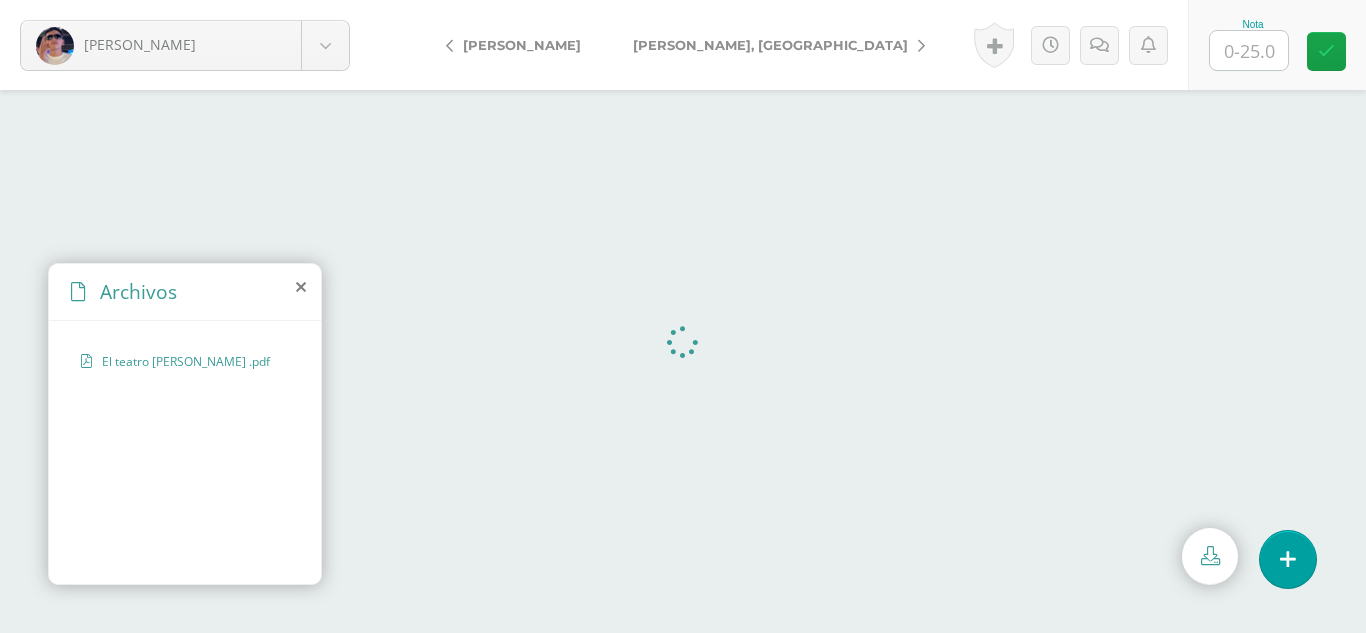 scroll, scrollTop: 0, scrollLeft: 0, axis: both 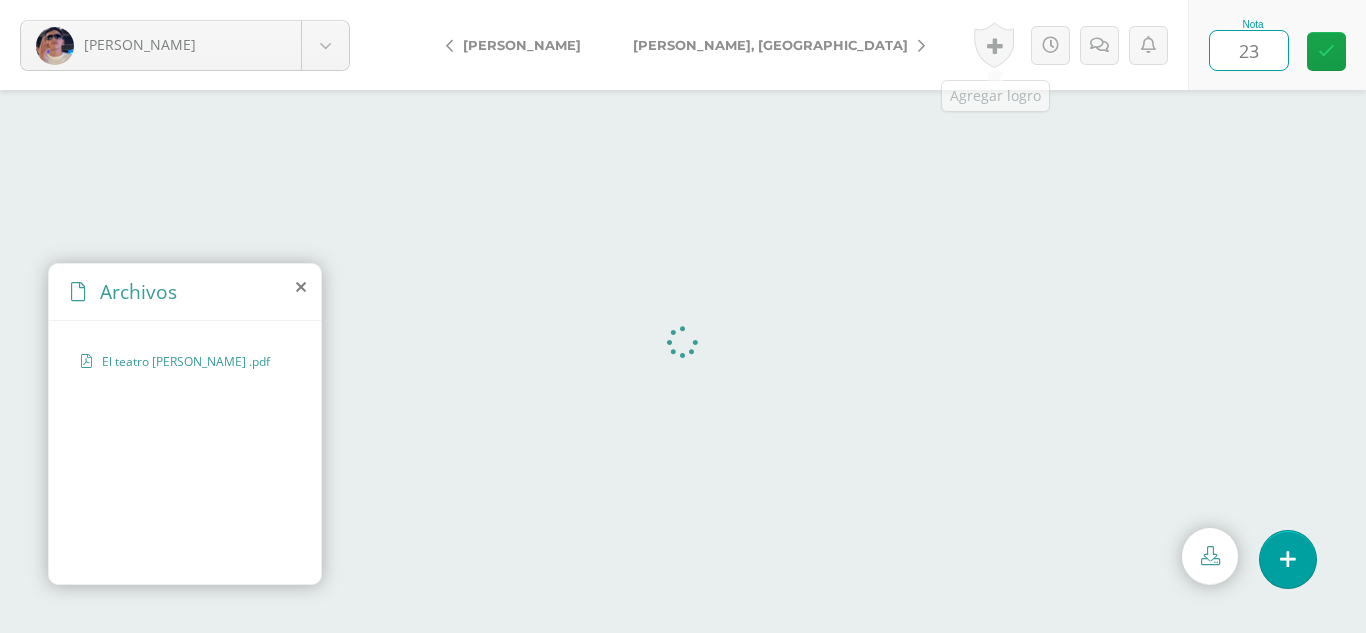 type on "23" 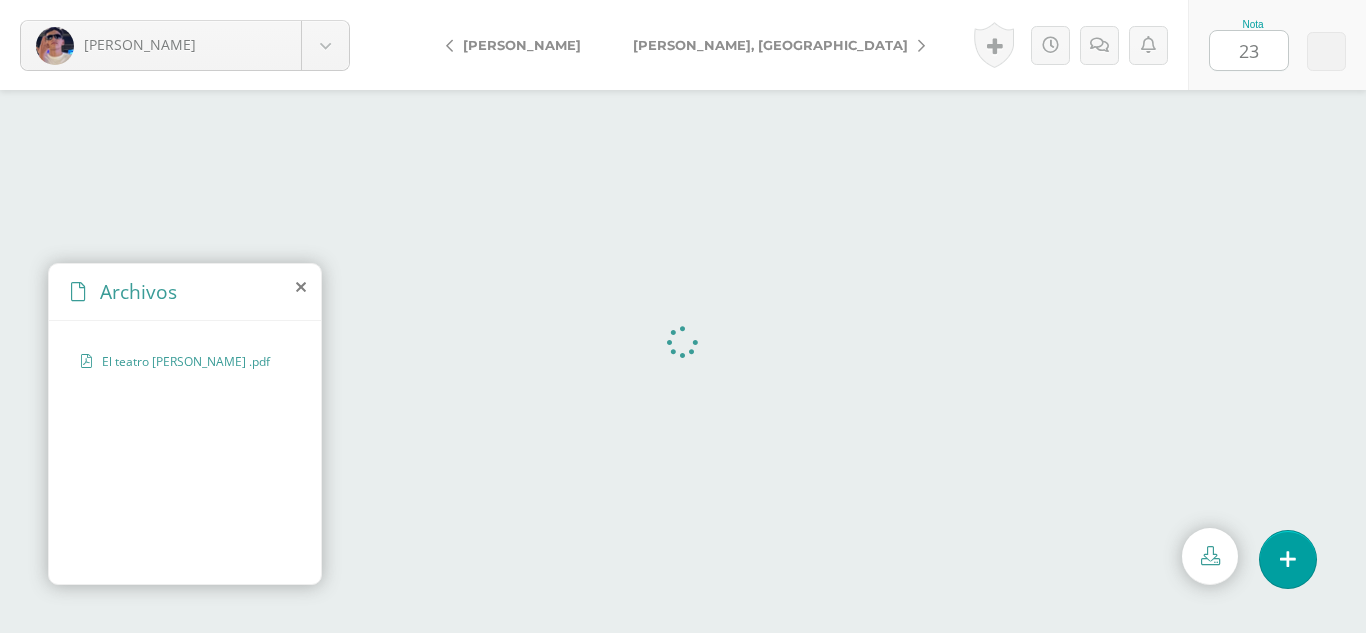 click on "Guamuch, [GEOGRAPHIC_DATA]" at bounding box center [774, 45] 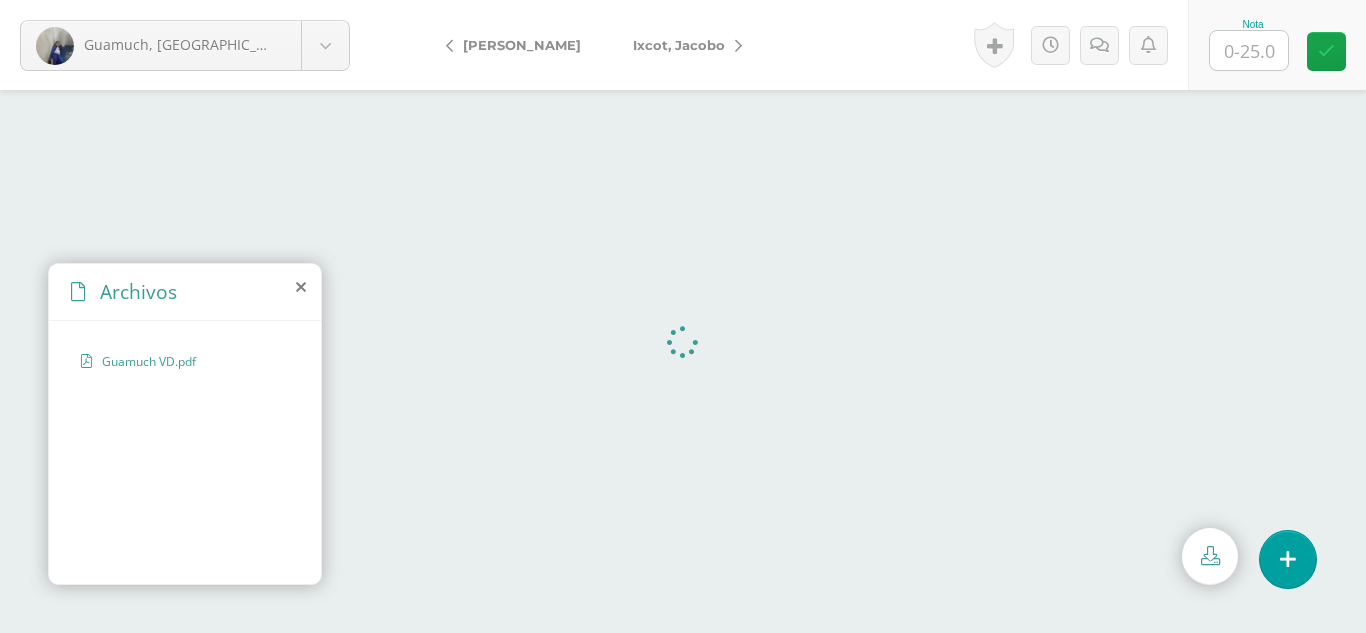 scroll, scrollTop: 0, scrollLeft: 0, axis: both 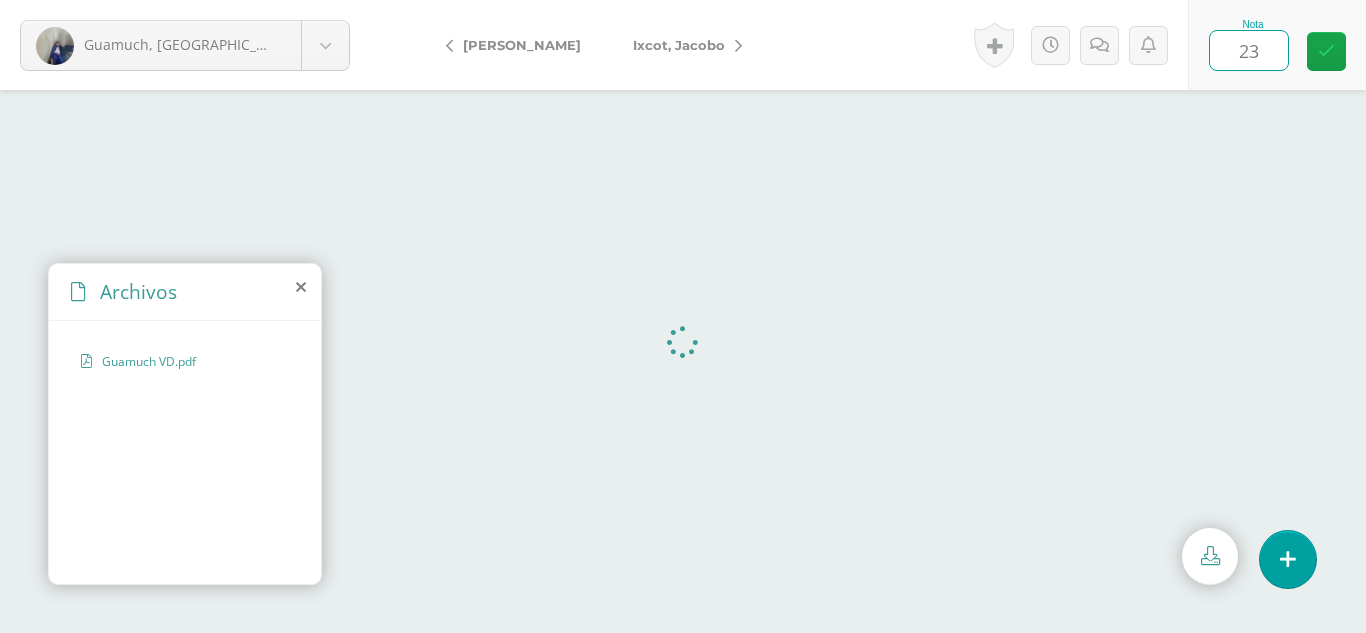 type on "23" 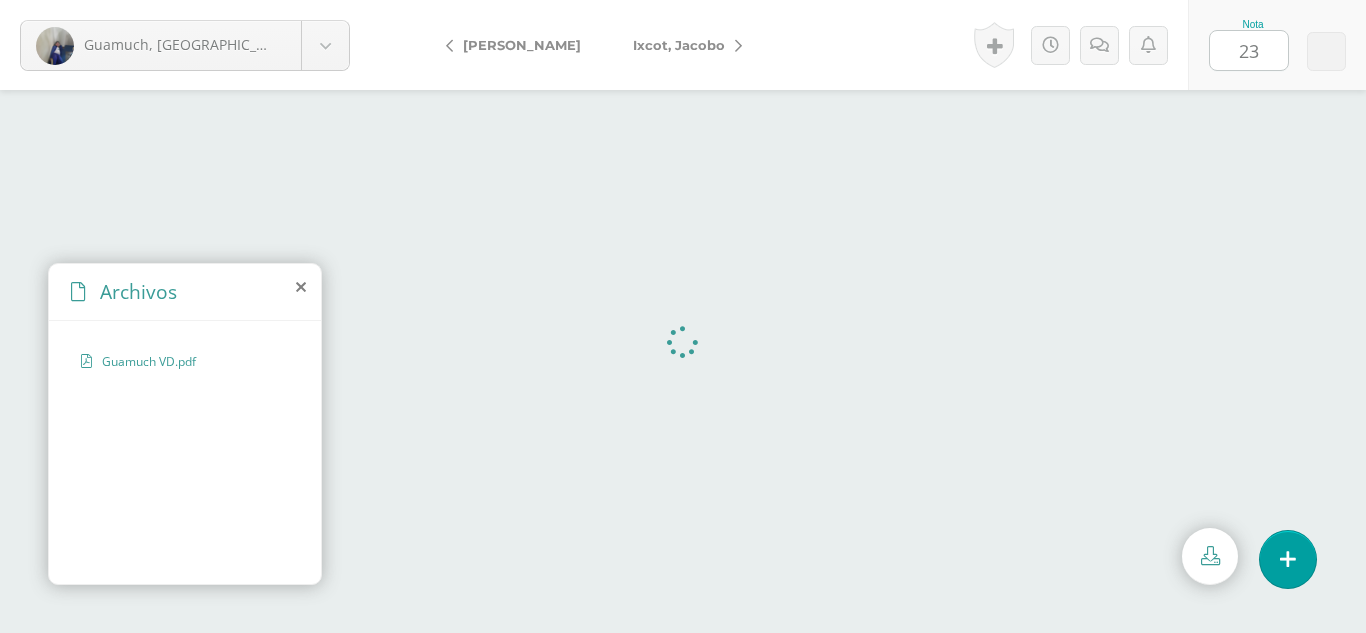 click on "Ixcot, Jacobo" at bounding box center [679, 45] 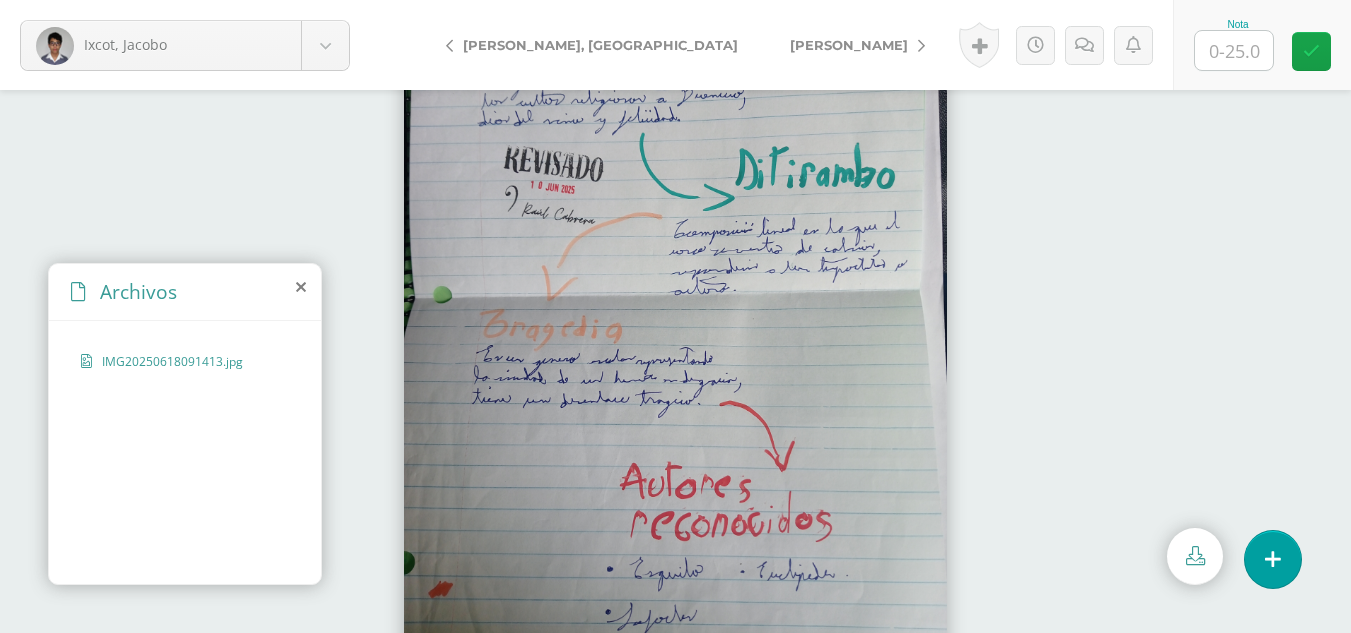 scroll, scrollTop: 0, scrollLeft: 0, axis: both 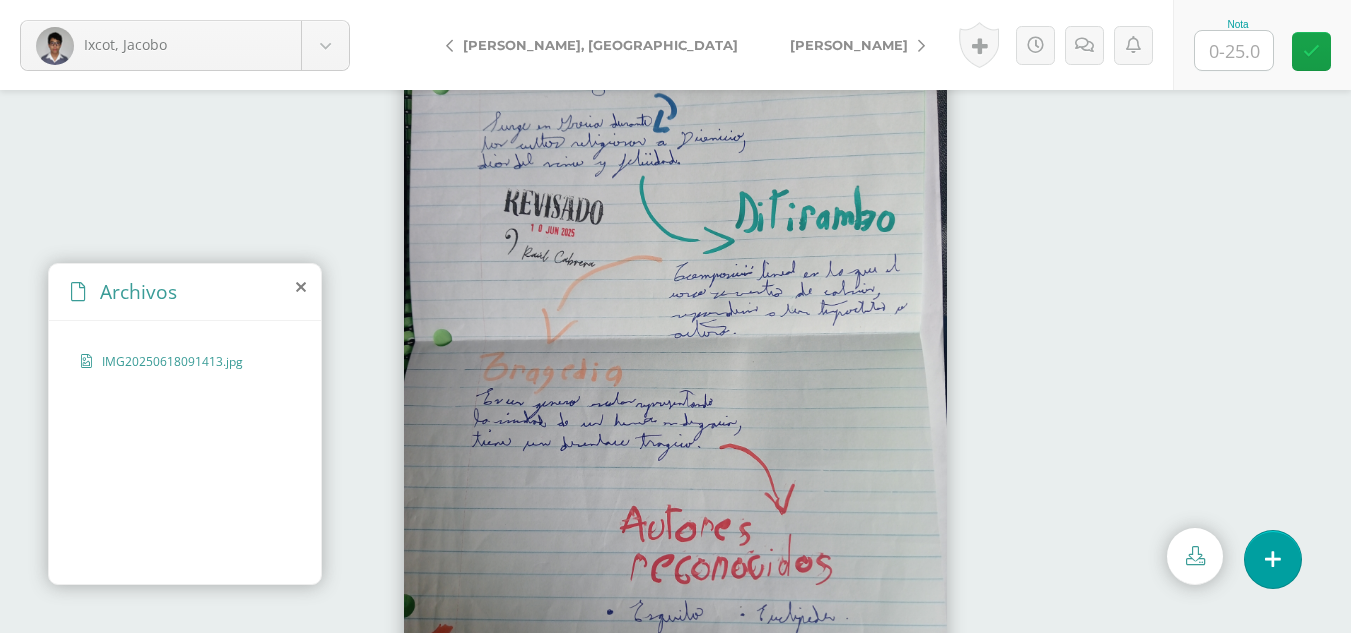 click at bounding box center [1234, 50] 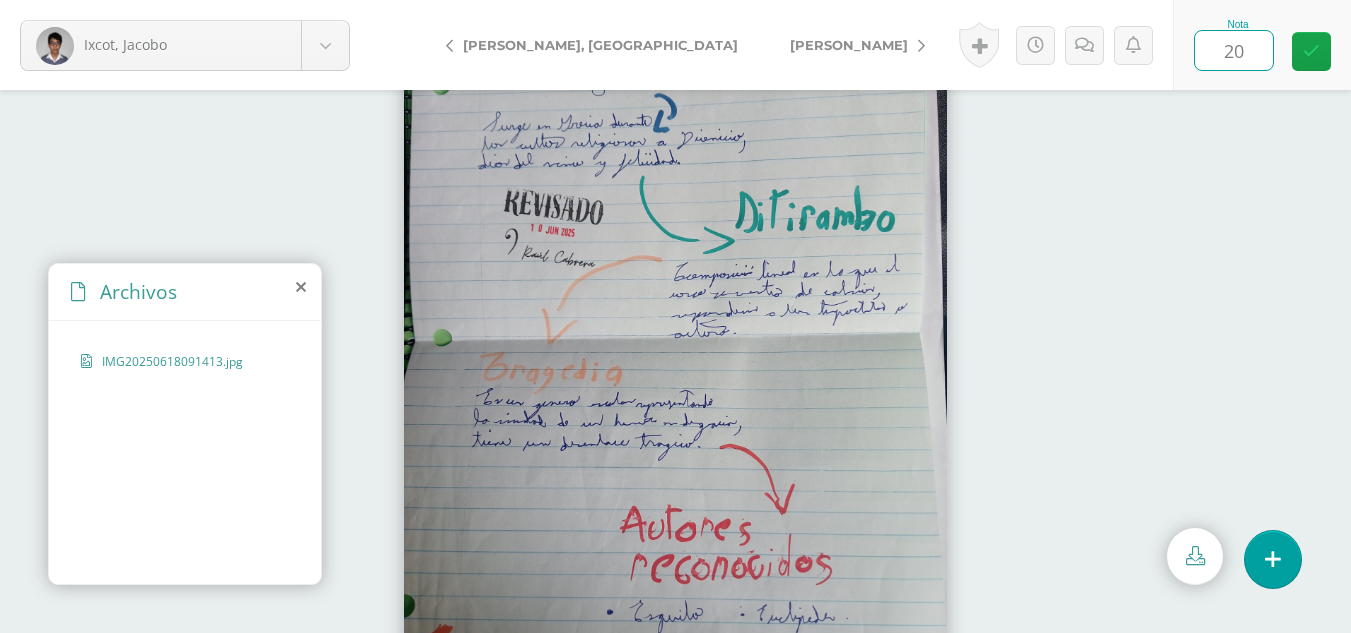 type on "20" 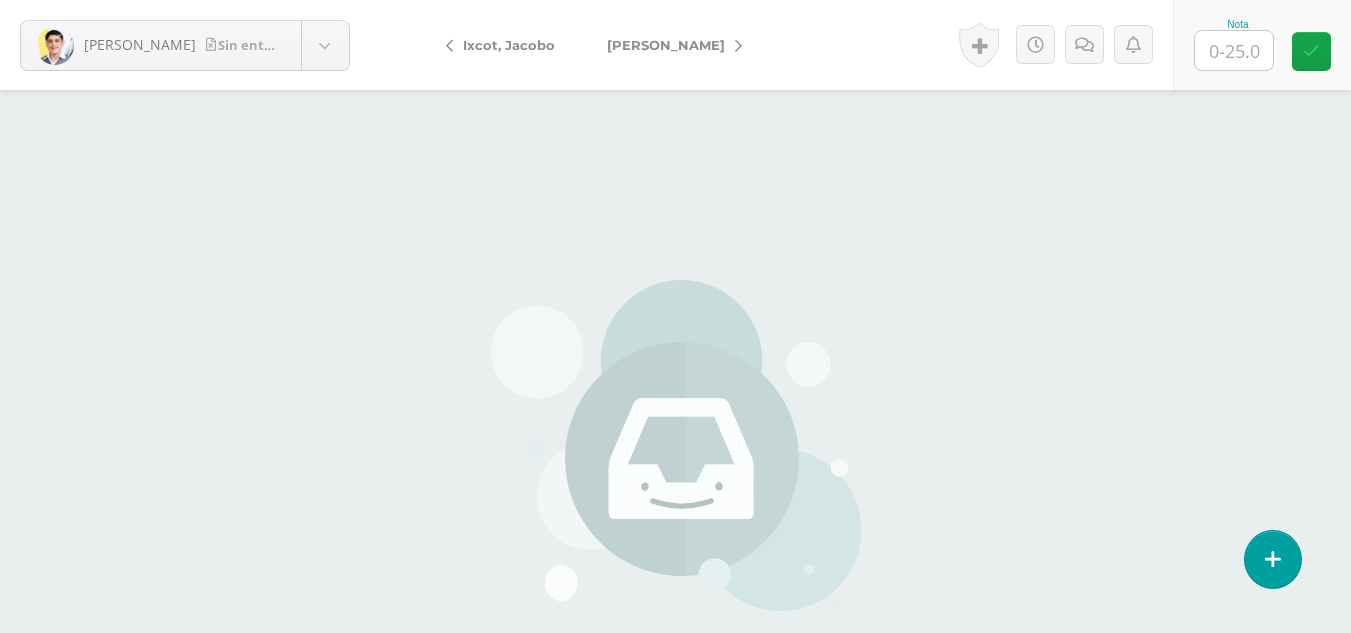 scroll, scrollTop: 0, scrollLeft: 0, axis: both 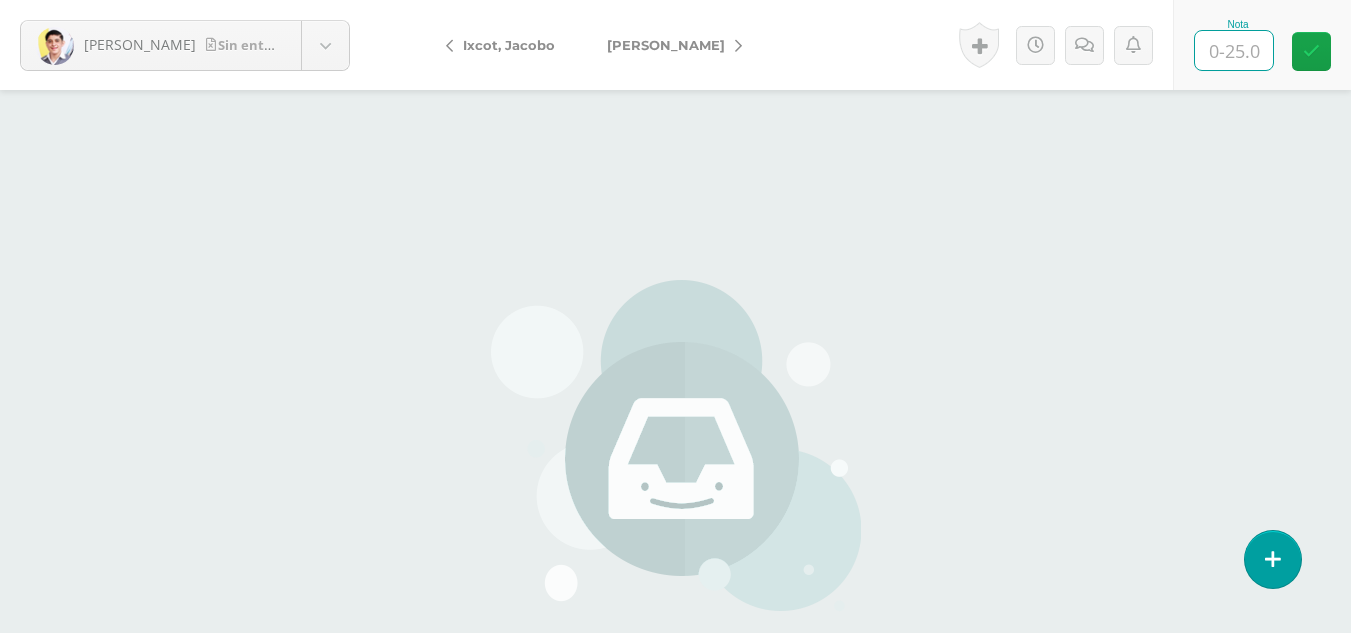 click at bounding box center (1234, 50) 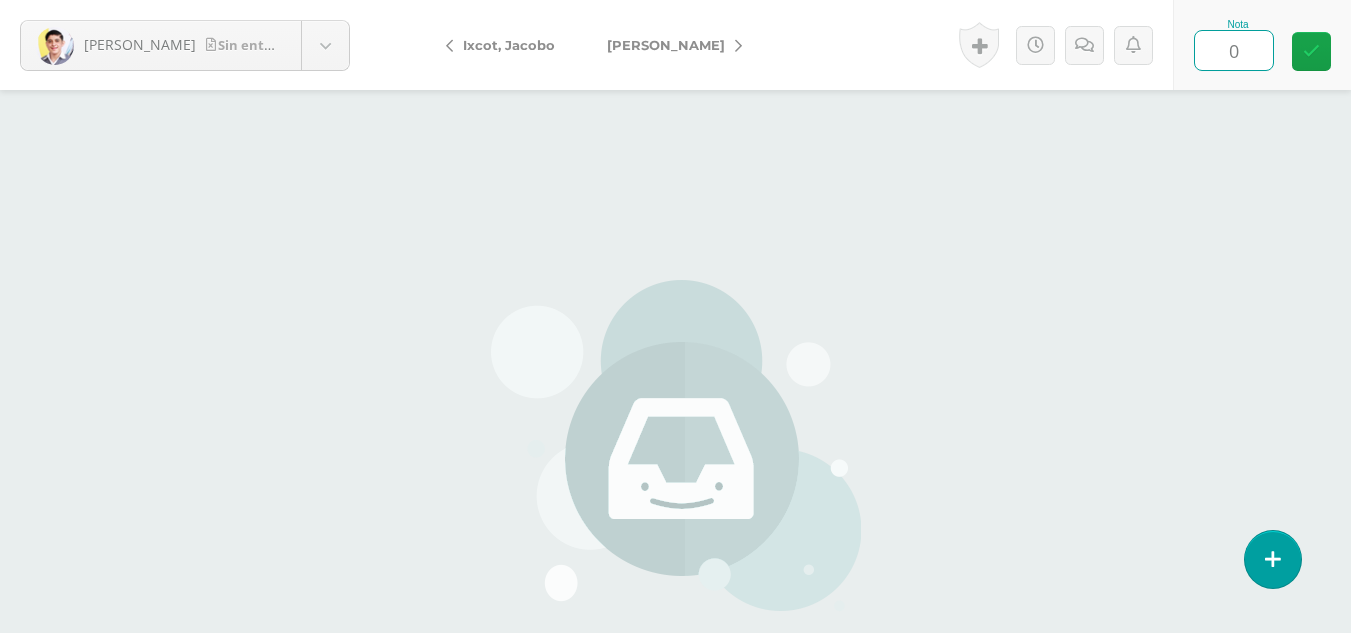 type on "0" 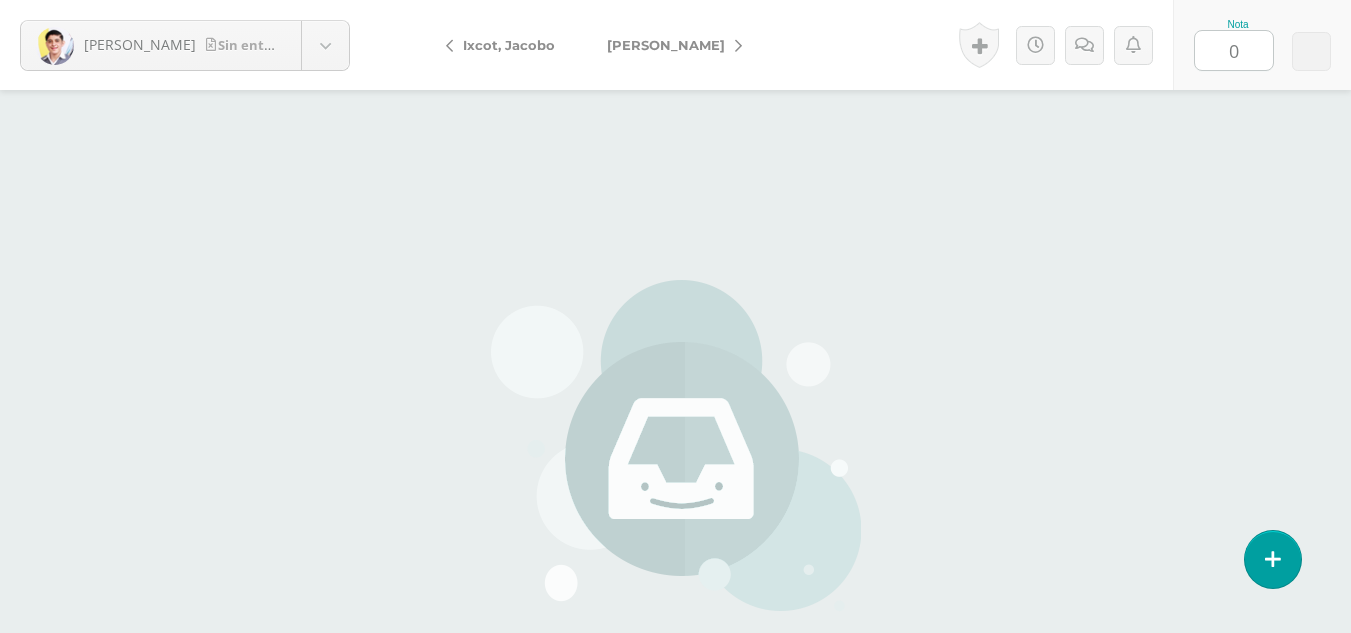 click on "[PERSON_NAME]" at bounding box center (669, 45) 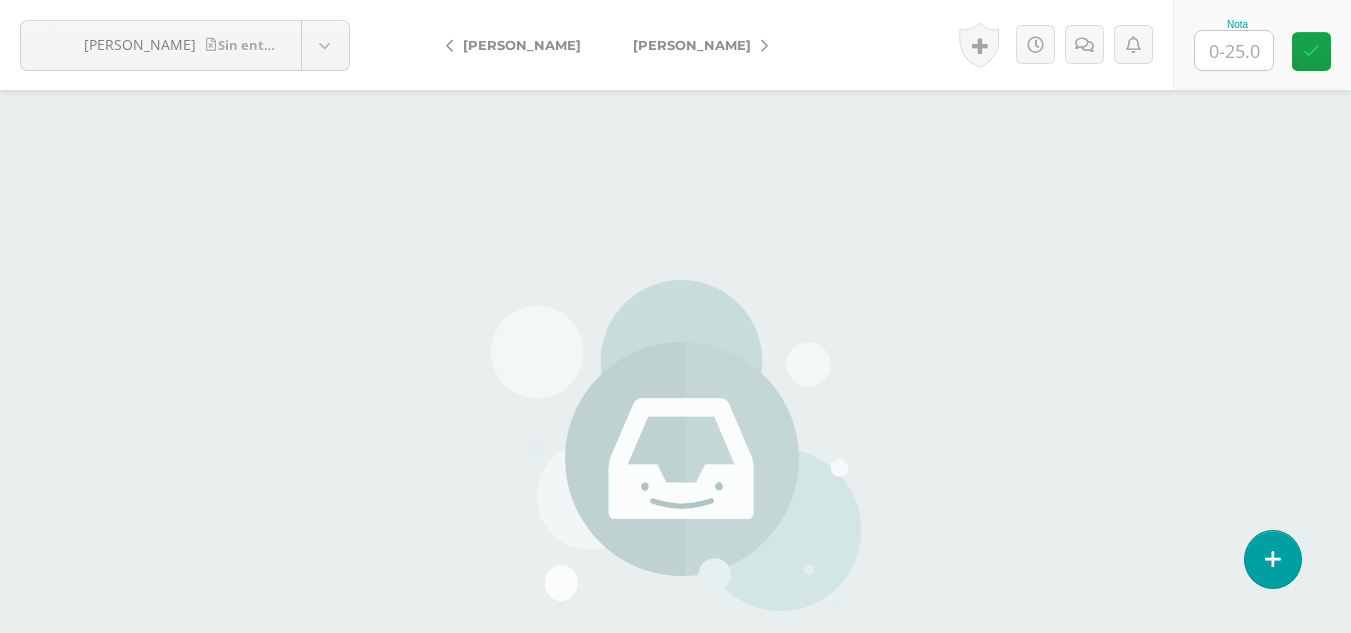 scroll, scrollTop: 0, scrollLeft: 0, axis: both 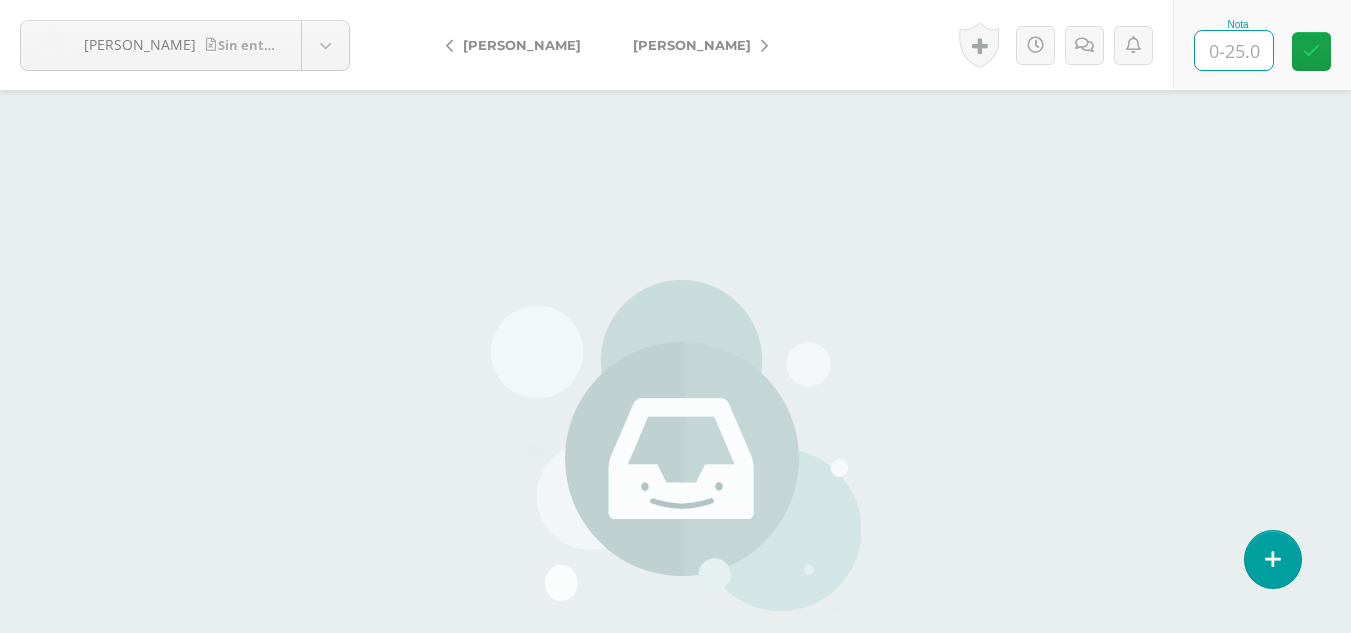 click at bounding box center [1234, 50] 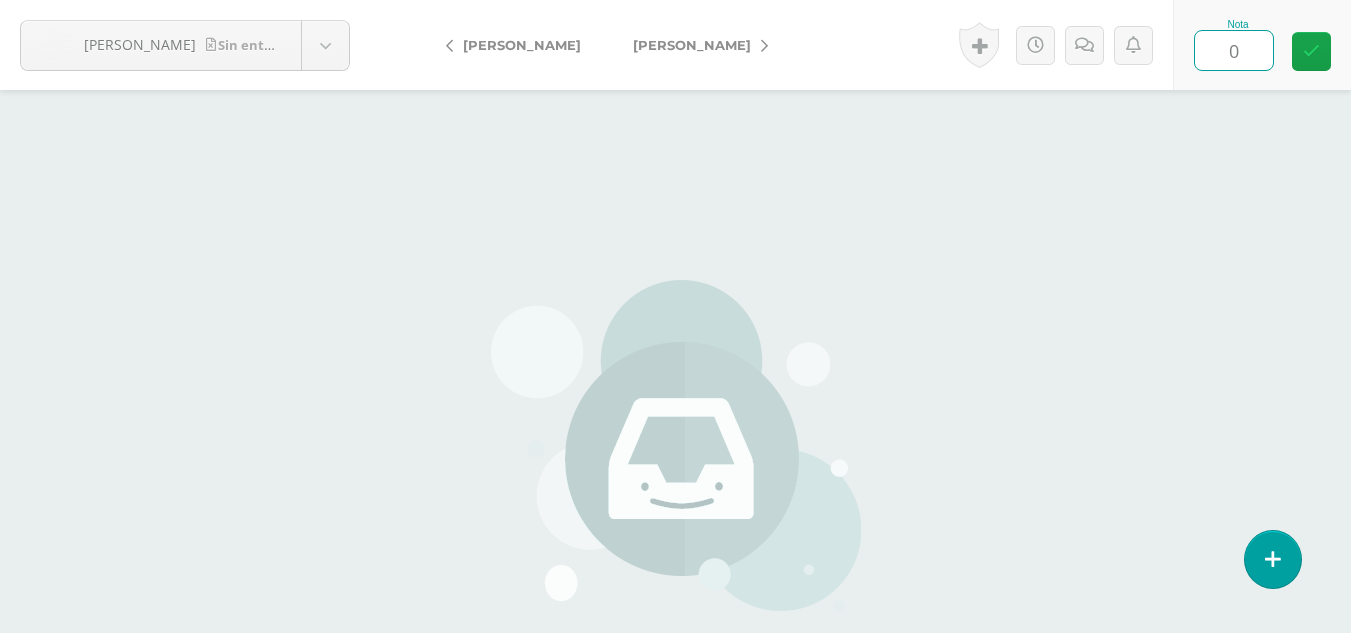 type on "0" 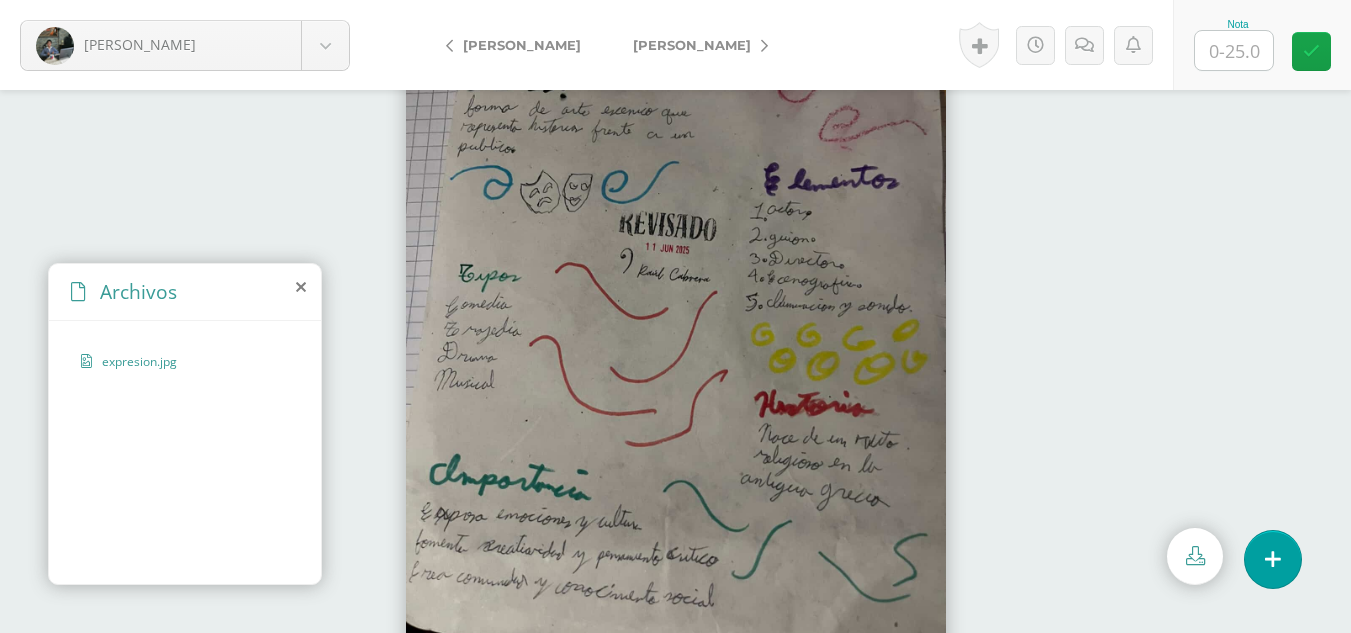 scroll, scrollTop: 89, scrollLeft: 0, axis: vertical 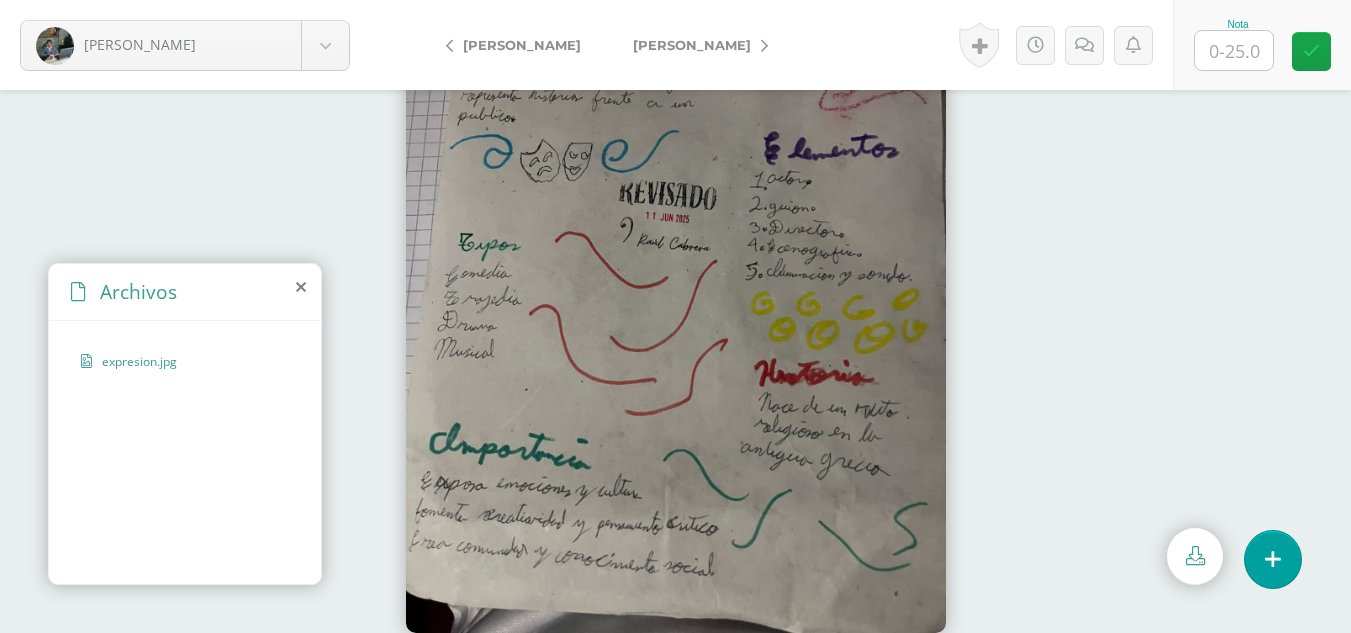 click at bounding box center [1234, 50] 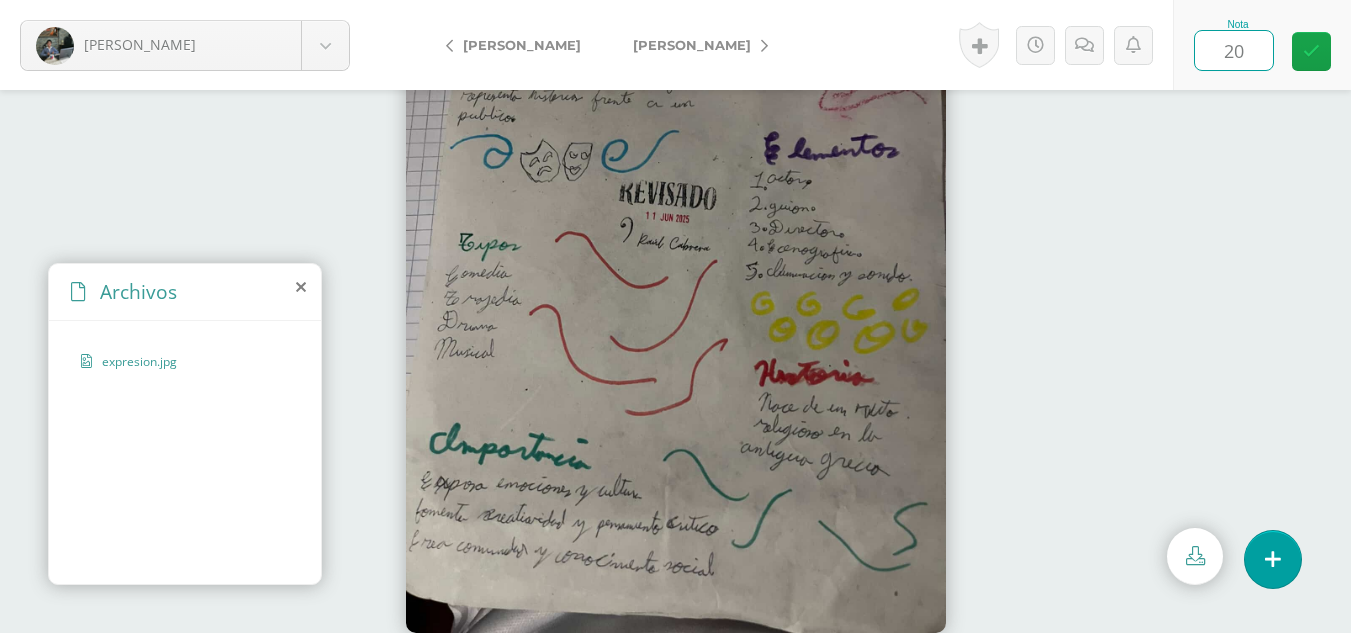 type on "20" 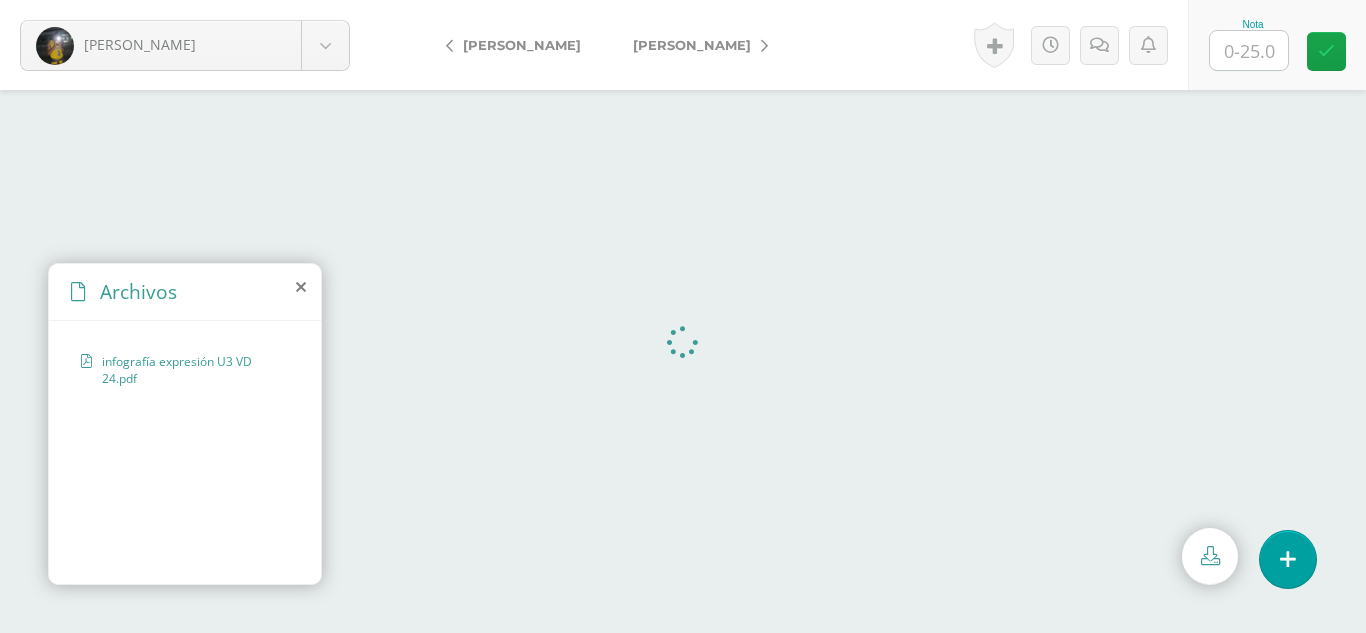 scroll, scrollTop: 0, scrollLeft: 0, axis: both 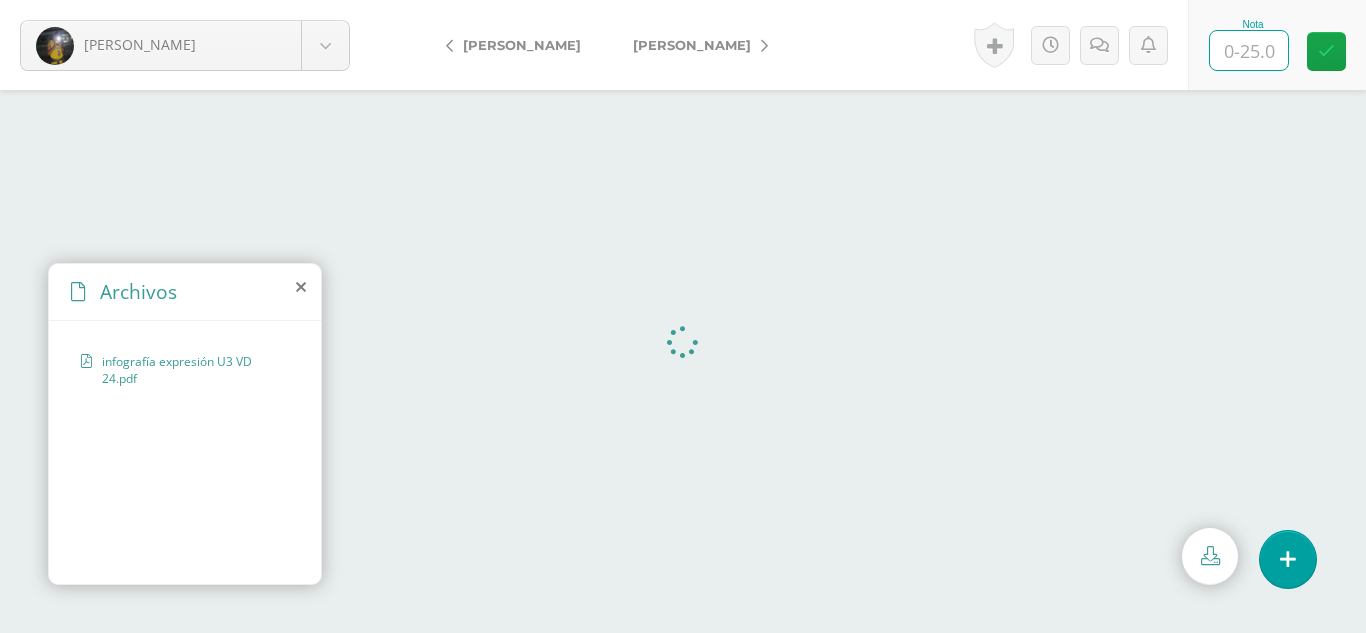 click at bounding box center [1249, 50] 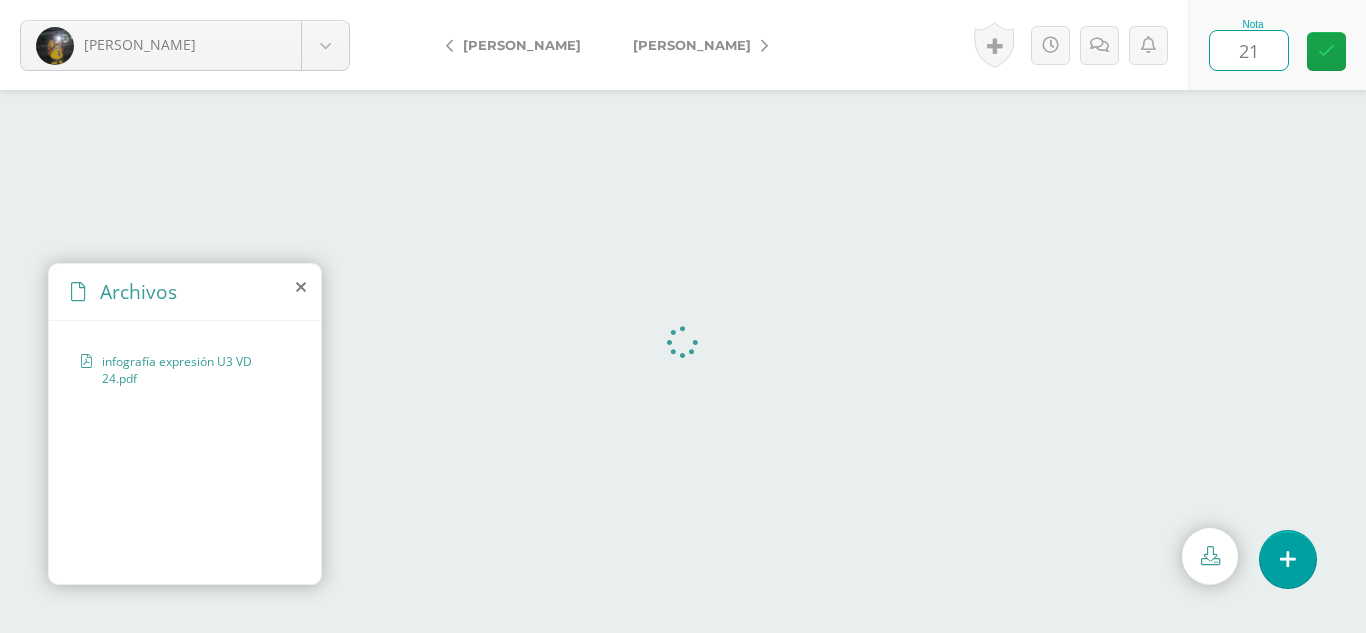 type on "21" 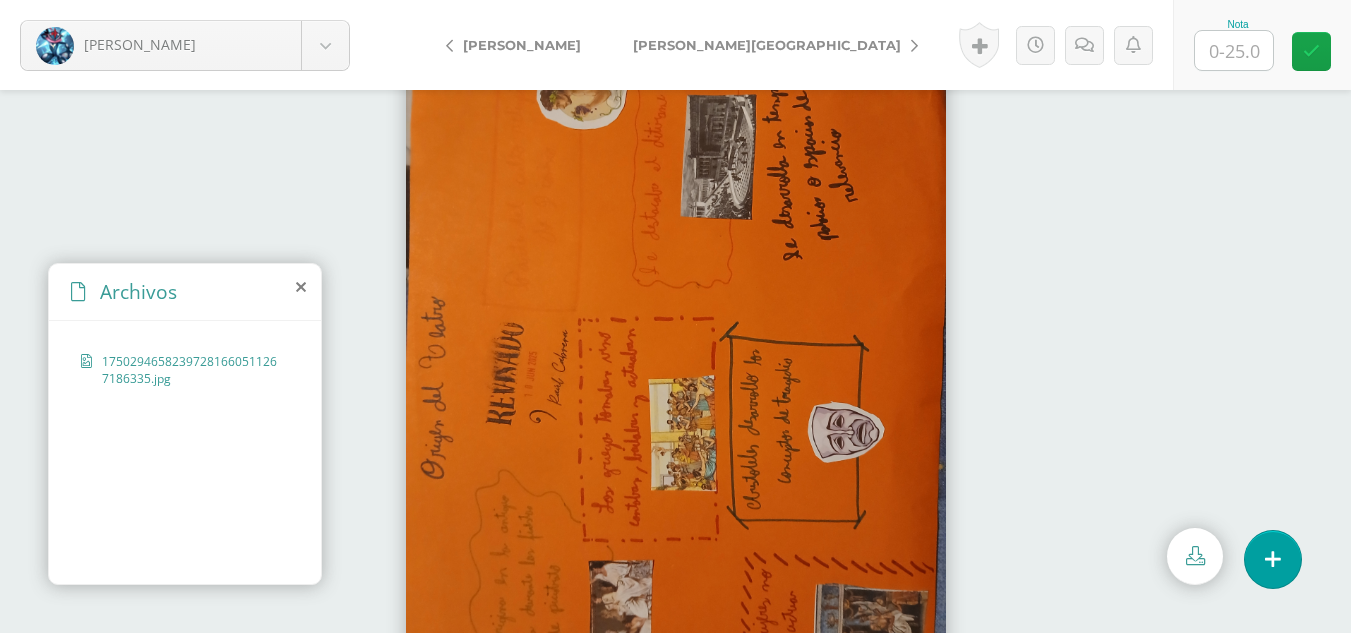 scroll, scrollTop: 89, scrollLeft: 0, axis: vertical 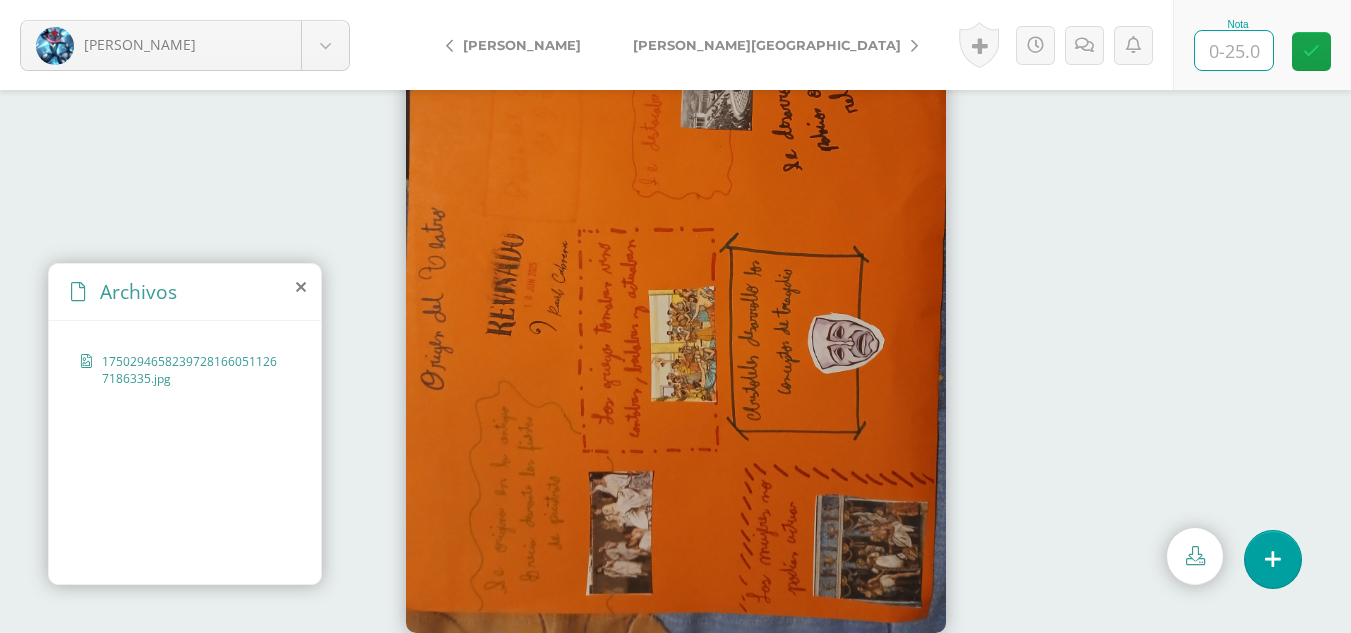 click at bounding box center [1234, 50] 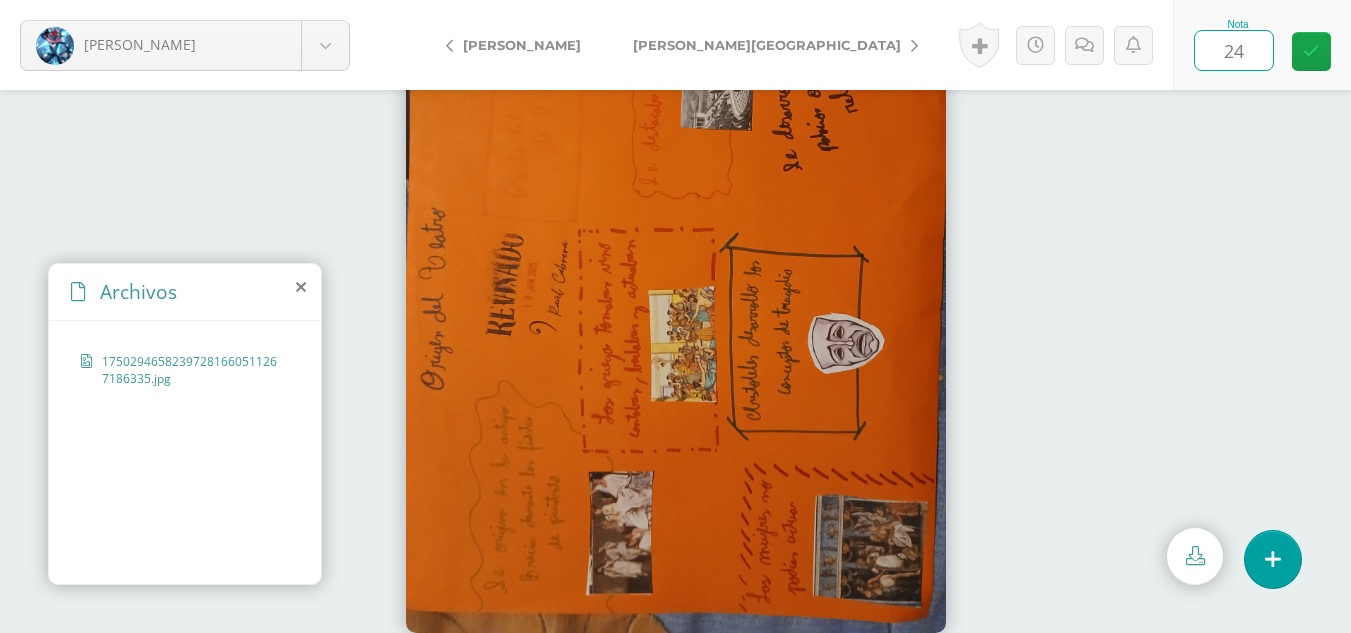 type on "24" 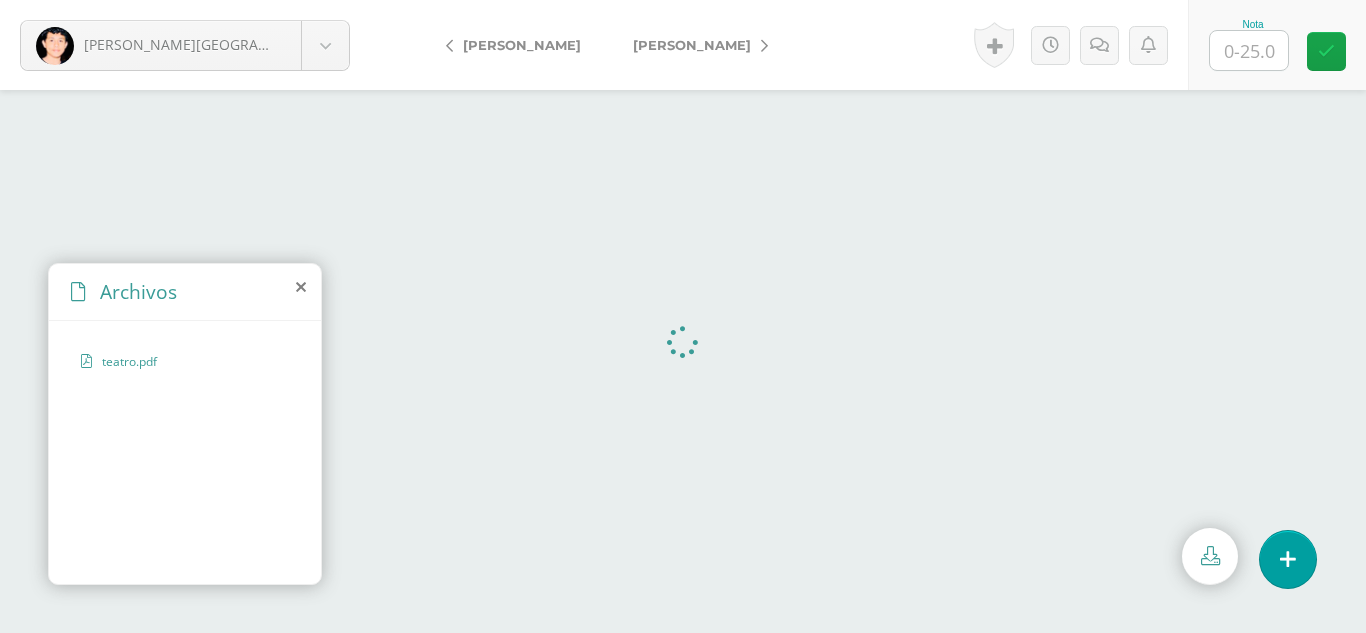 scroll, scrollTop: 0, scrollLeft: 0, axis: both 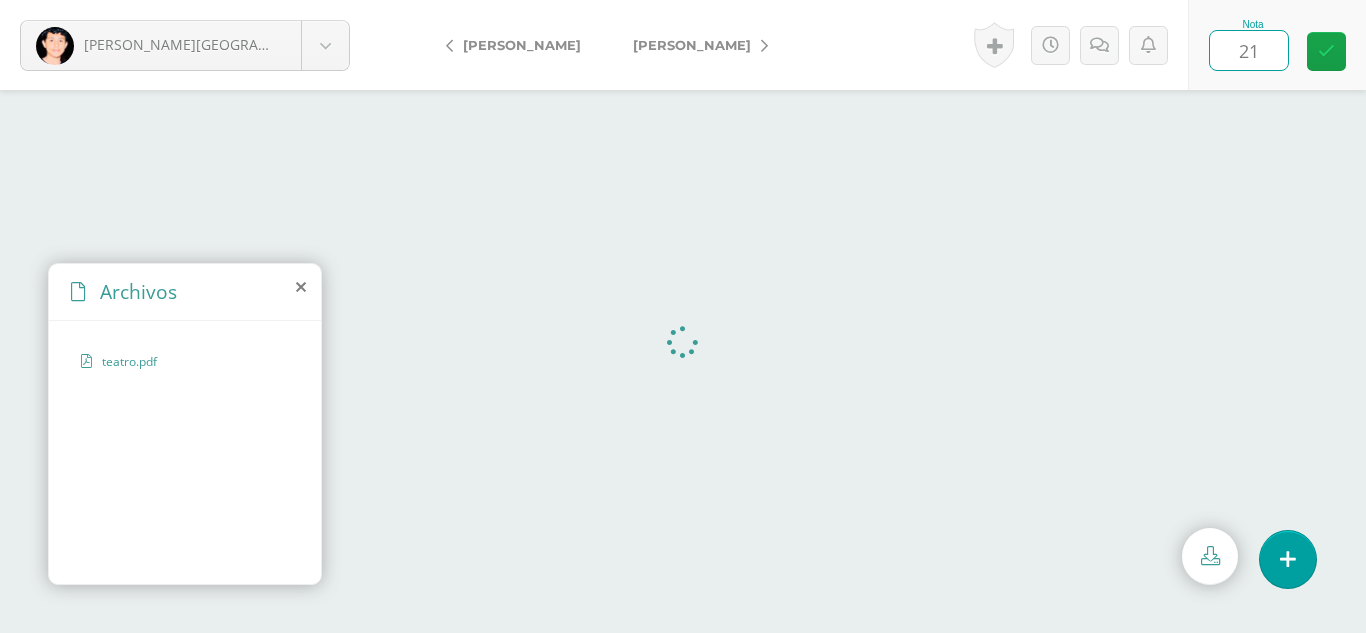 type on "21" 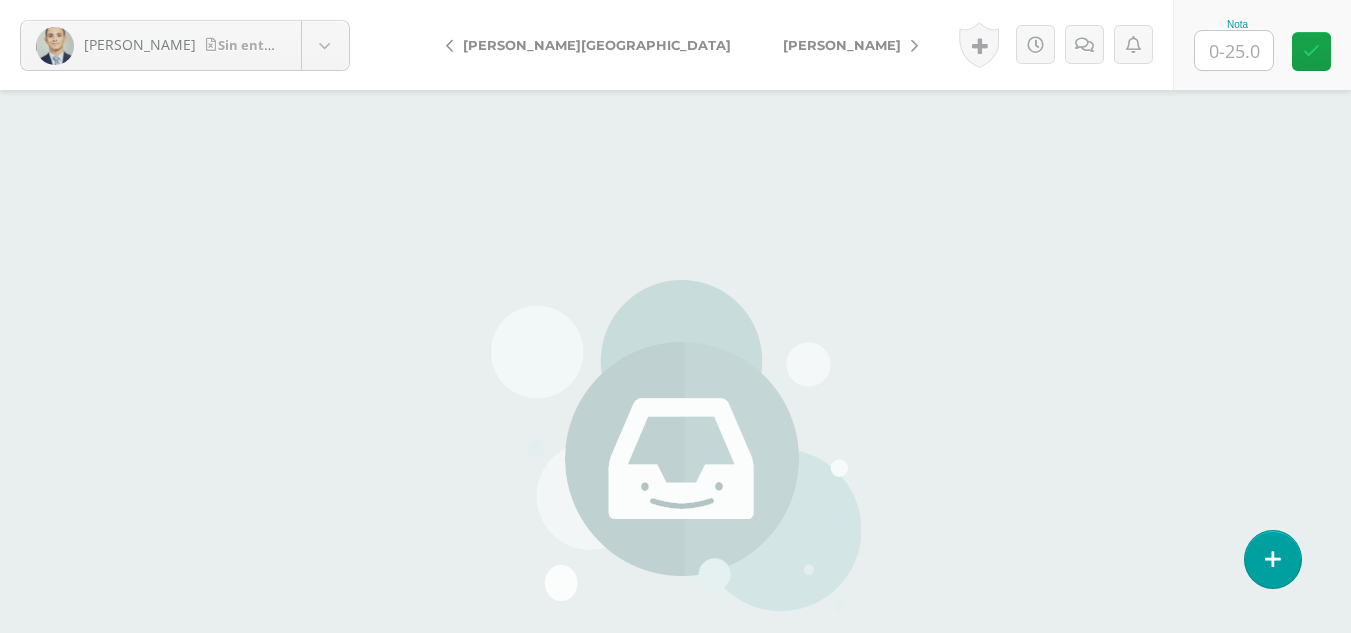 scroll, scrollTop: 0, scrollLeft: 0, axis: both 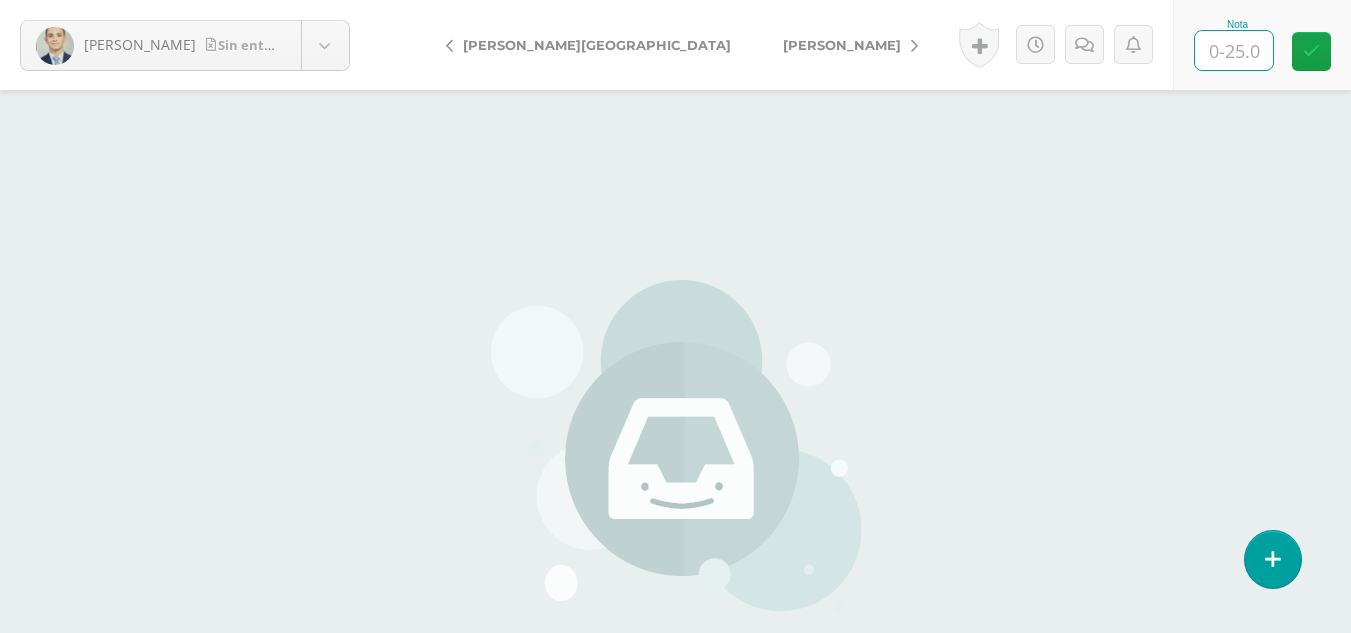 click at bounding box center (1234, 50) 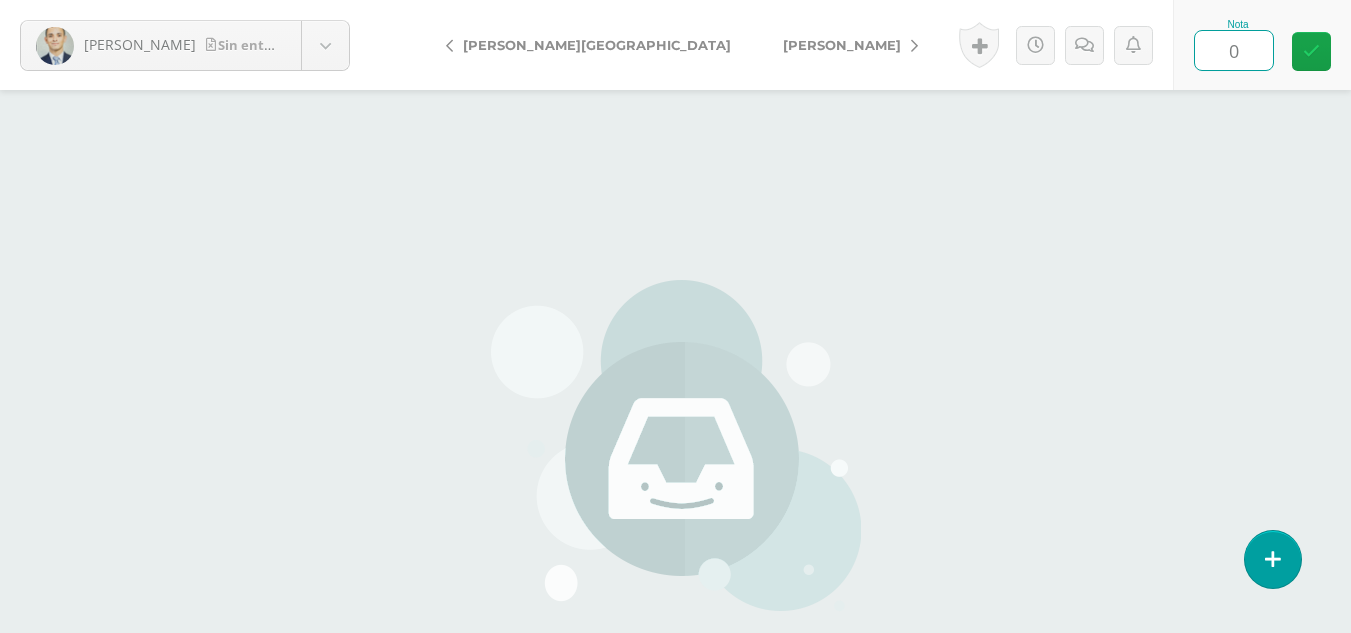 type on "0" 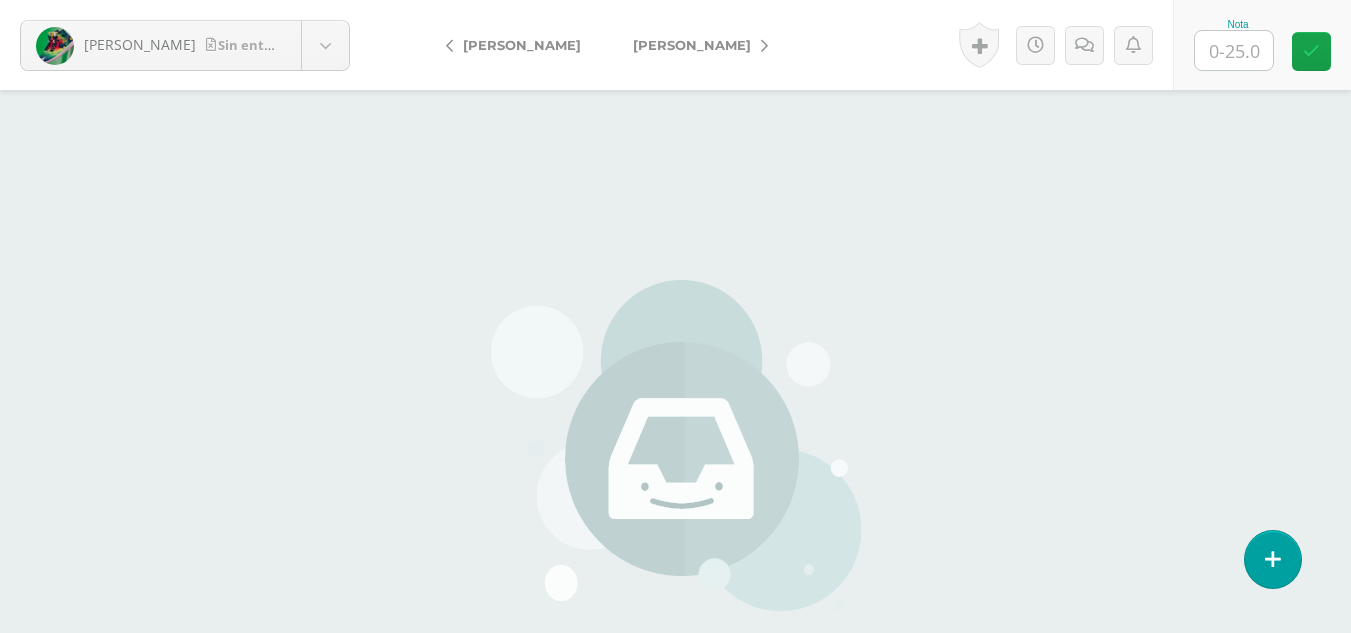scroll, scrollTop: 0, scrollLeft: 0, axis: both 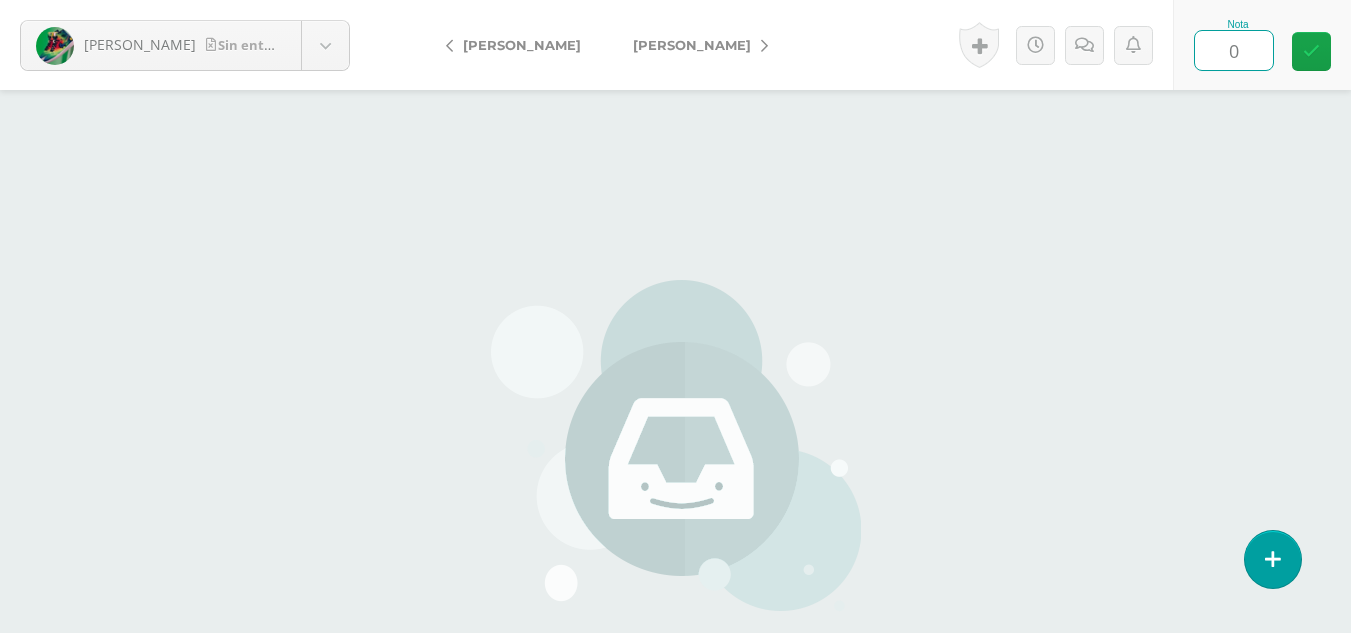 type on "0" 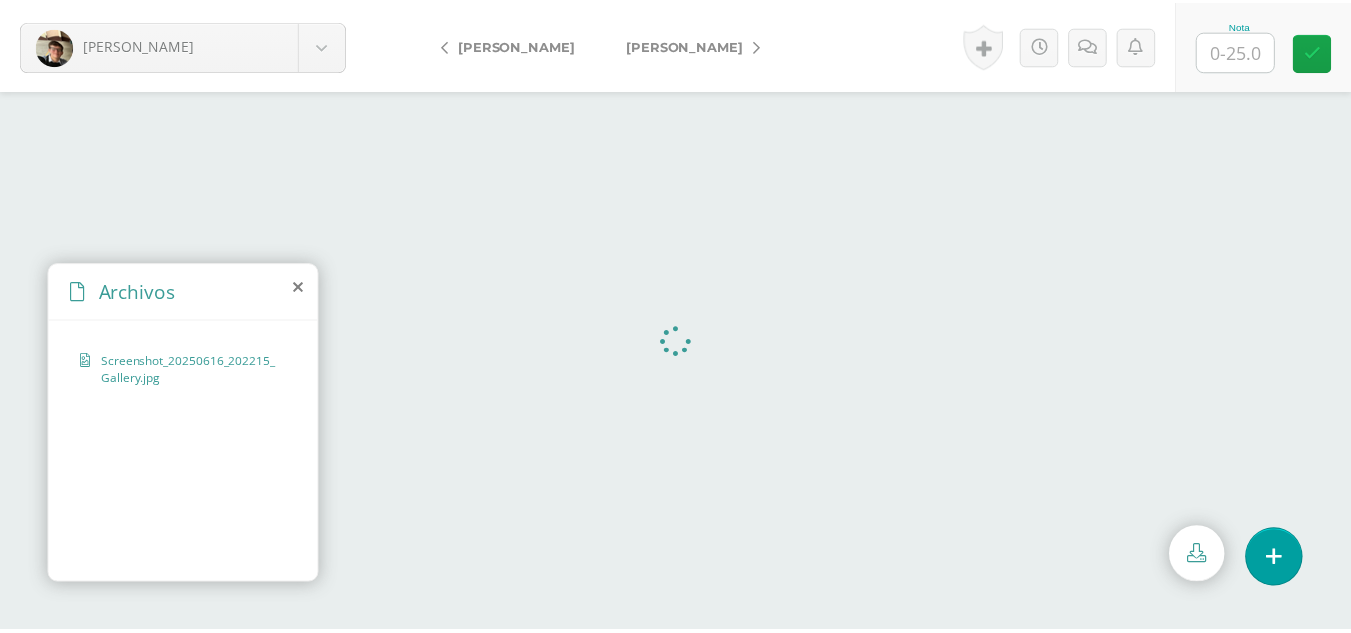 scroll, scrollTop: 0, scrollLeft: 0, axis: both 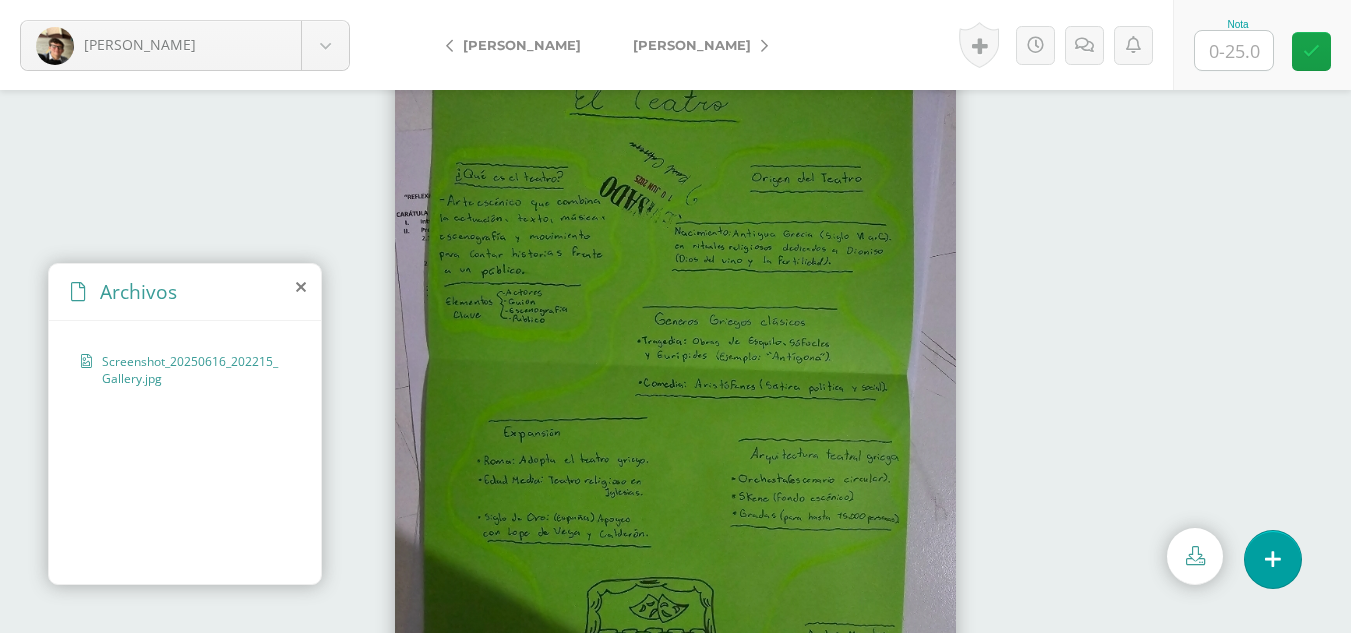 click at bounding box center [1234, 50] 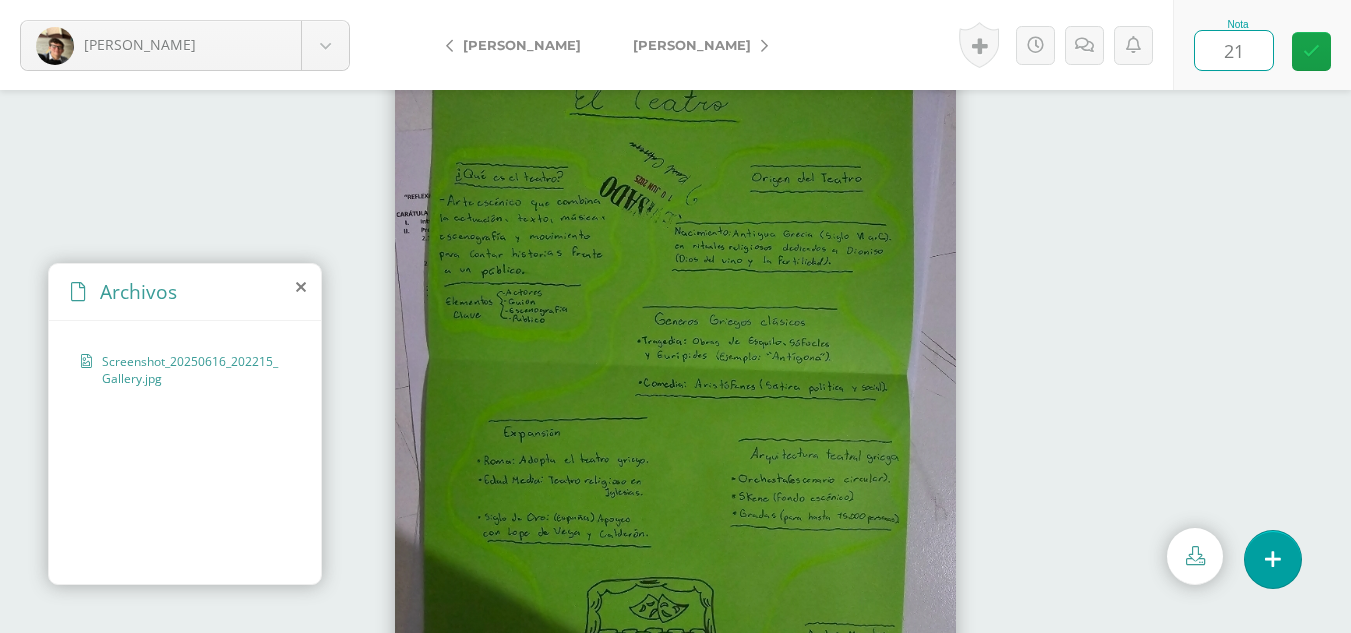 type on "21" 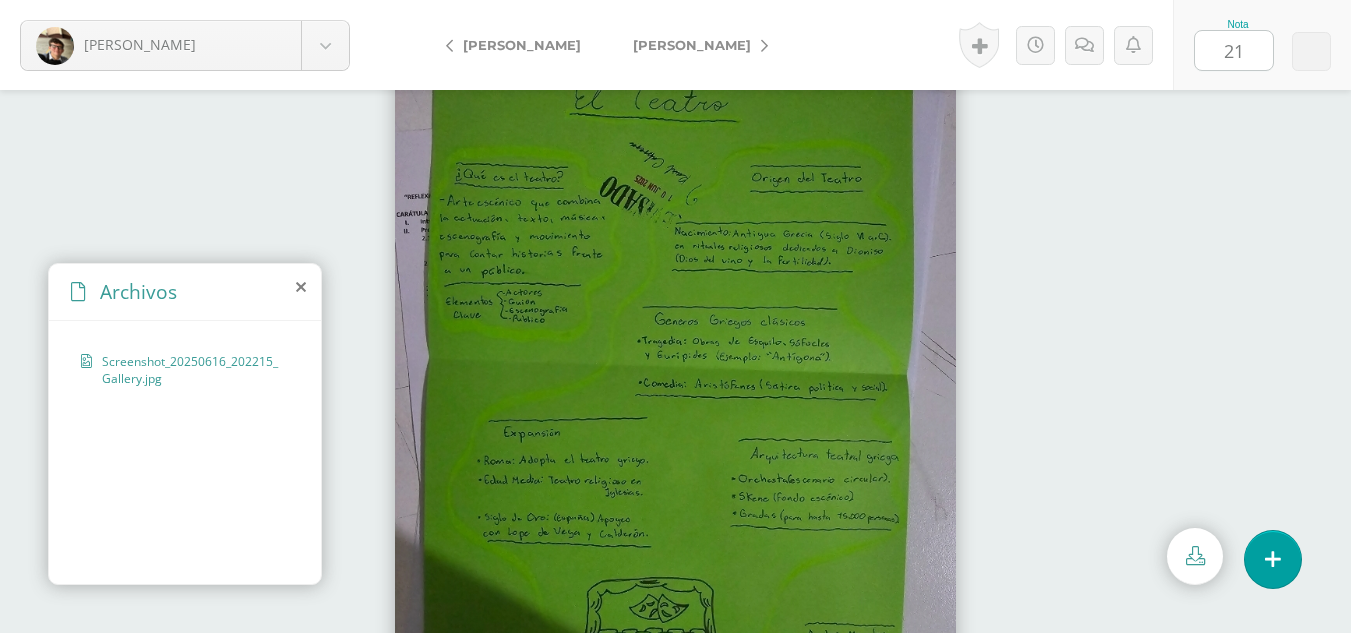 click on "[PERSON_NAME]" at bounding box center (695, 45) 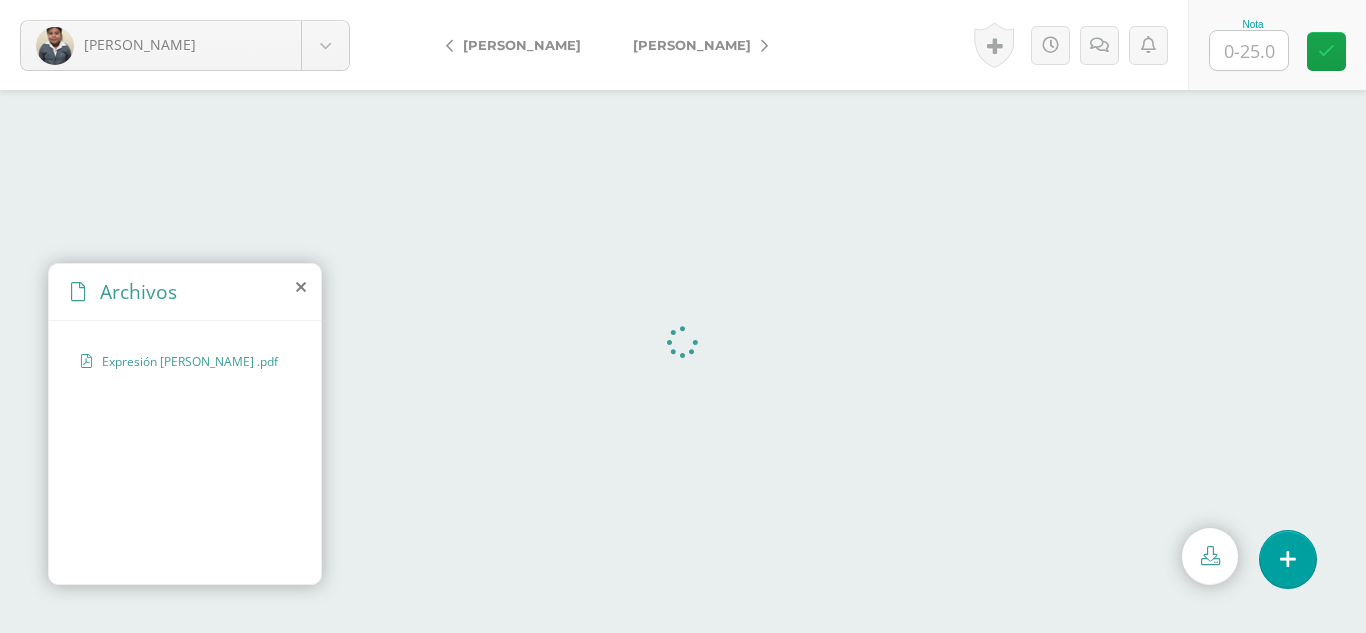 scroll, scrollTop: 0, scrollLeft: 0, axis: both 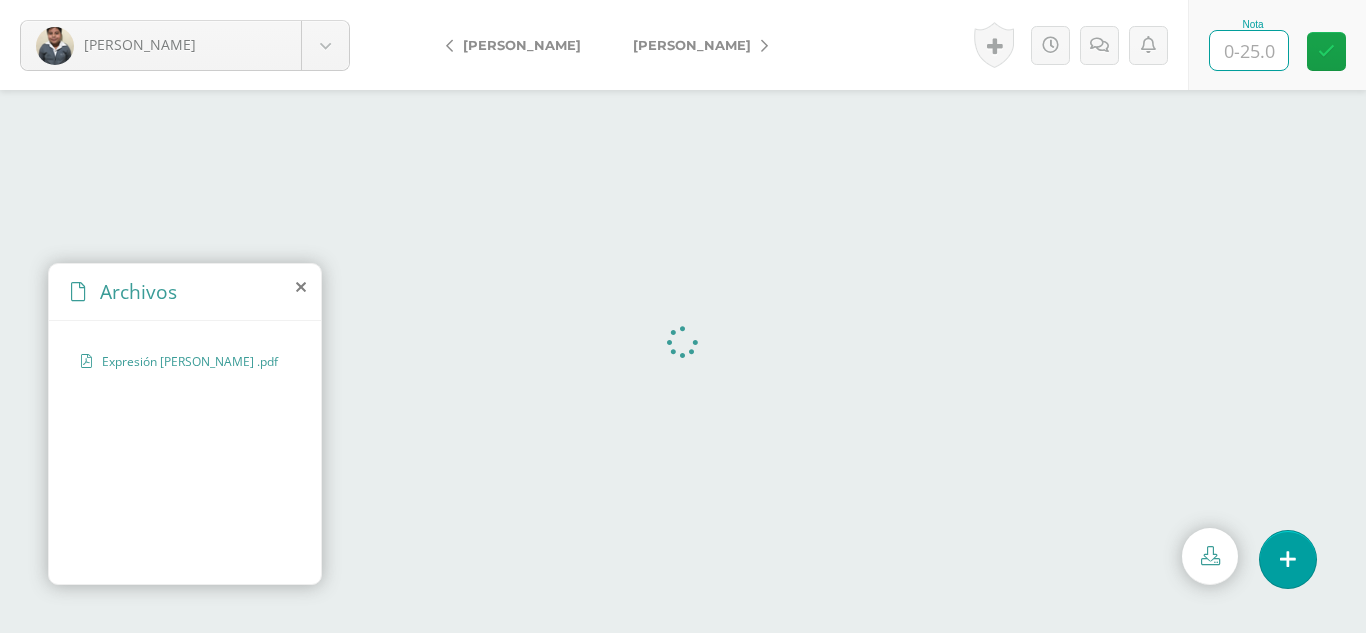 click at bounding box center (1249, 50) 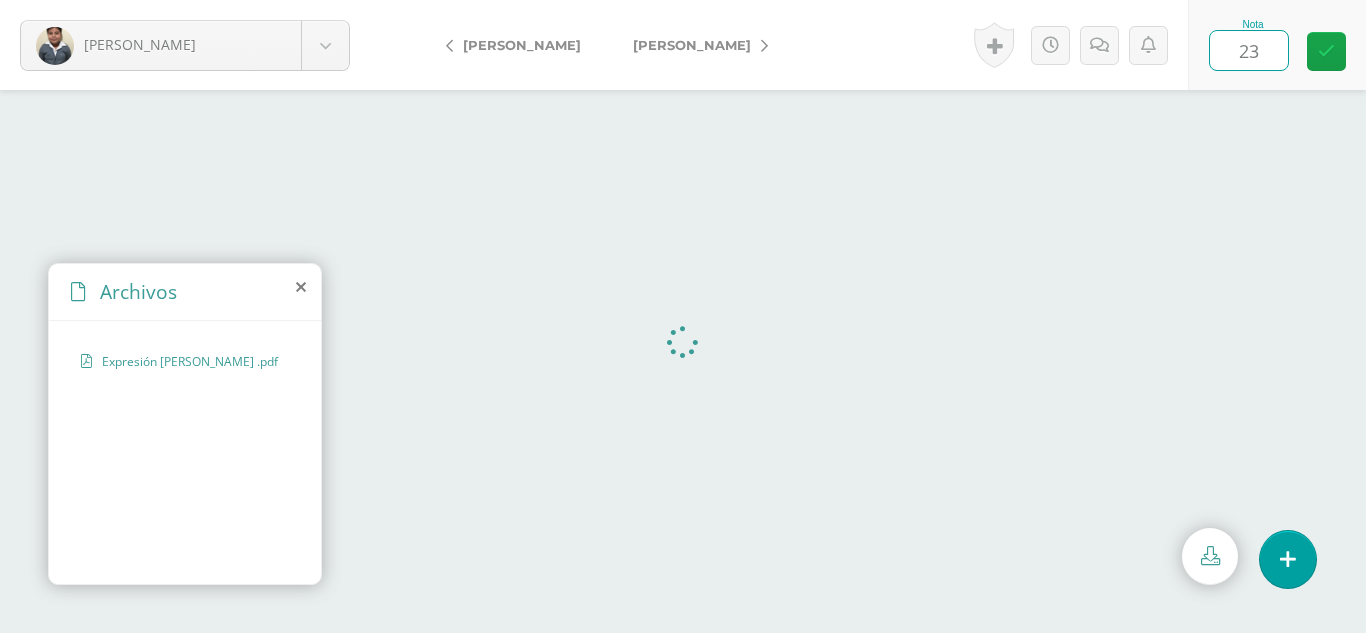 type on "23" 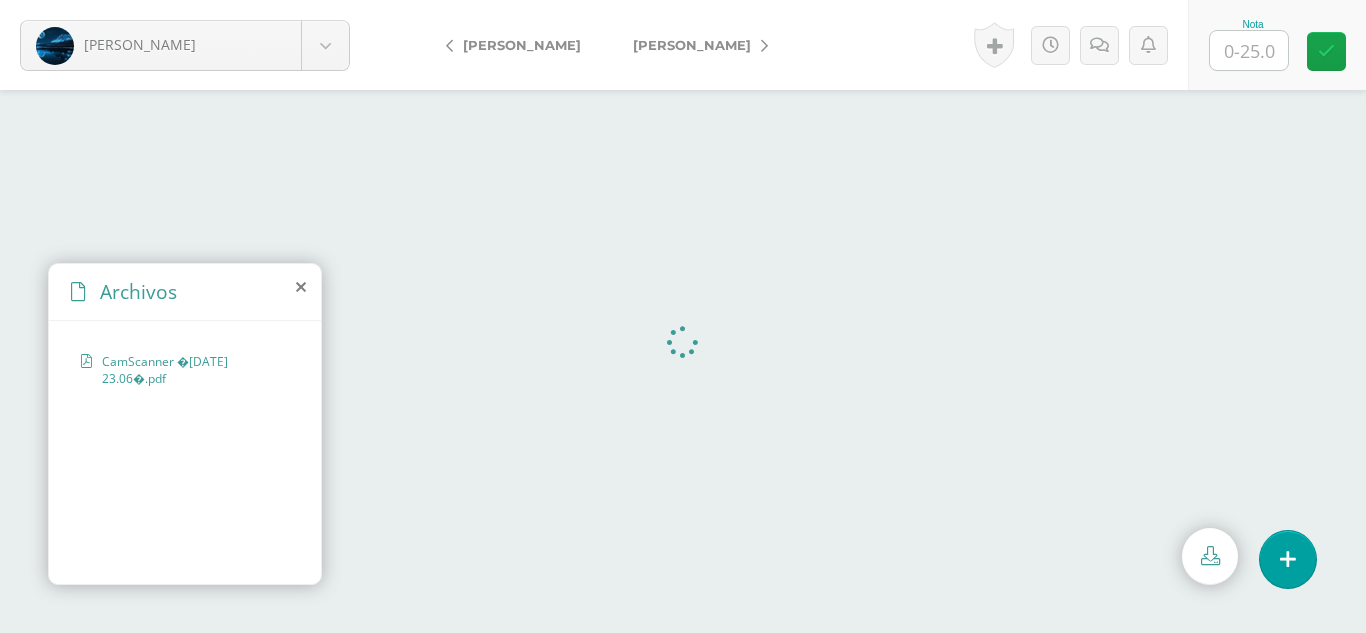 scroll, scrollTop: 0, scrollLeft: 0, axis: both 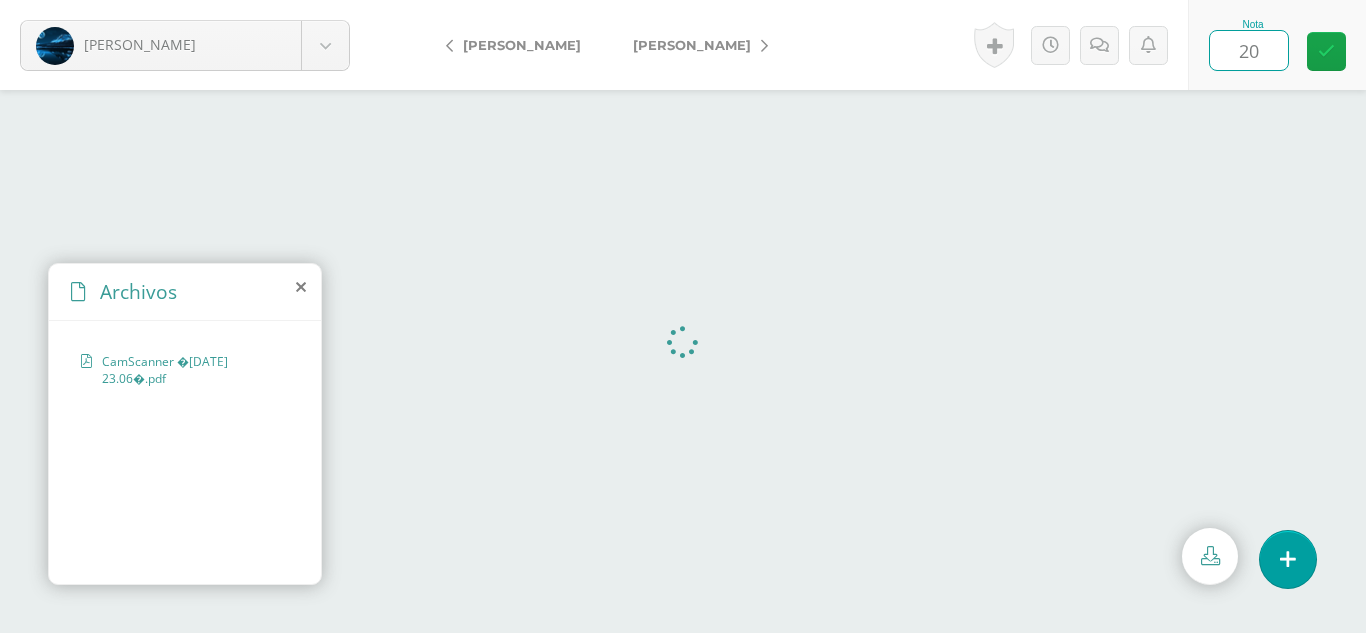 type on "20" 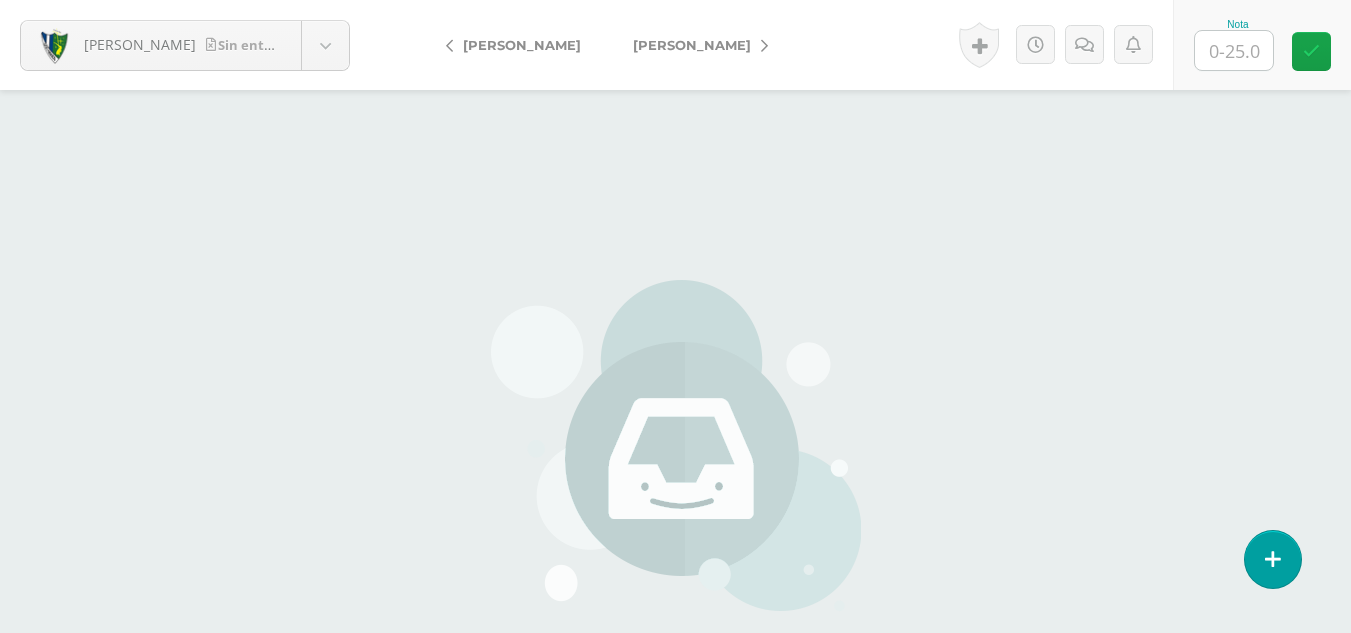 scroll, scrollTop: 0, scrollLeft: 0, axis: both 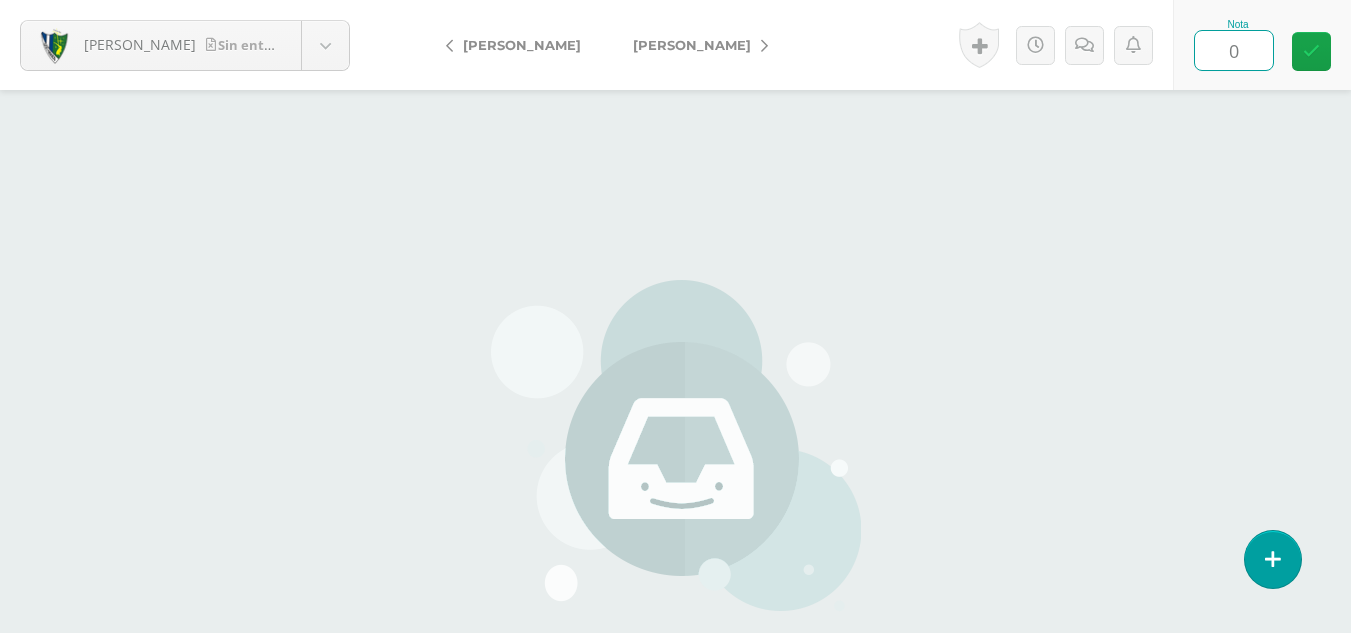 type on "0" 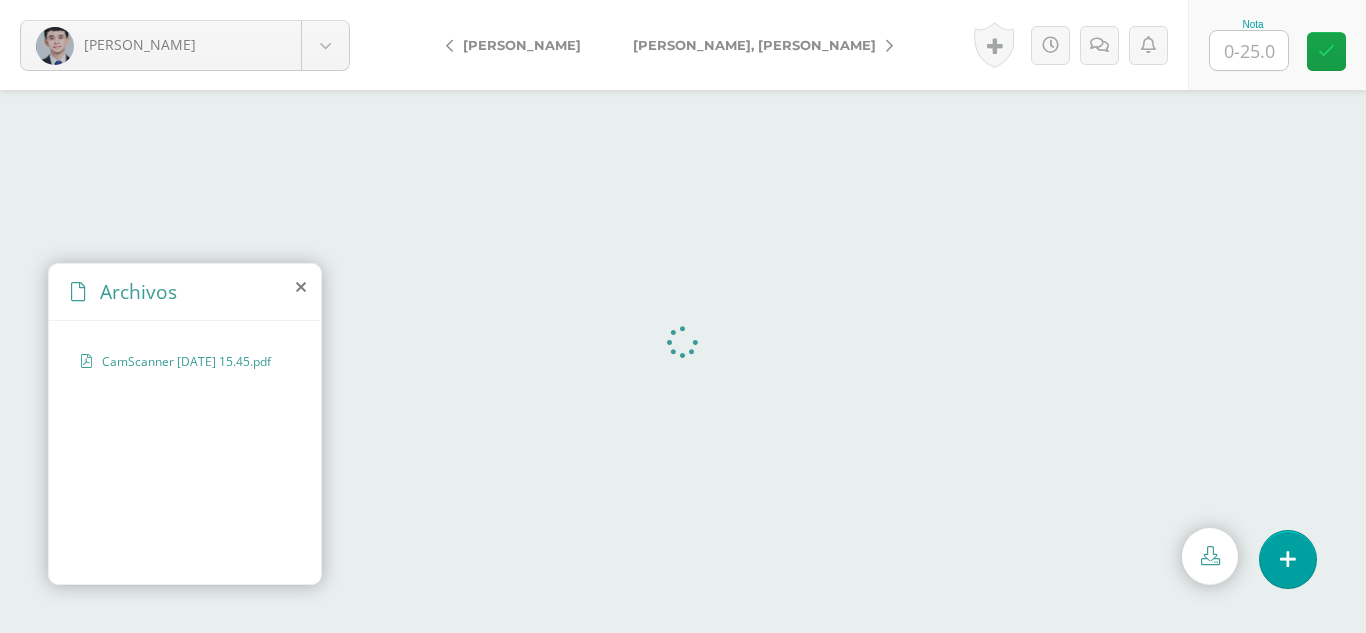 scroll, scrollTop: 0, scrollLeft: 0, axis: both 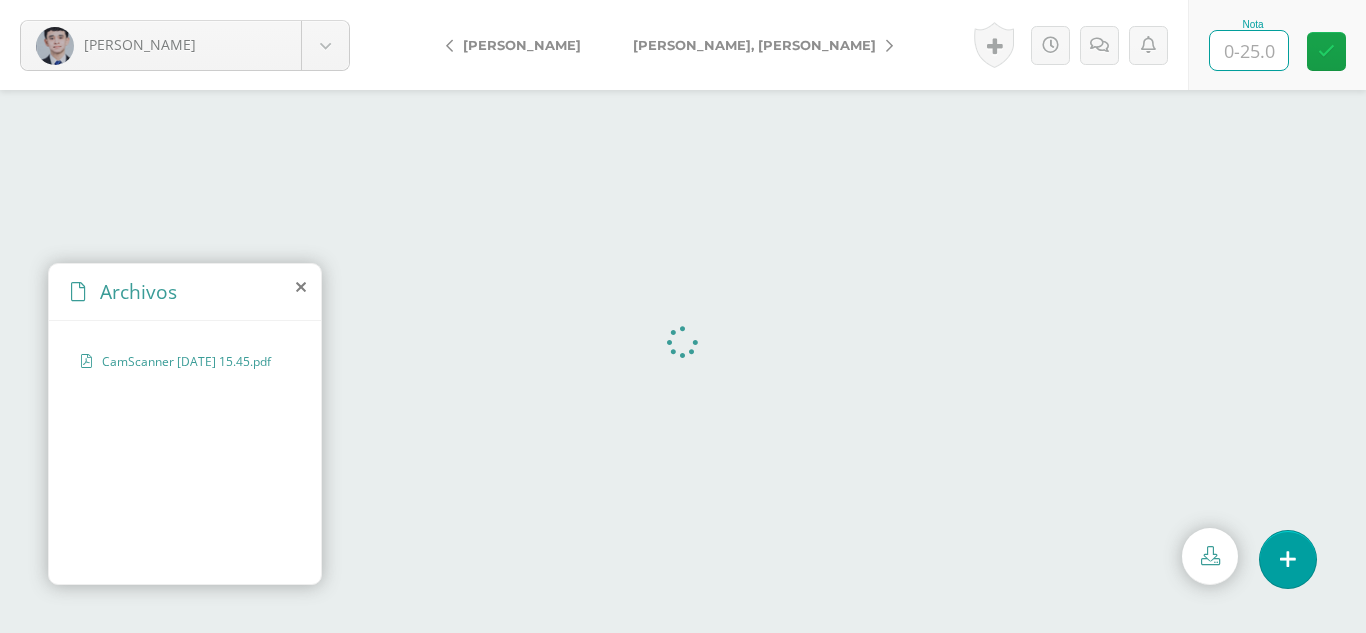 click at bounding box center [1249, 50] 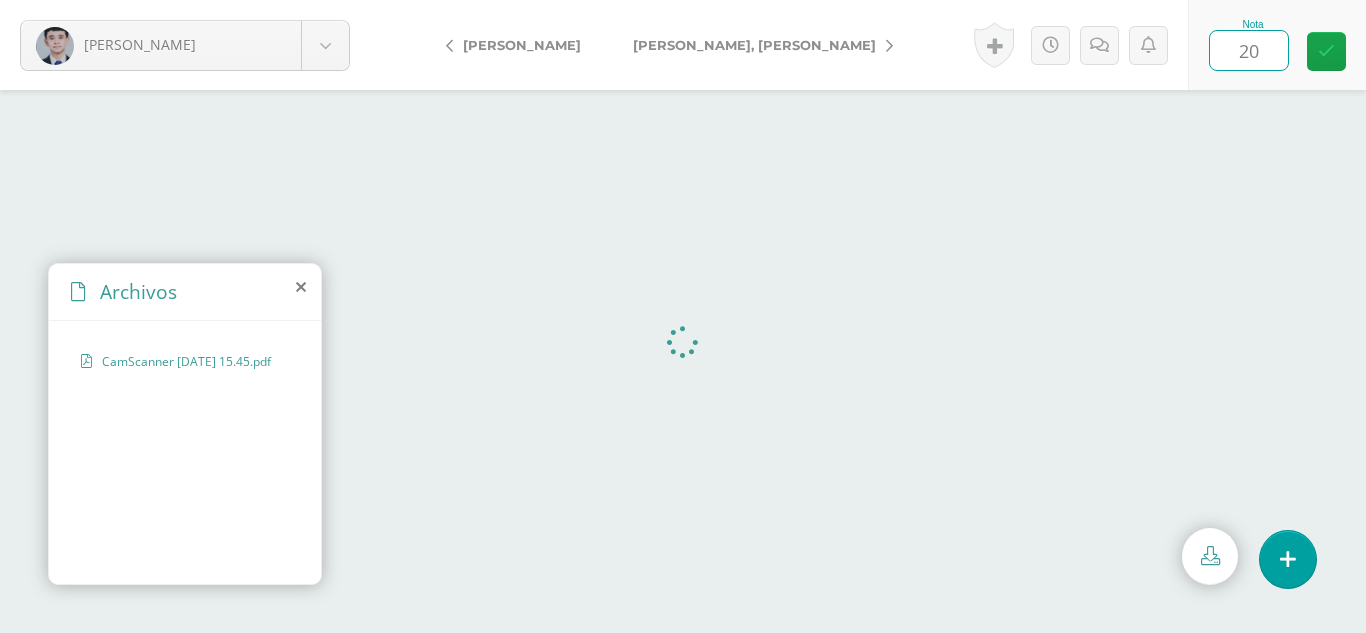 type on "20" 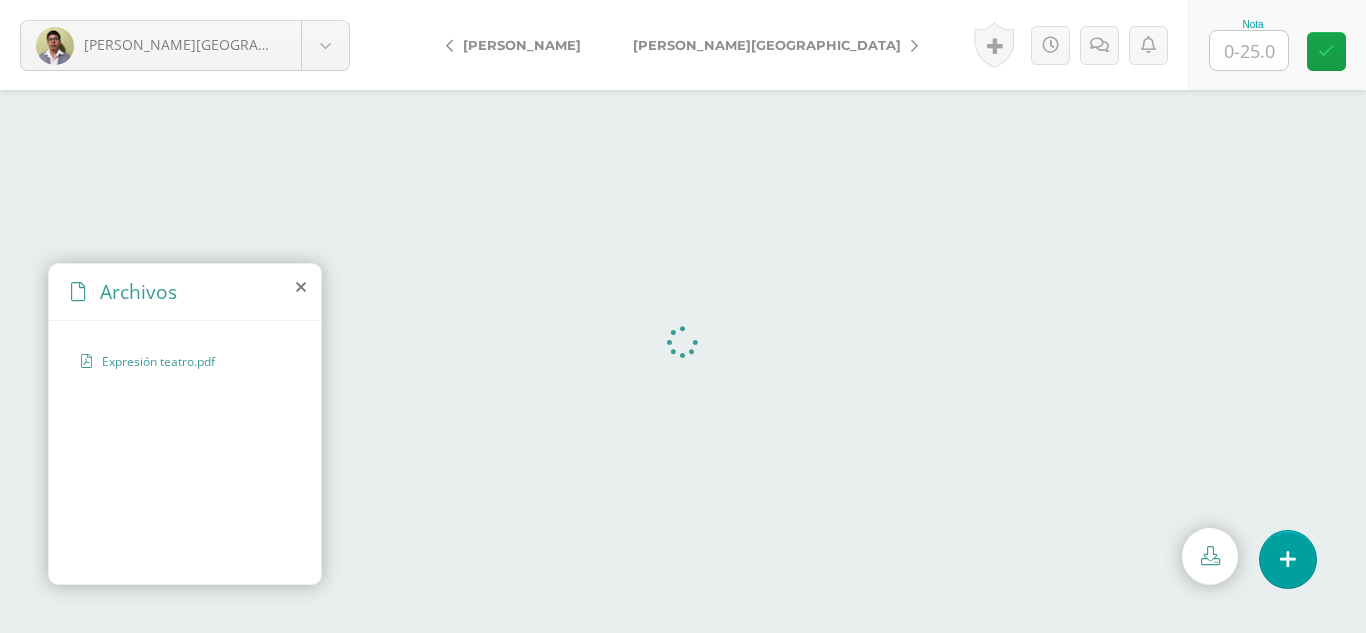 scroll, scrollTop: 0, scrollLeft: 0, axis: both 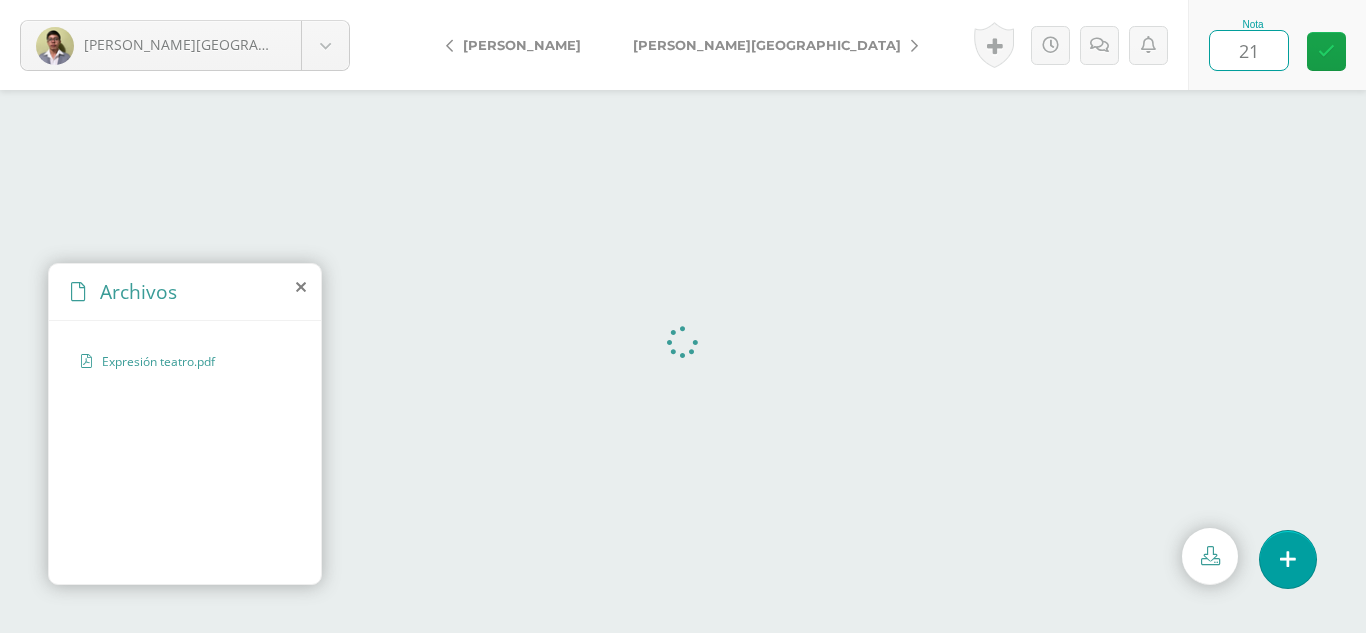 type on "21" 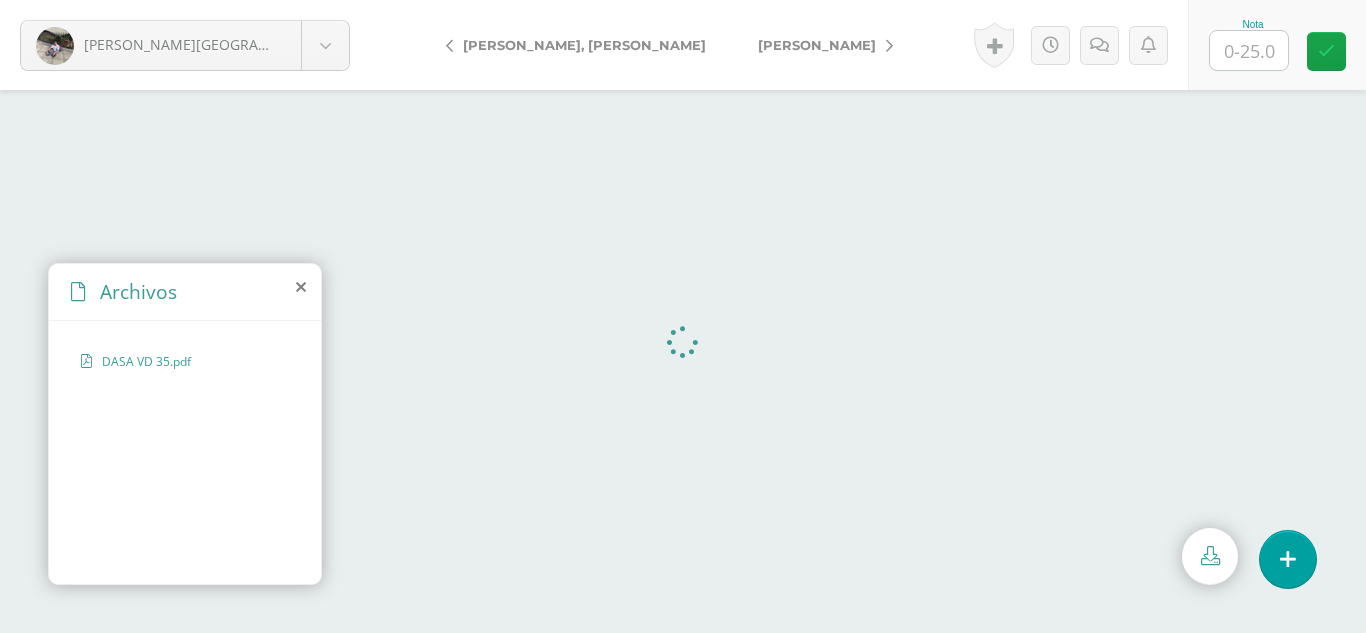 scroll, scrollTop: 0, scrollLeft: 0, axis: both 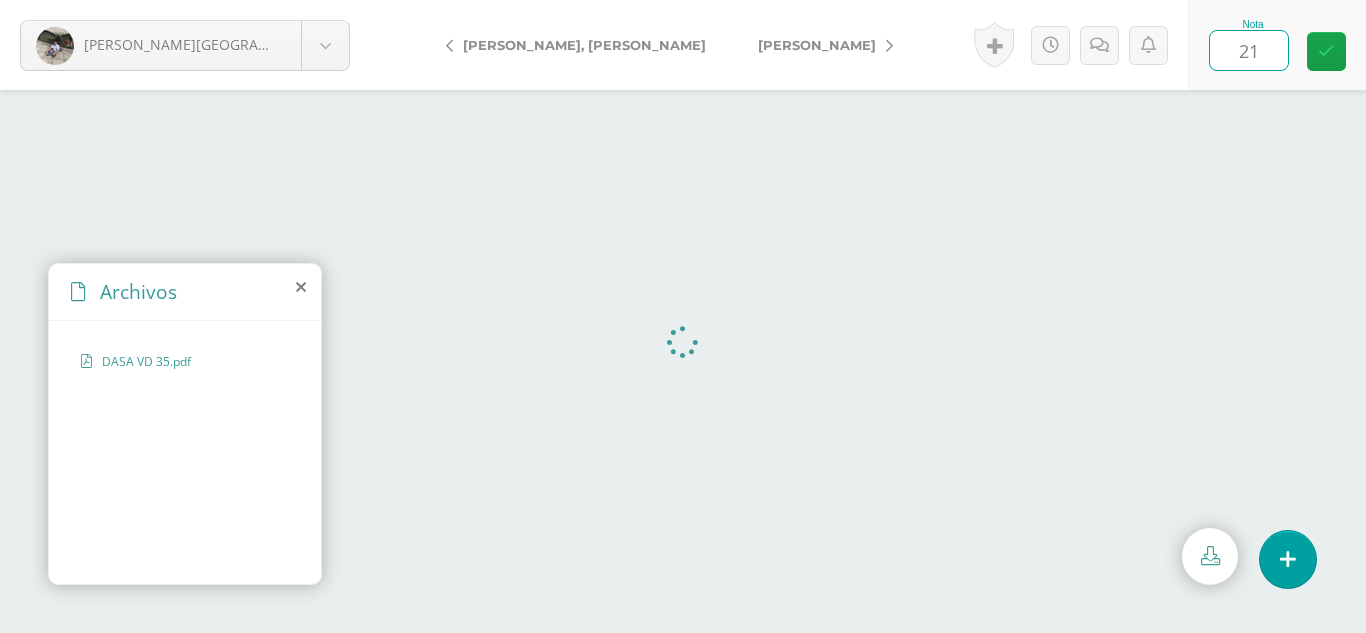 type on "21" 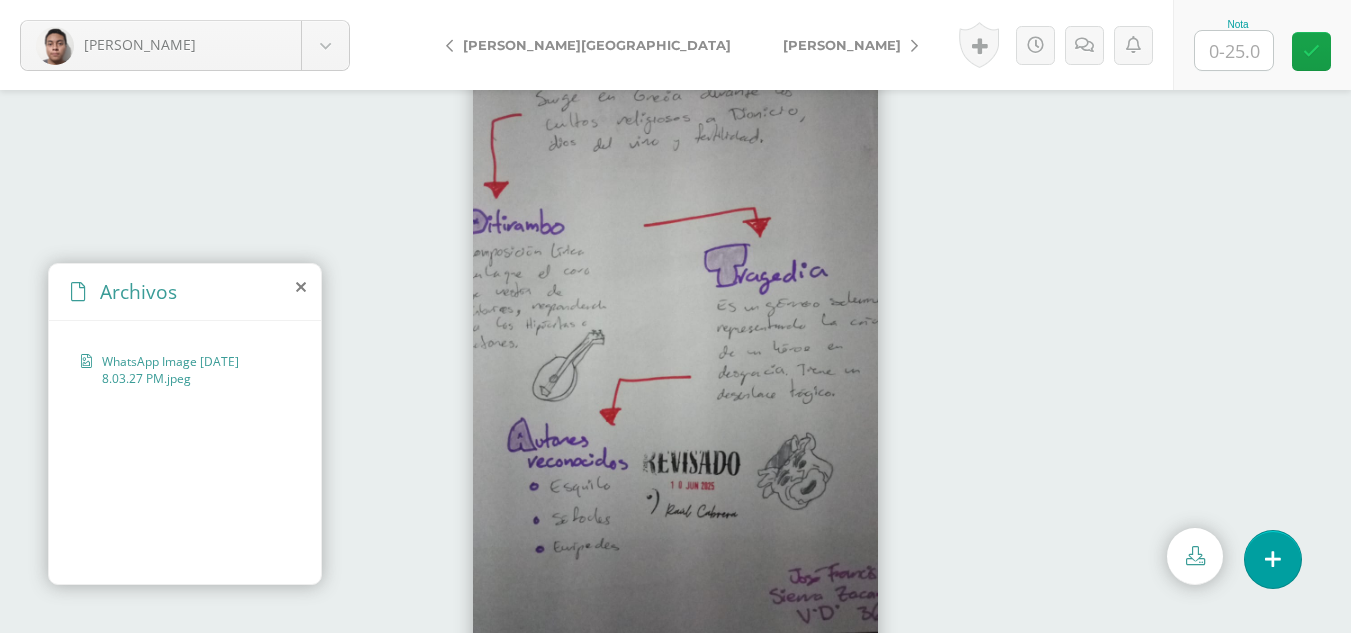 scroll, scrollTop: 0, scrollLeft: 0, axis: both 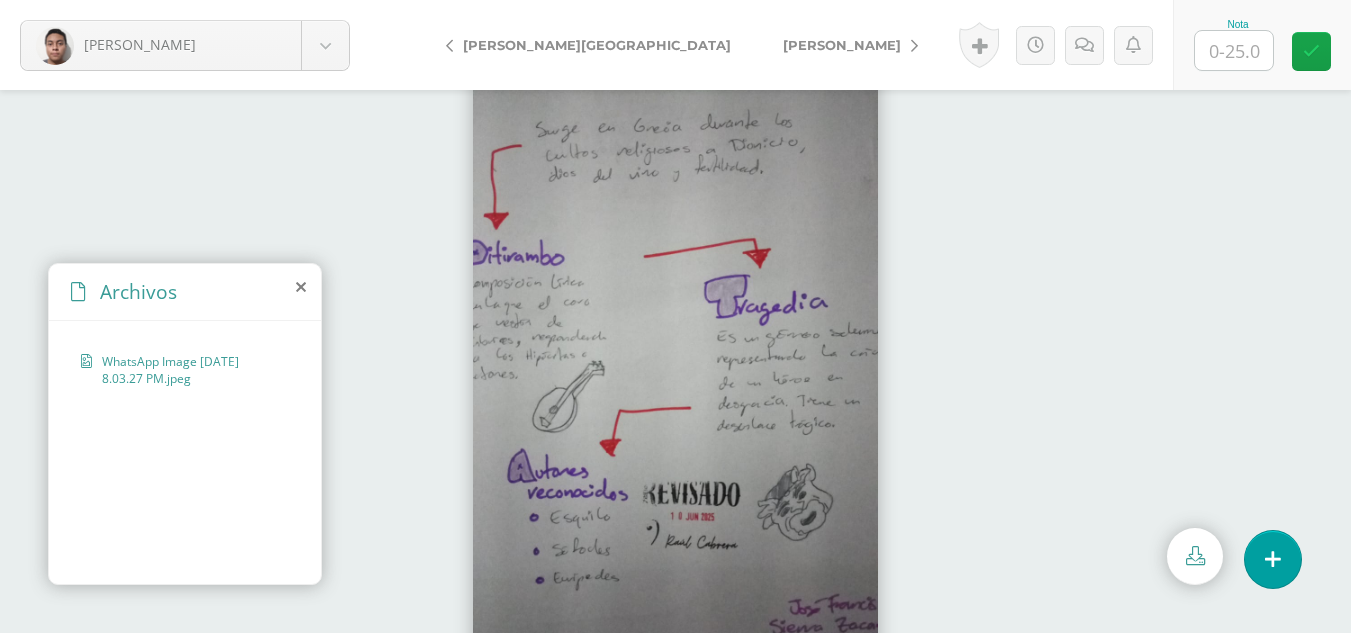click at bounding box center [1234, 50] 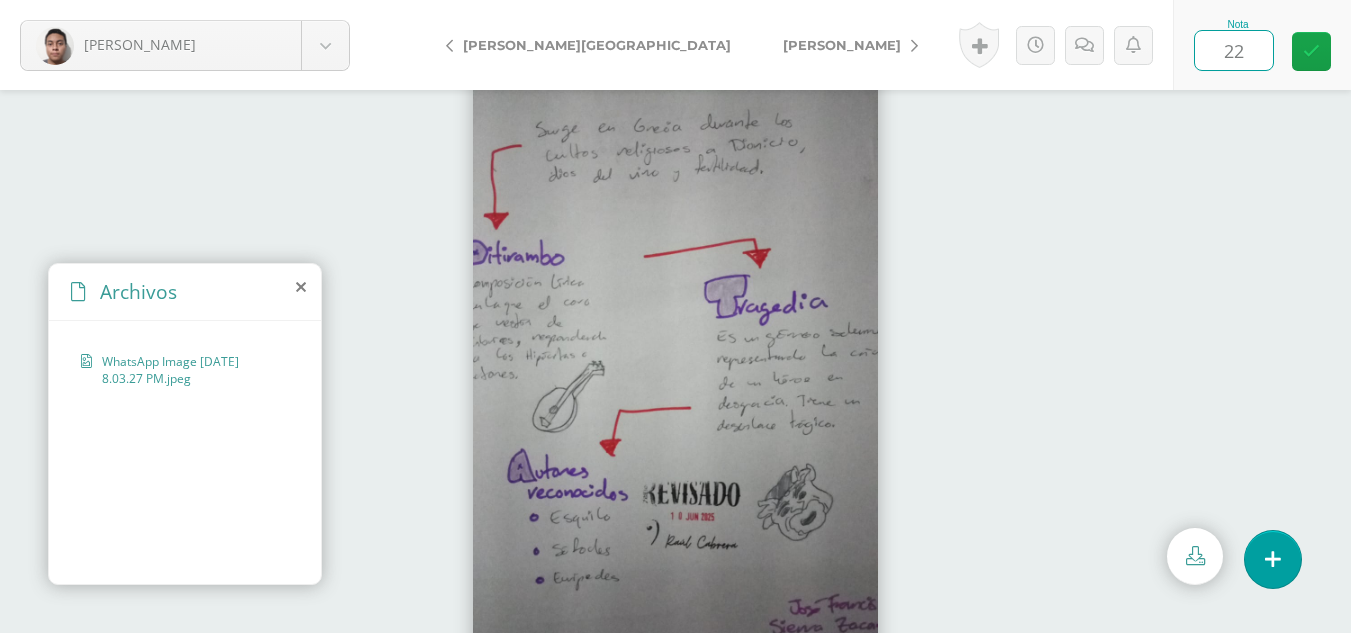 type on "22" 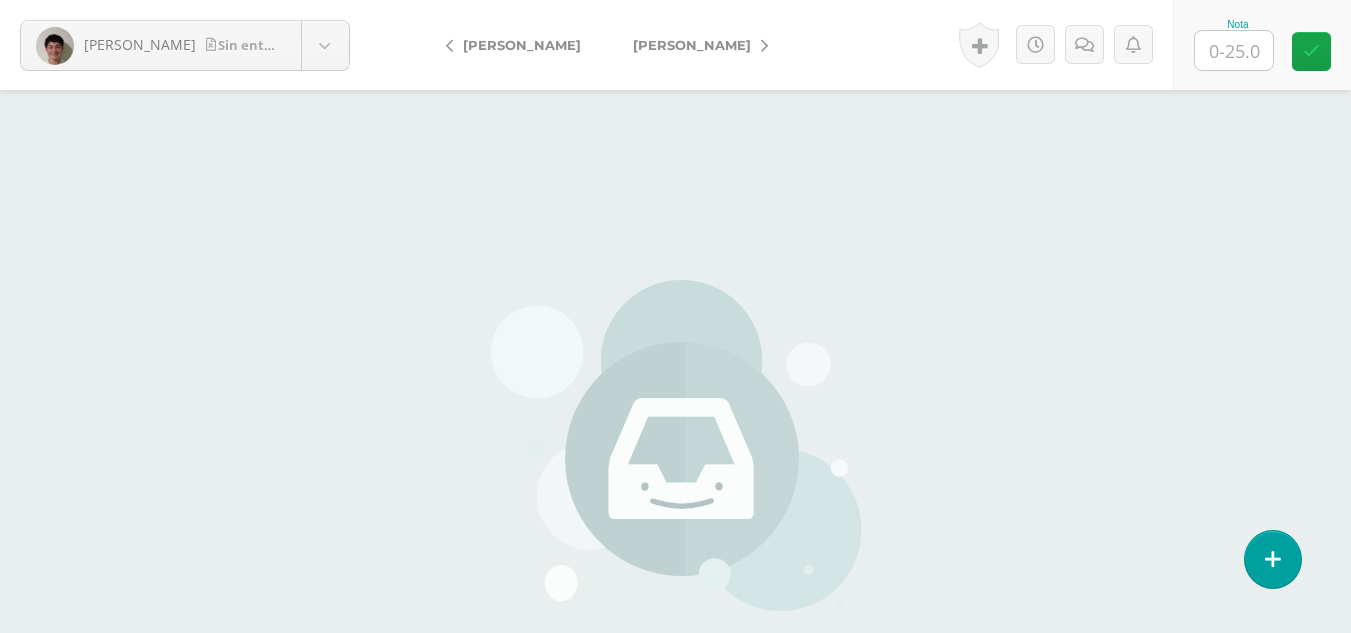 scroll, scrollTop: 0, scrollLeft: 0, axis: both 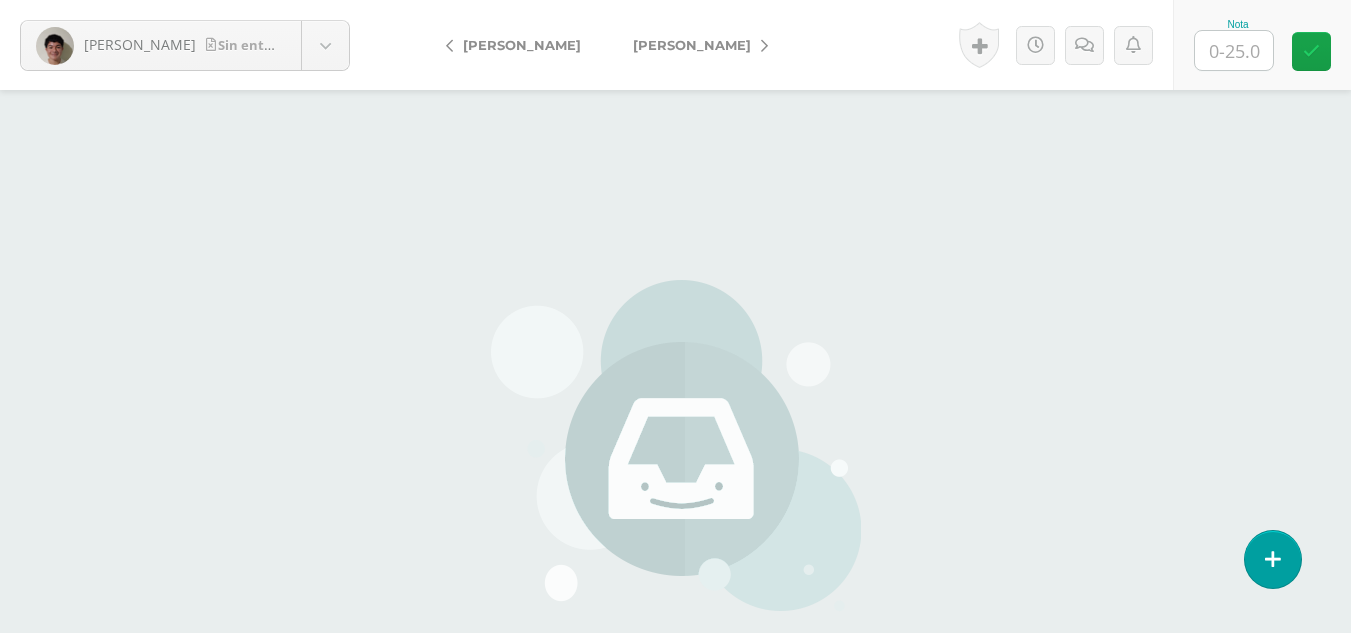 click at bounding box center (1234, 50) 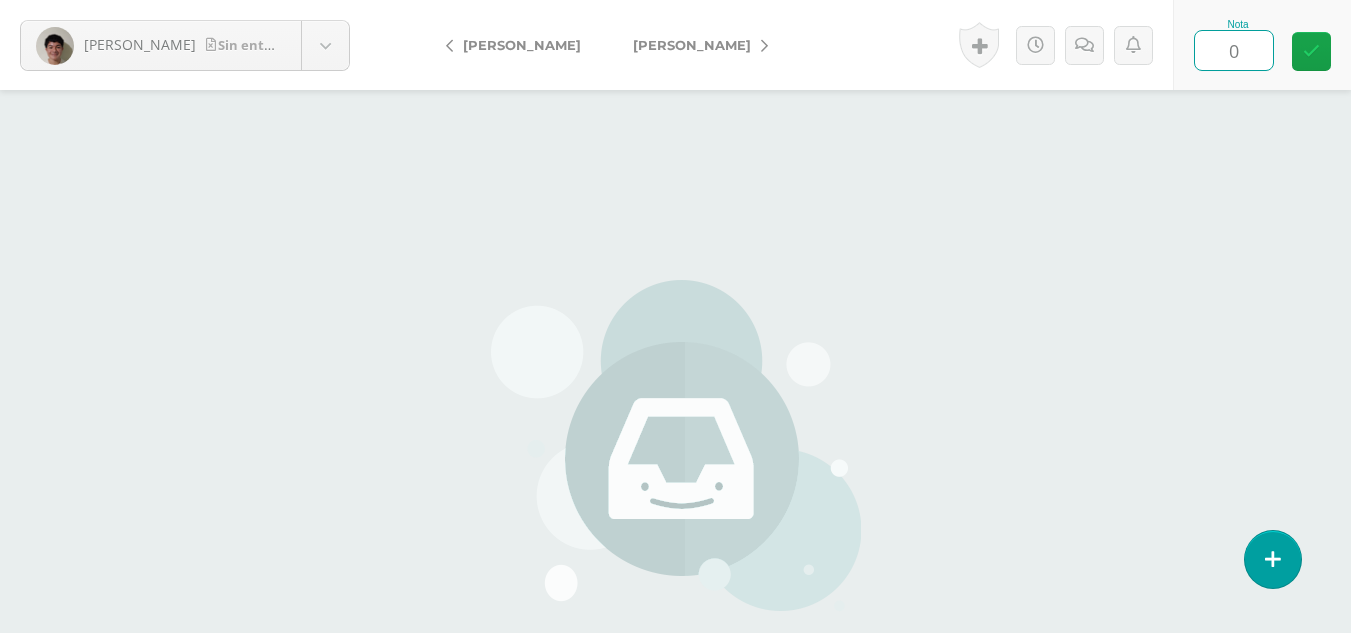 type on "0" 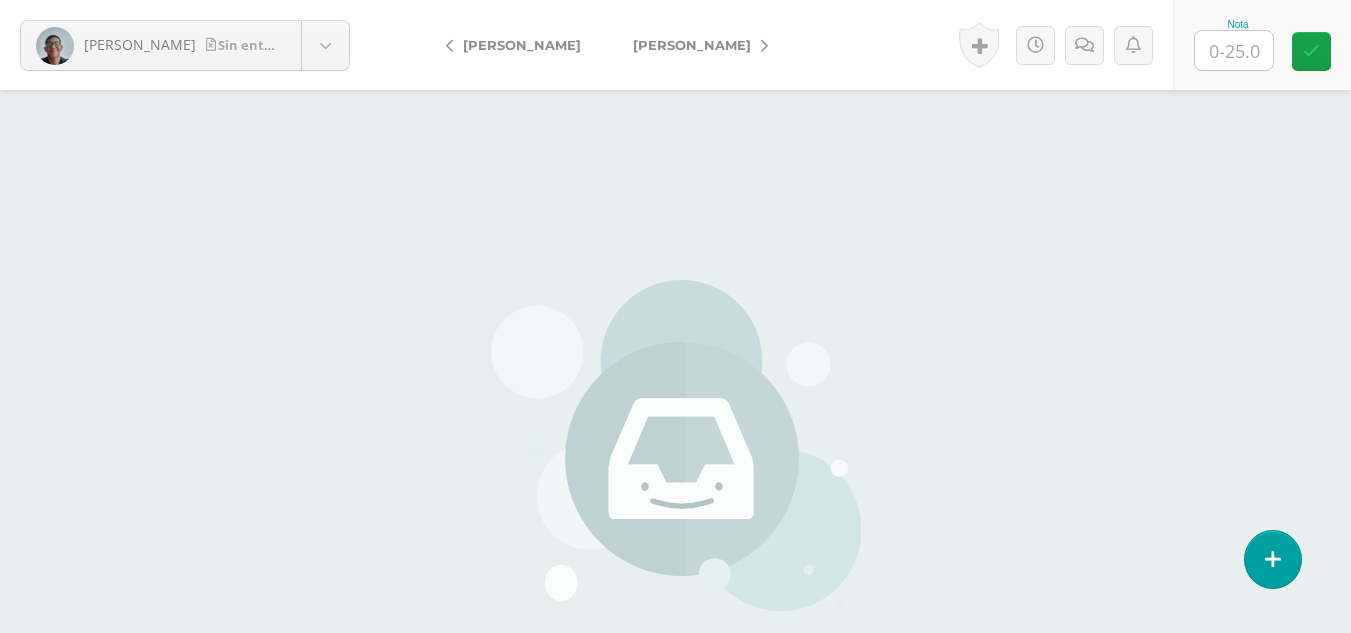 scroll, scrollTop: 0, scrollLeft: 0, axis: both 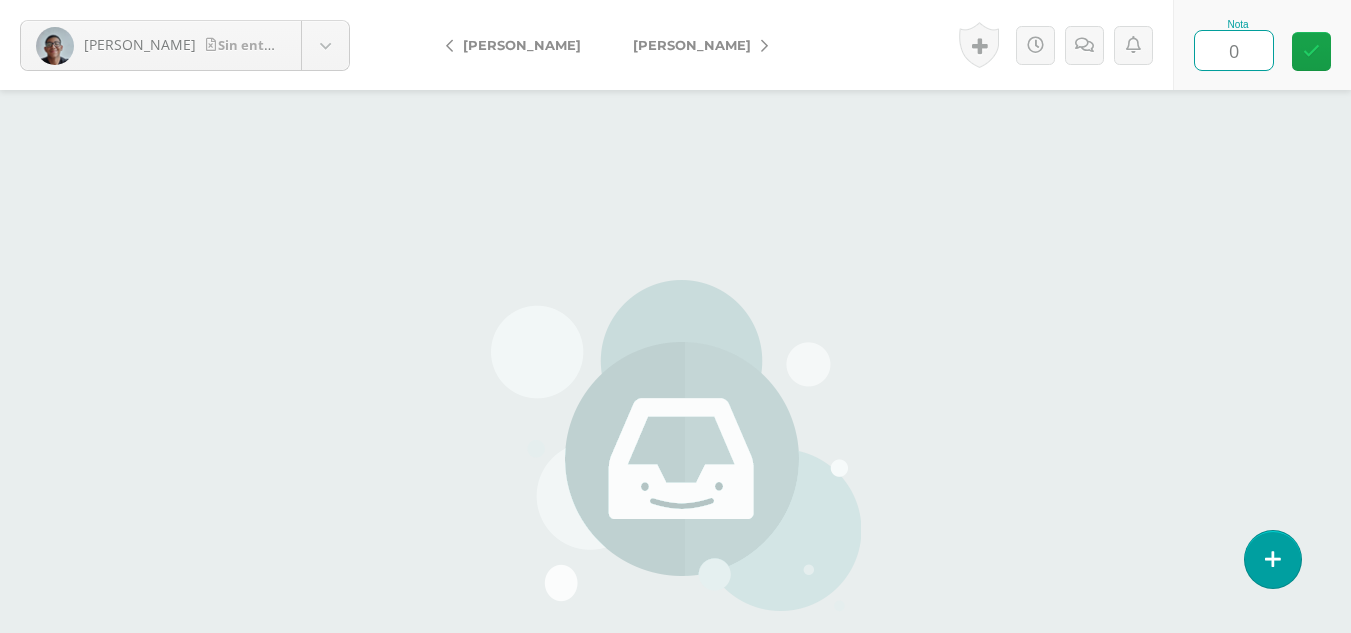 type on "0" 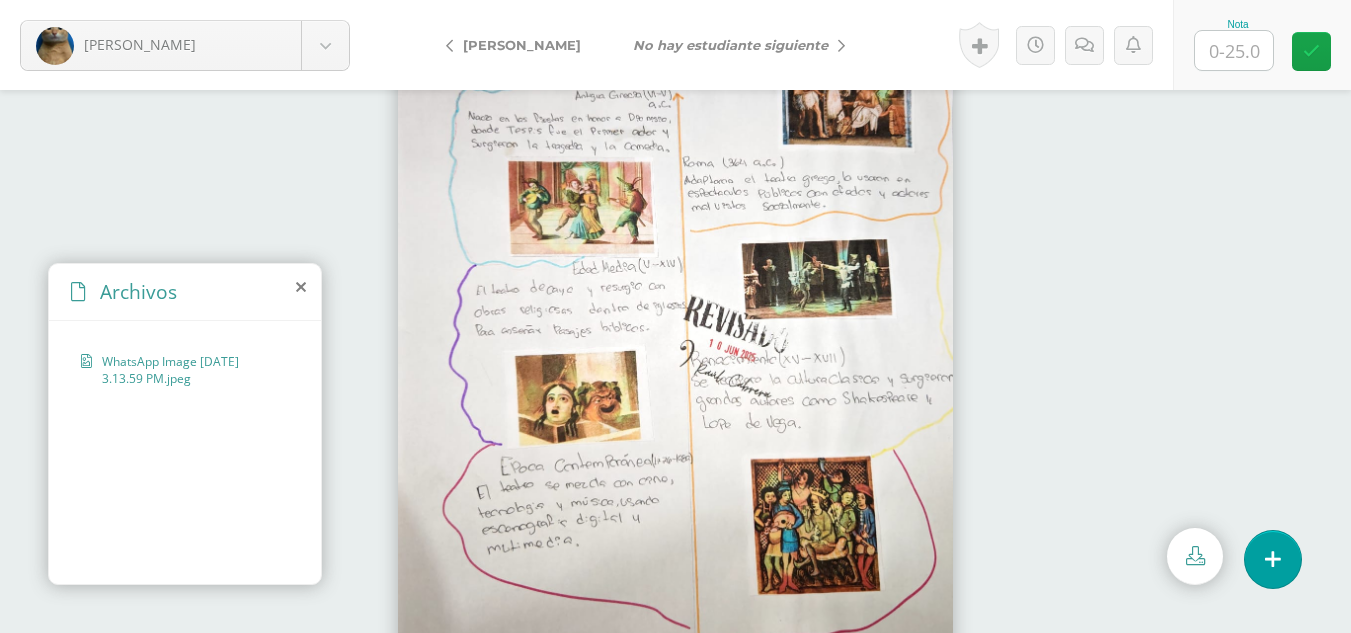 scroll, scrollTop: 89, scrollLeft: 0, axis: vertical 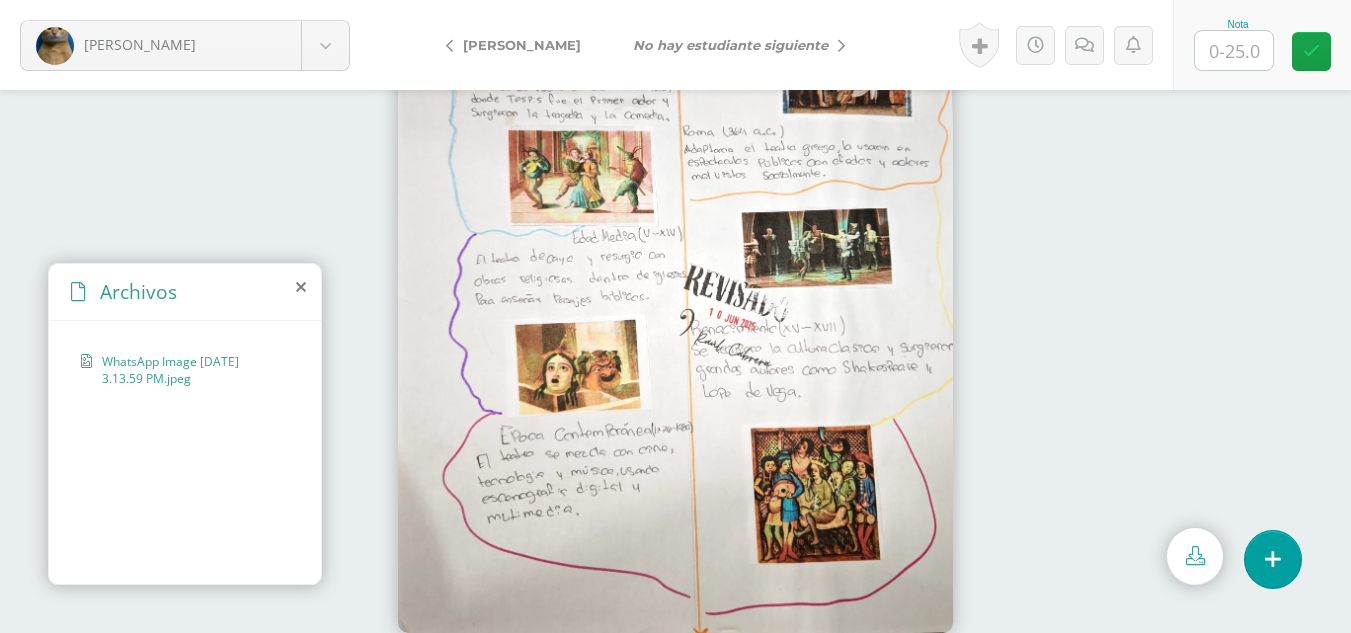 click at bounding box center [1234, 50] 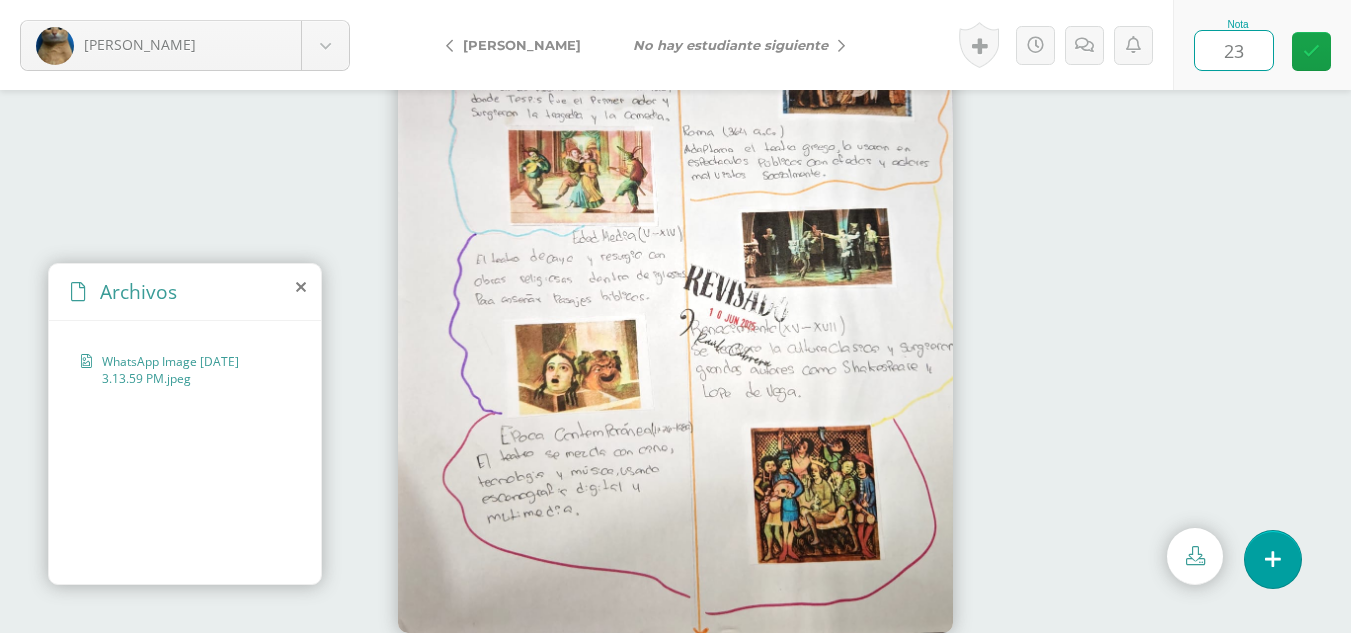 type on "23" 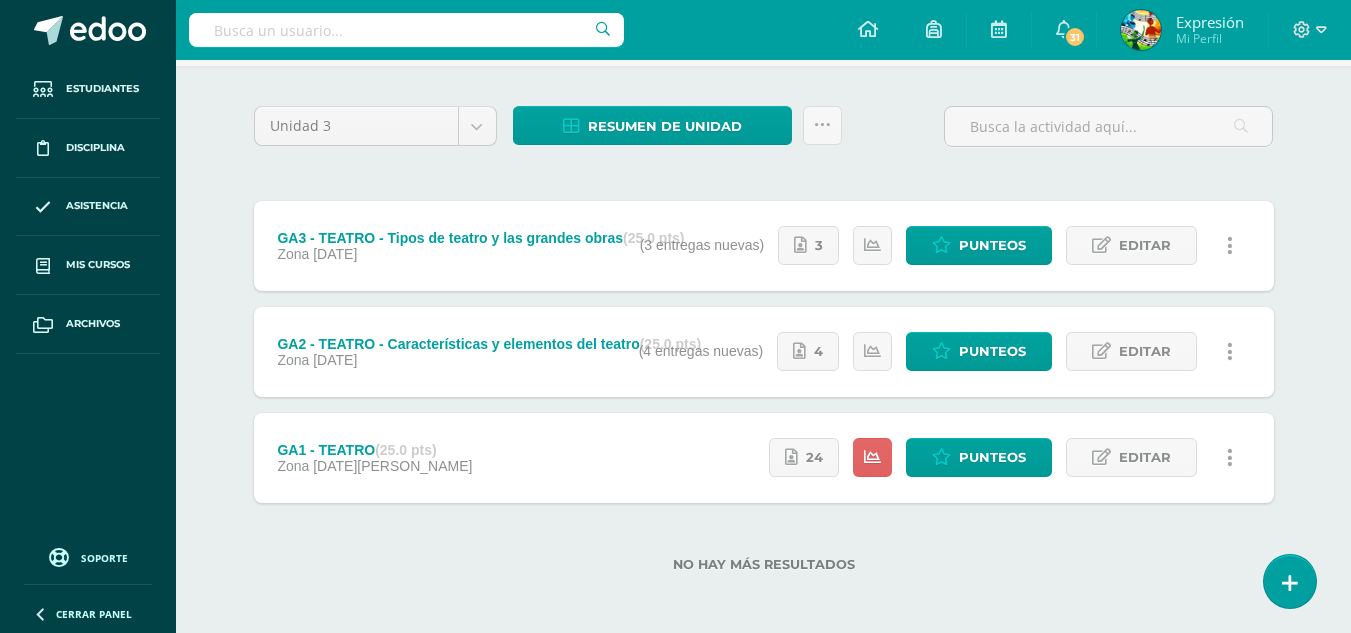 scroll, scrollTop: 135, scrollLeft: 0, axis: vertical 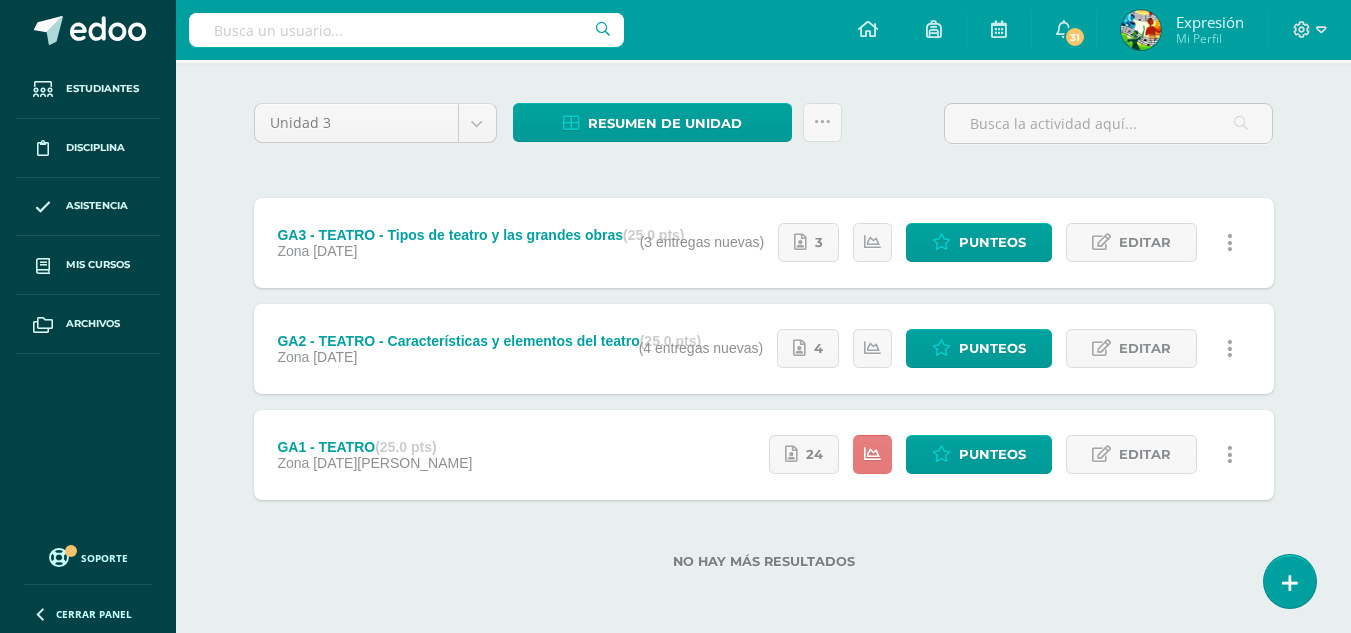 click at bounding box center (872, 454) 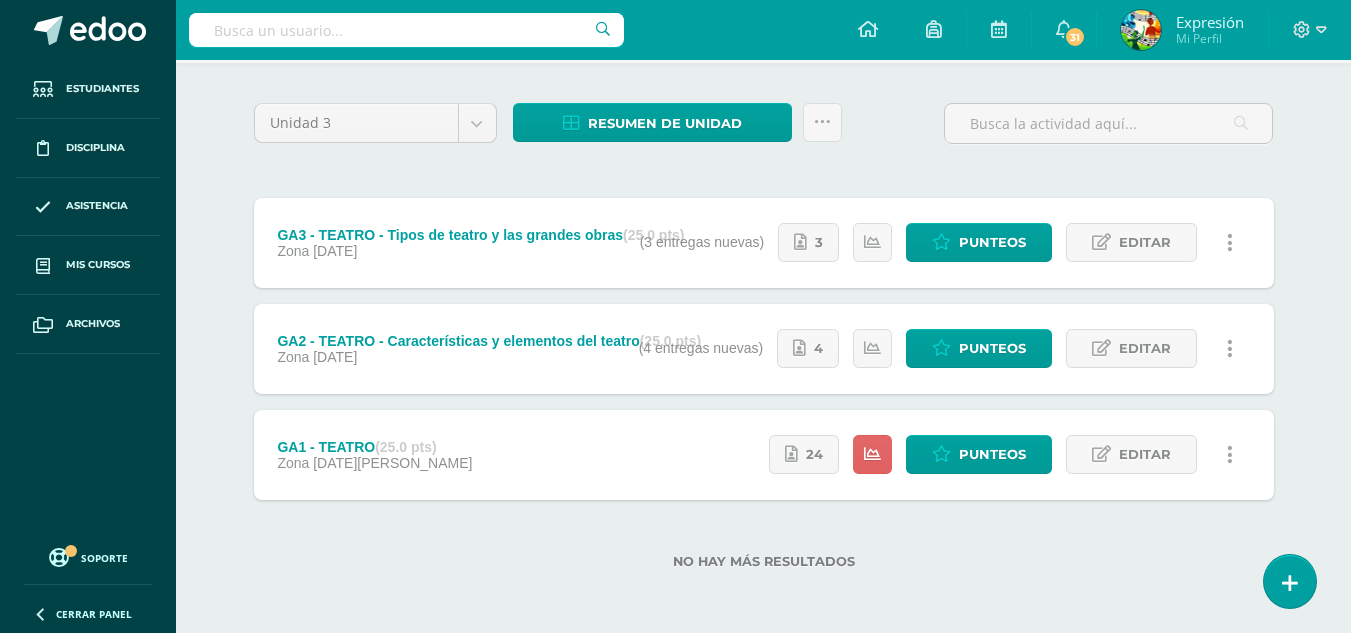 click on "No hay más resultados" at bounding box center [764, 546] 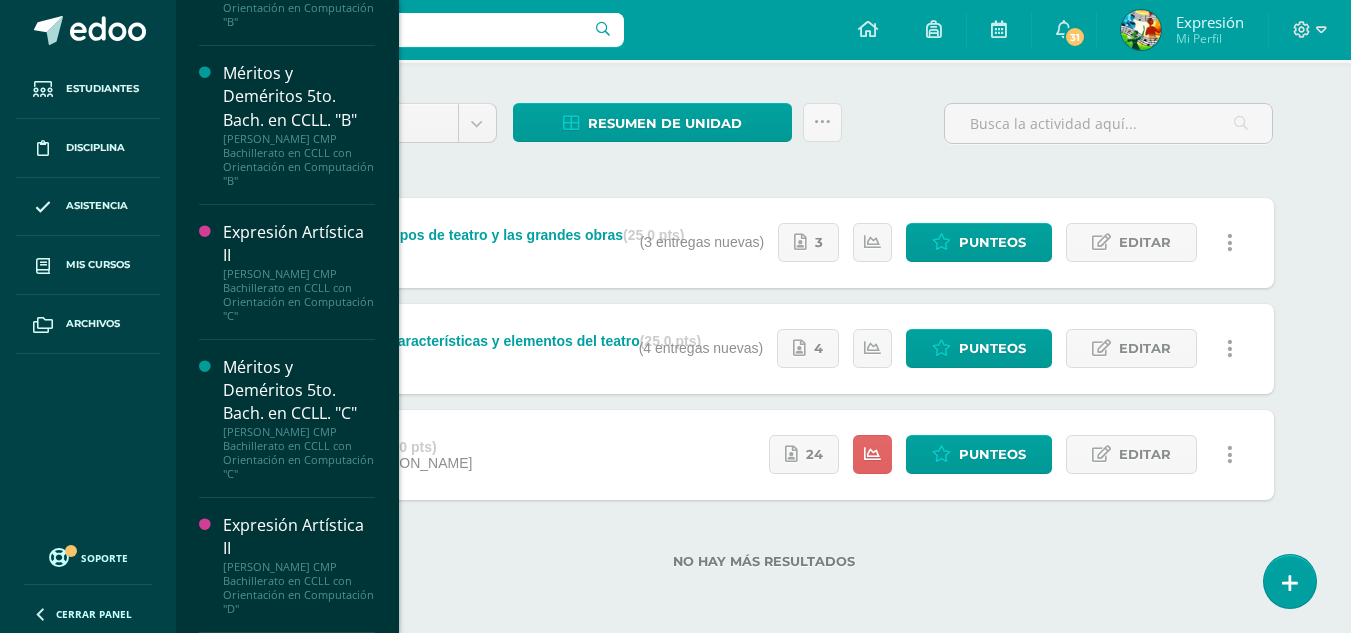 scroll, scrollTop: 4587, scrollLeft: 0, axis: vertical 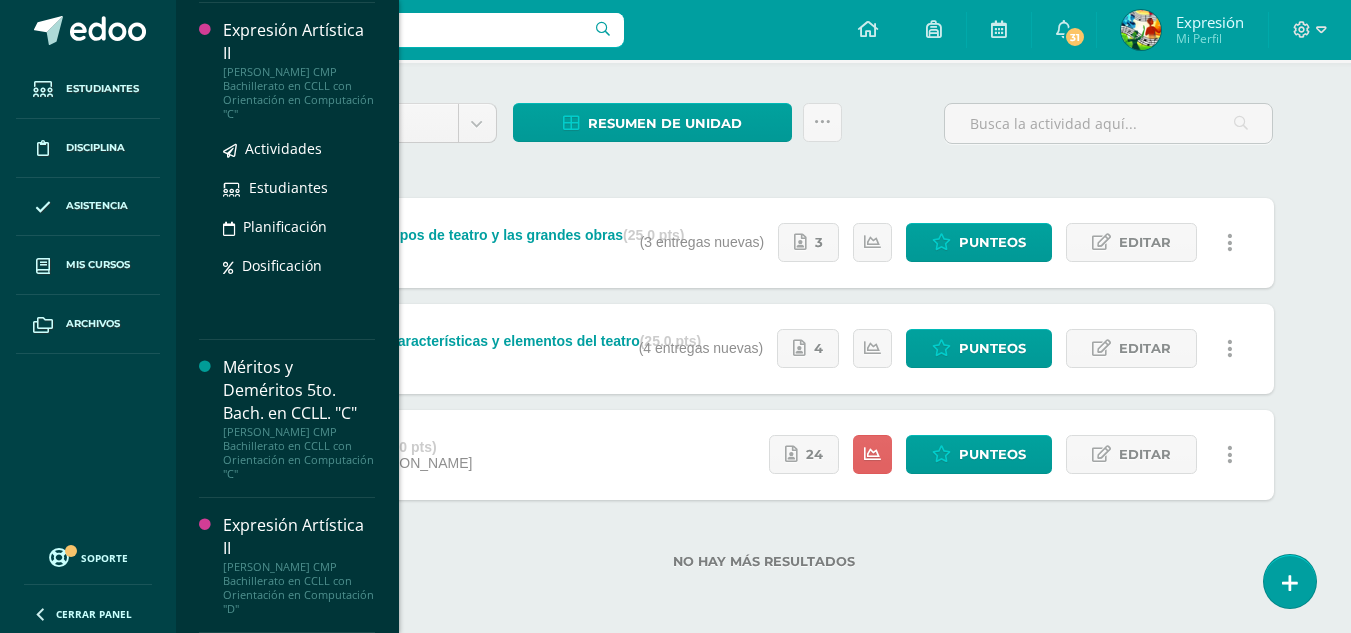 click on "Expresión Artística II" at bounding box center (299, 42) 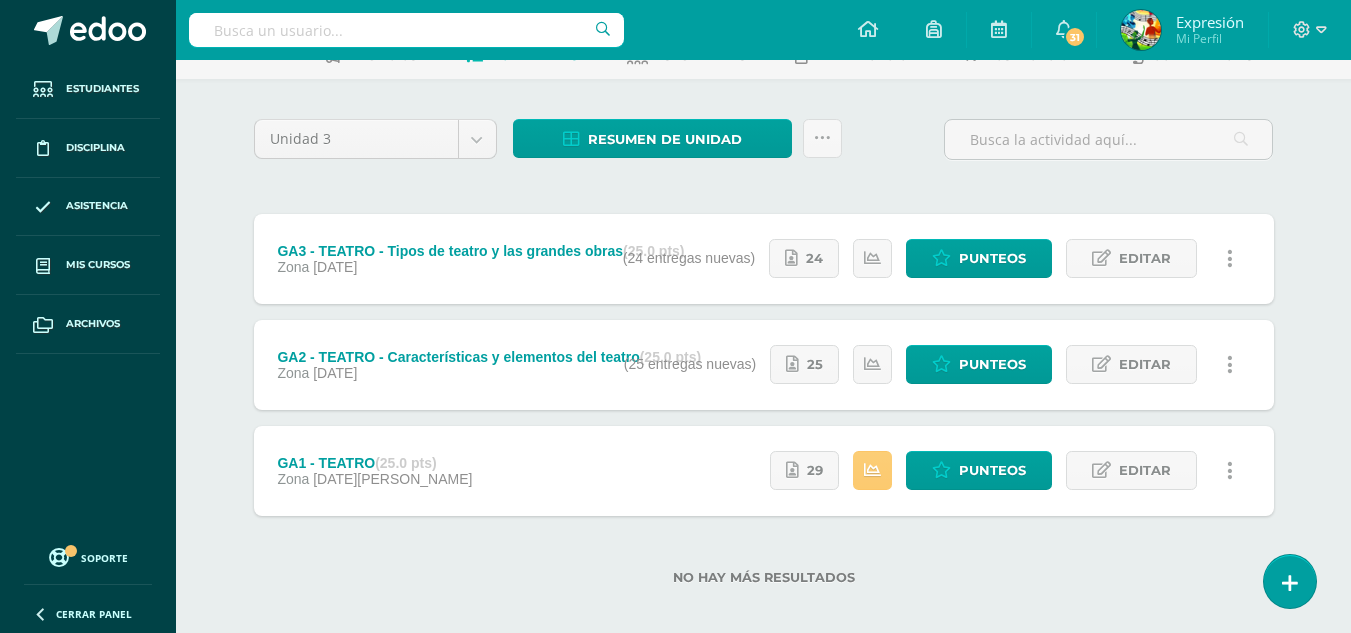 scroll, scrollTop: 135, scrollLeft: 0, axis: vertical 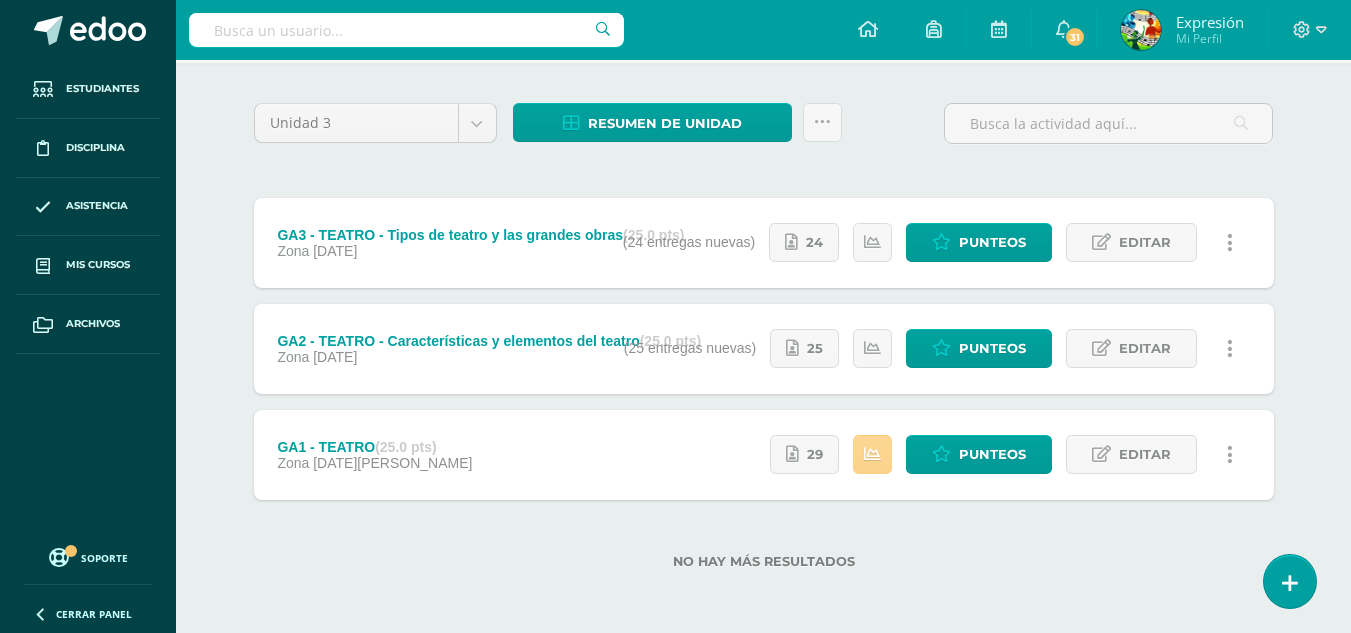 click at bounding box center [872, 454] 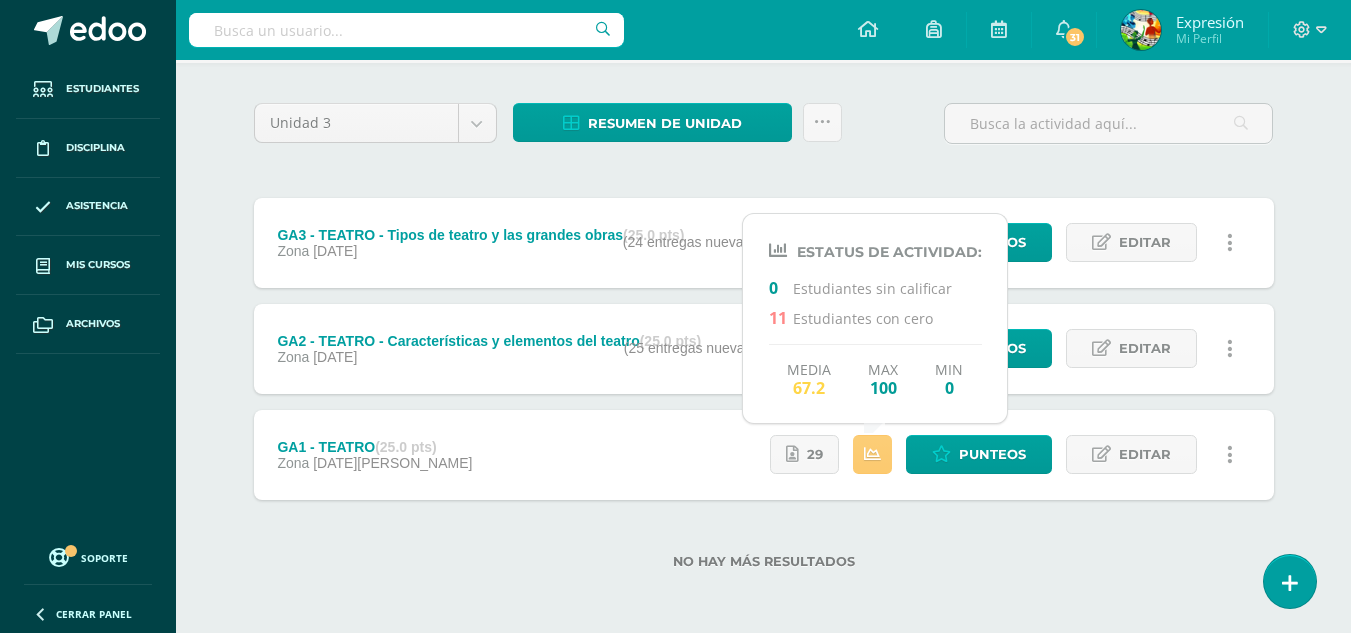 click on "No hay más resultados" at bounding box center [764, 546] 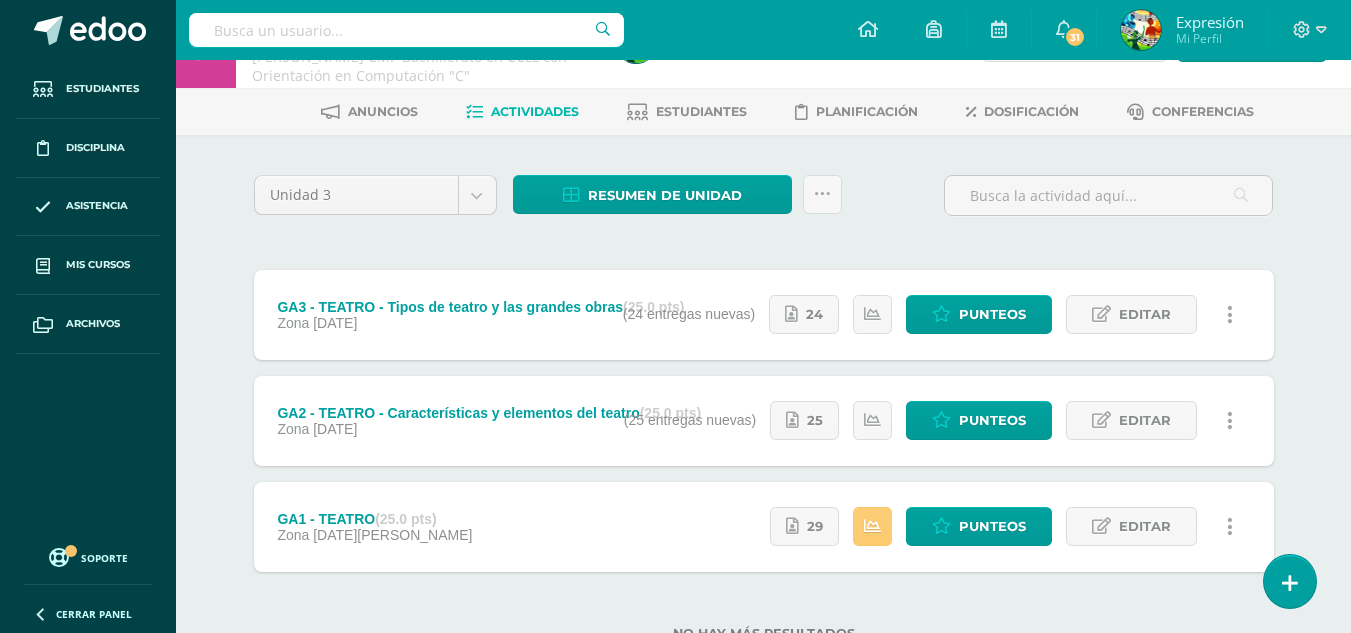 scroll, scrollTop: 0, scrollLeft: 0, axis: both 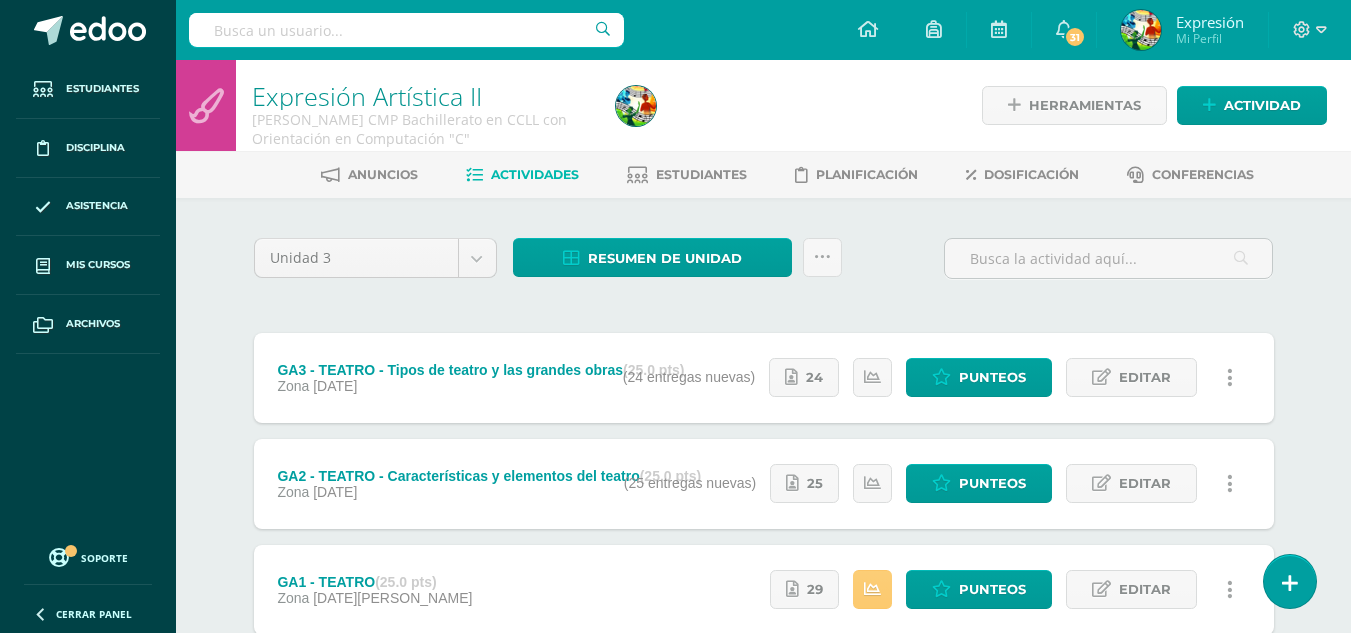 click on "Unidad 3                             Unidad 1 Unidad 2 Unidad 3 Unidad 4 Resumen de unidad
Descargar como HTML
Descargar como PDF
Descargar como XLS
Subir actividades en masa
Enviar punteos a revision
Historial de actividad
¿Estás seguro que deseas  Enviar a revisión  las notas de este curso?
Esta acción  enviará una notificación a tu supervisor y no podrás eliminar o cambiar tus notas.  Esta acción no podrá ser revertida a menos que se te conceda permiso
Cancelar
Enviar a revisión
Creación  y  Calificación   en masa.
Para poder crear actividades y calificar las mismas  40" at bounding box center [764, 483] 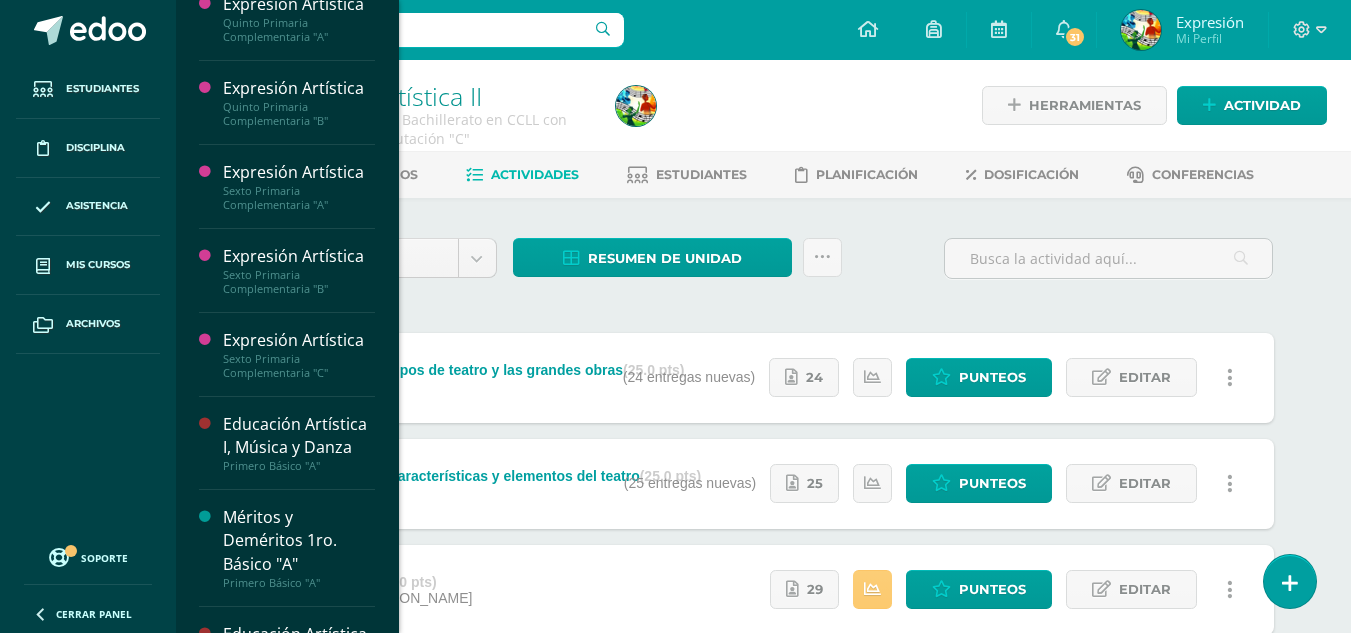 scroll, scrollTop: 998, scrollLeft: 0, axis: vertical 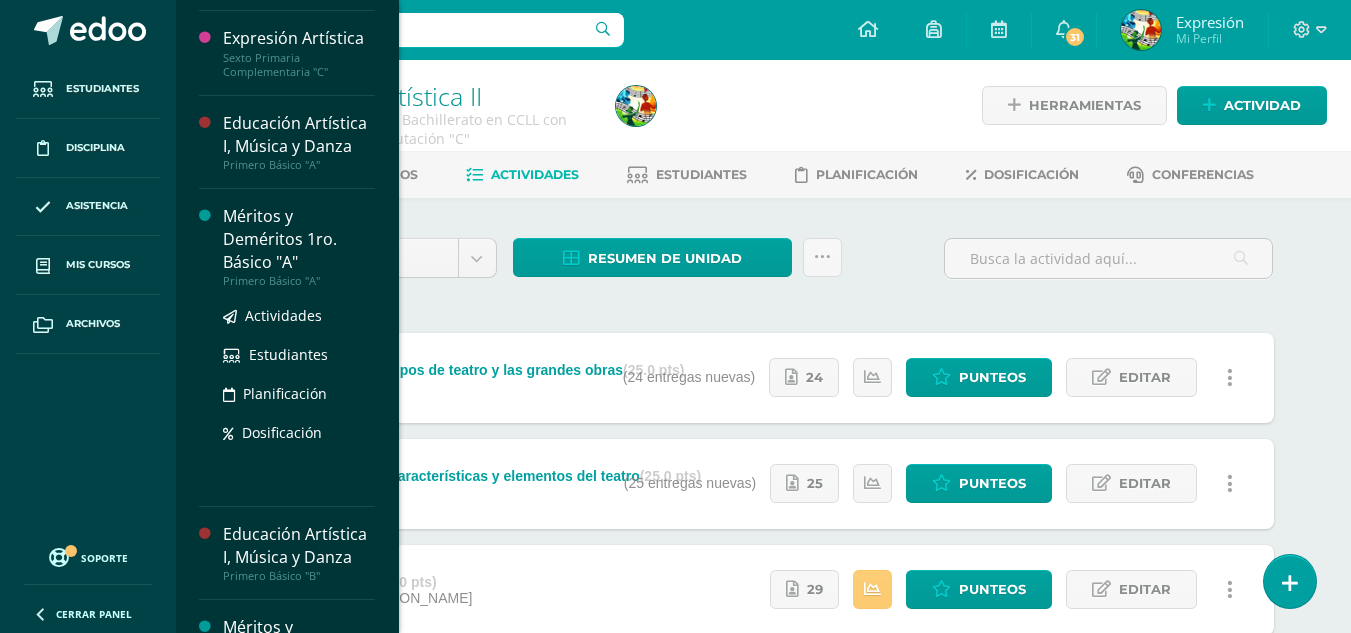 click on "Méritos y Deméritos 1ro. Básico "A"" at bounding box center (299, 239) 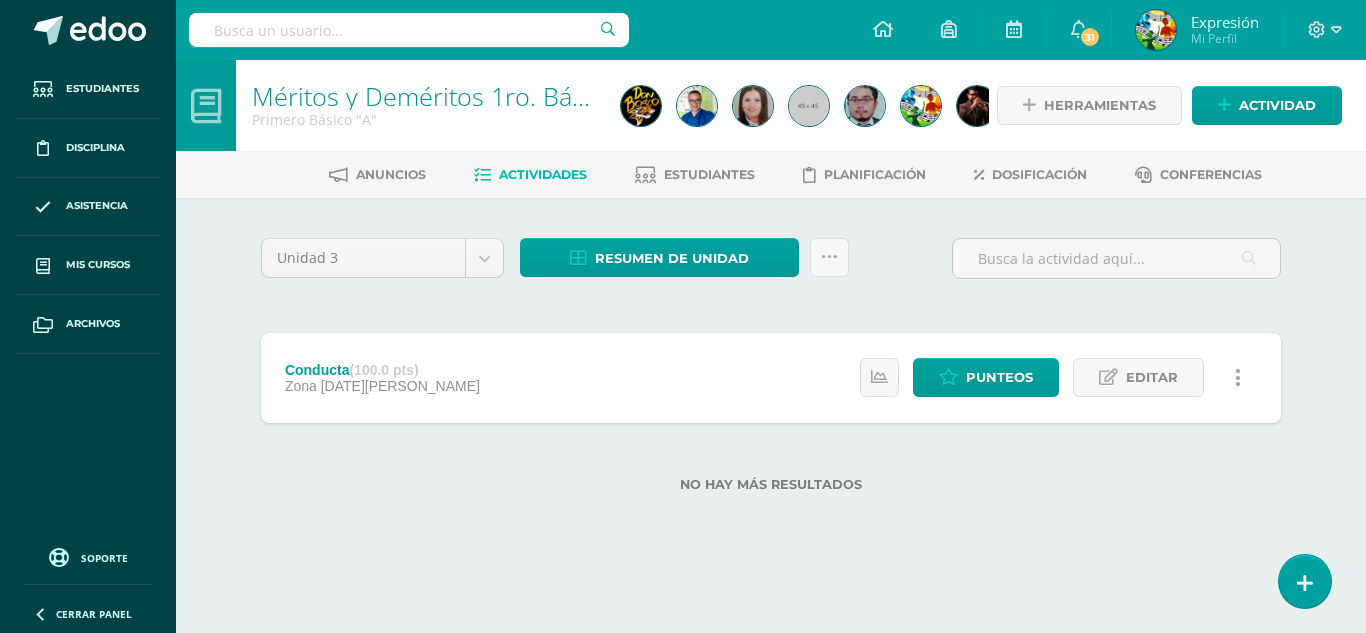 scroll, scrollTop: 0, scrollLeft: 0, axis: both 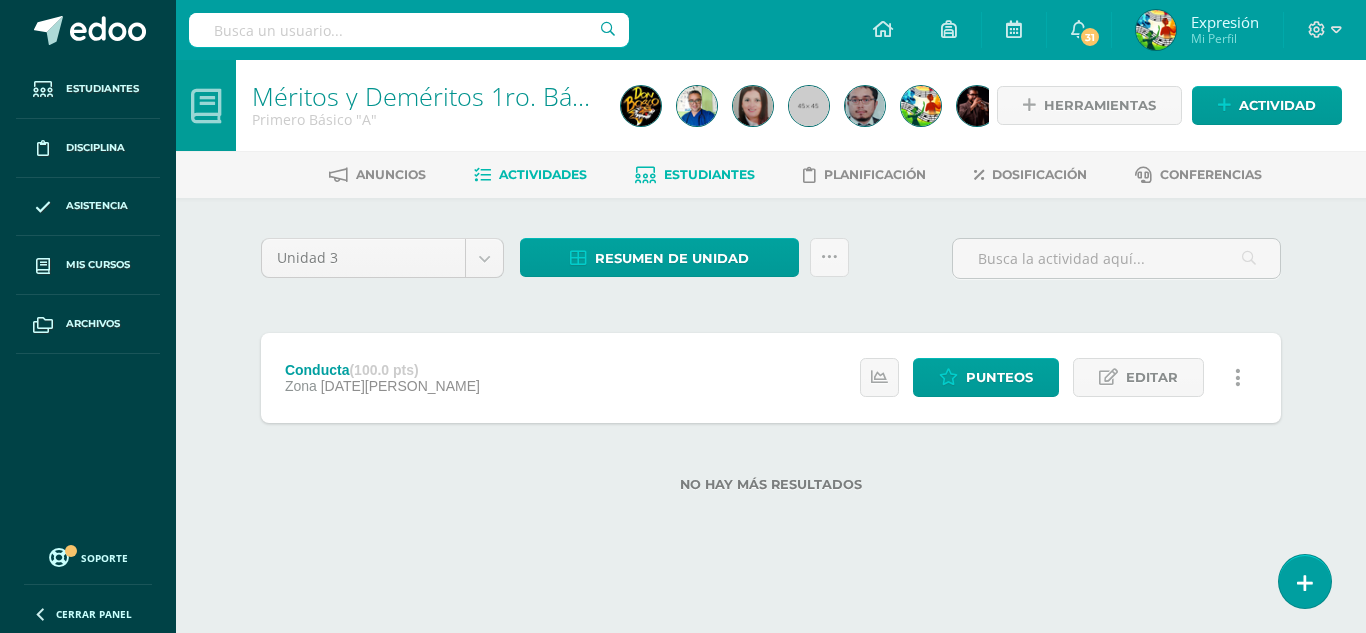 click on "Estudiantes" at bounding box center (695, 175) 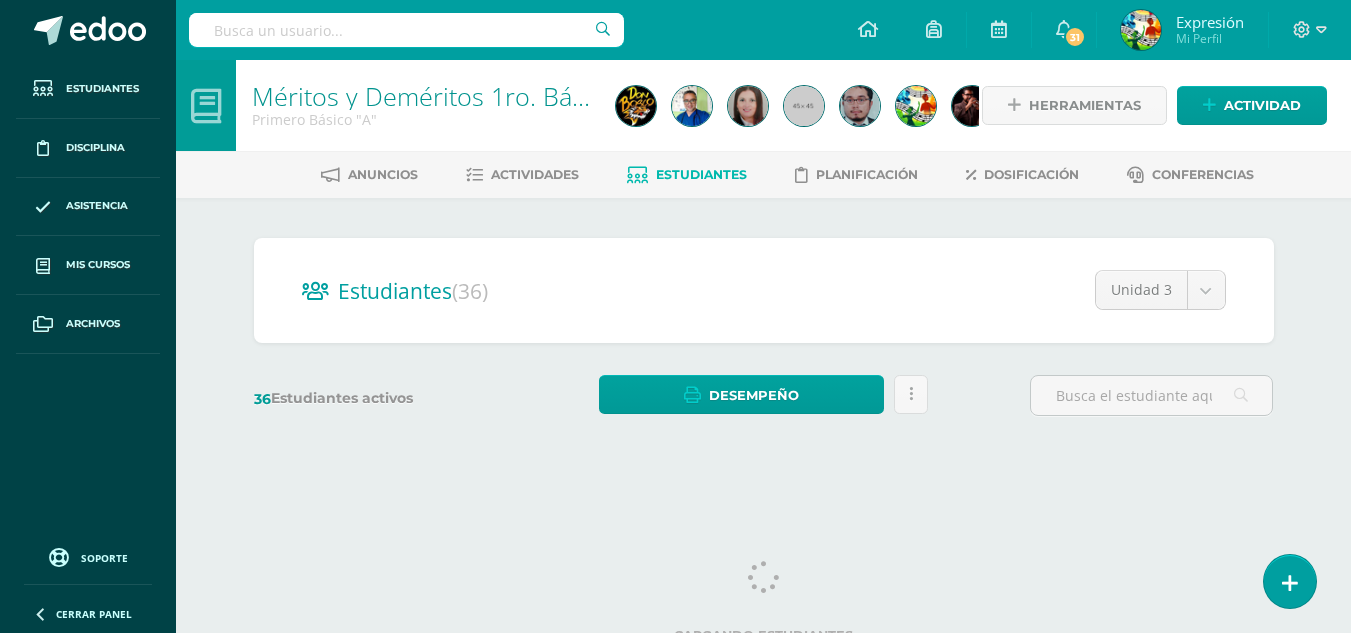 scroll, scrollTop: 0, scrollLeft: 0, axis: both 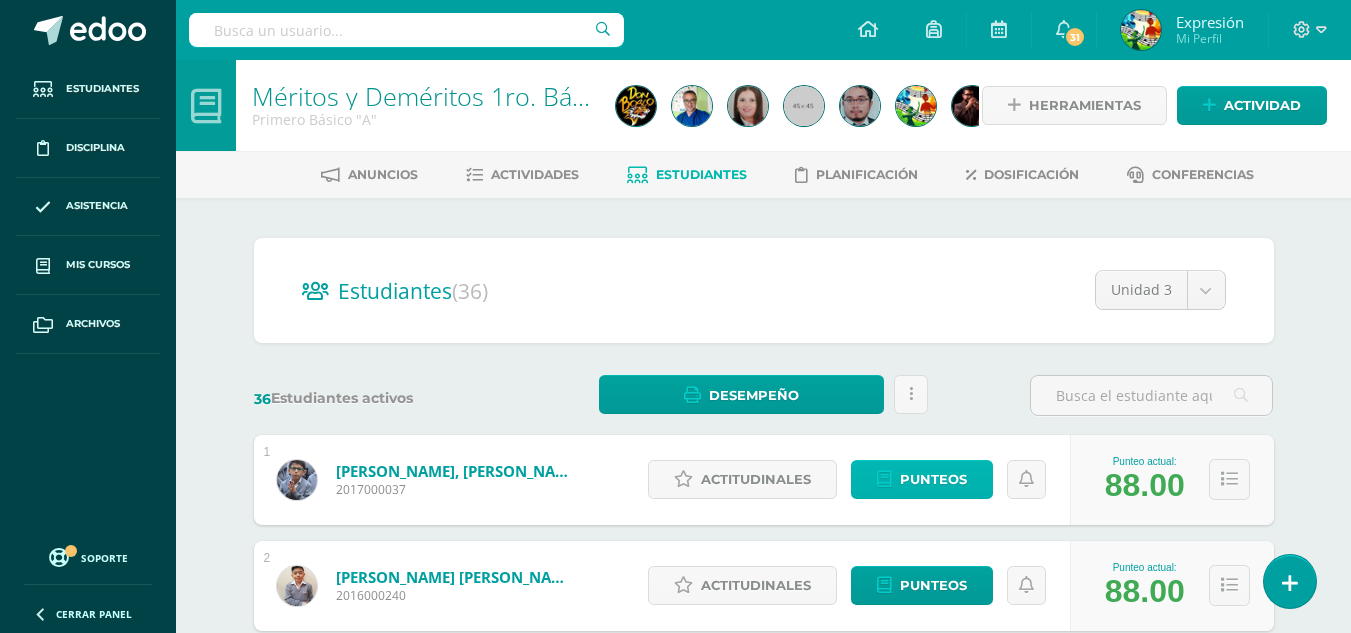 click on "Punteos" at bounding box center (933, 479) 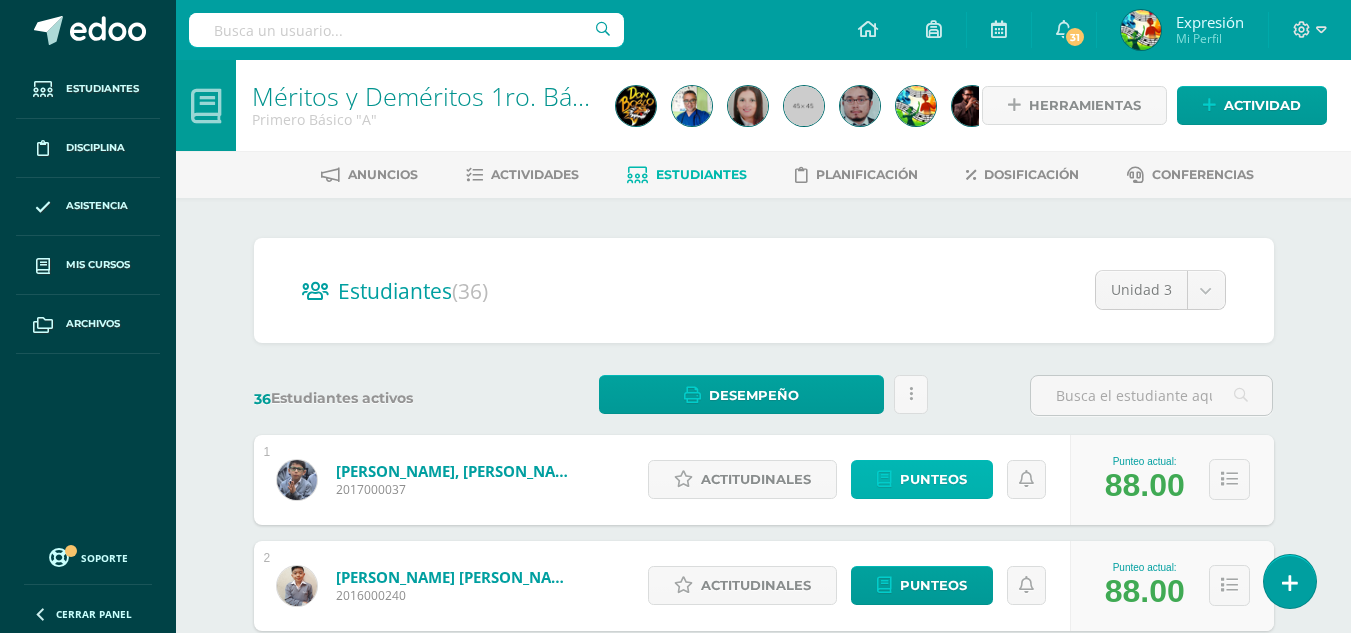 scroll, scrollTop: 200, scrollLeft: 0, axis: vertical 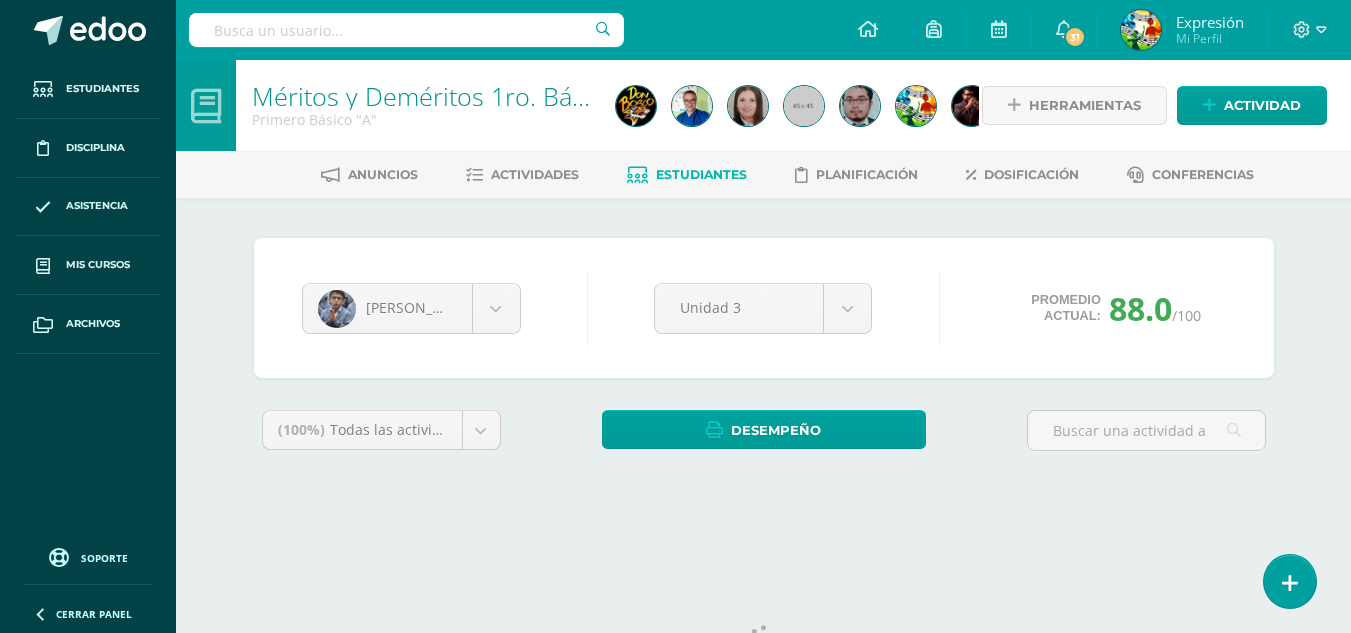 click on "Estudiantes" at bounding box center (701, 174) 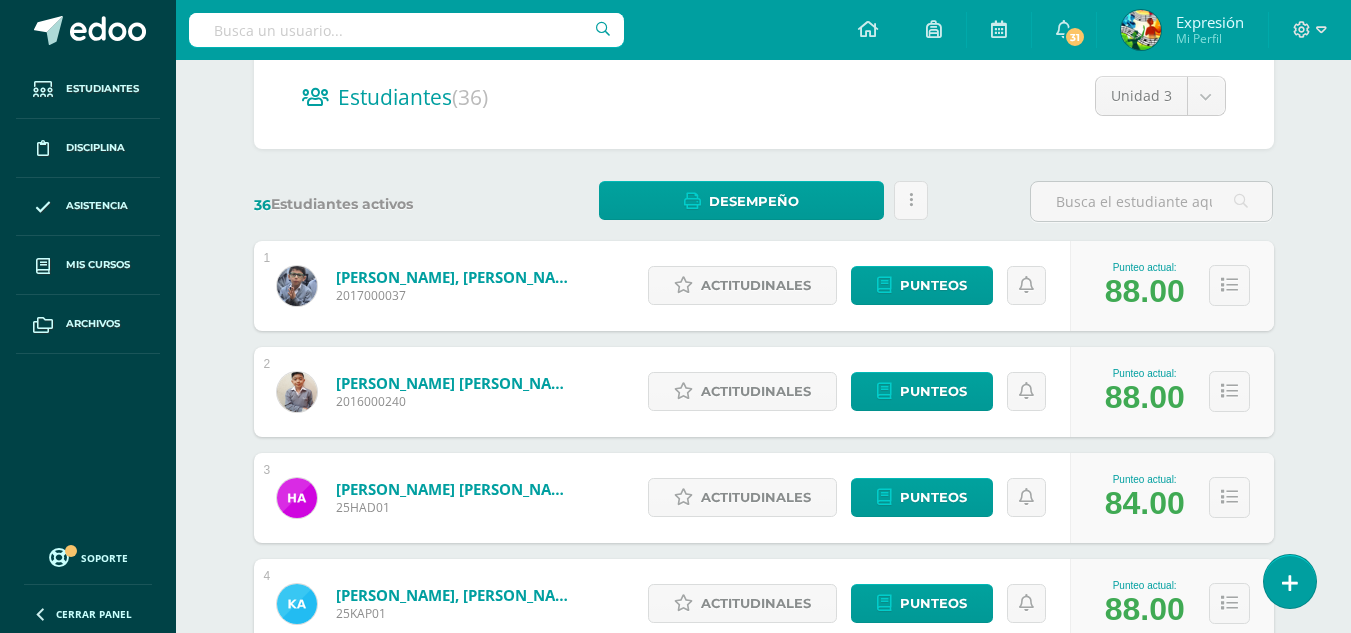 scroll, scrollTop: 200, scrollLeft: 0, axis: vertical 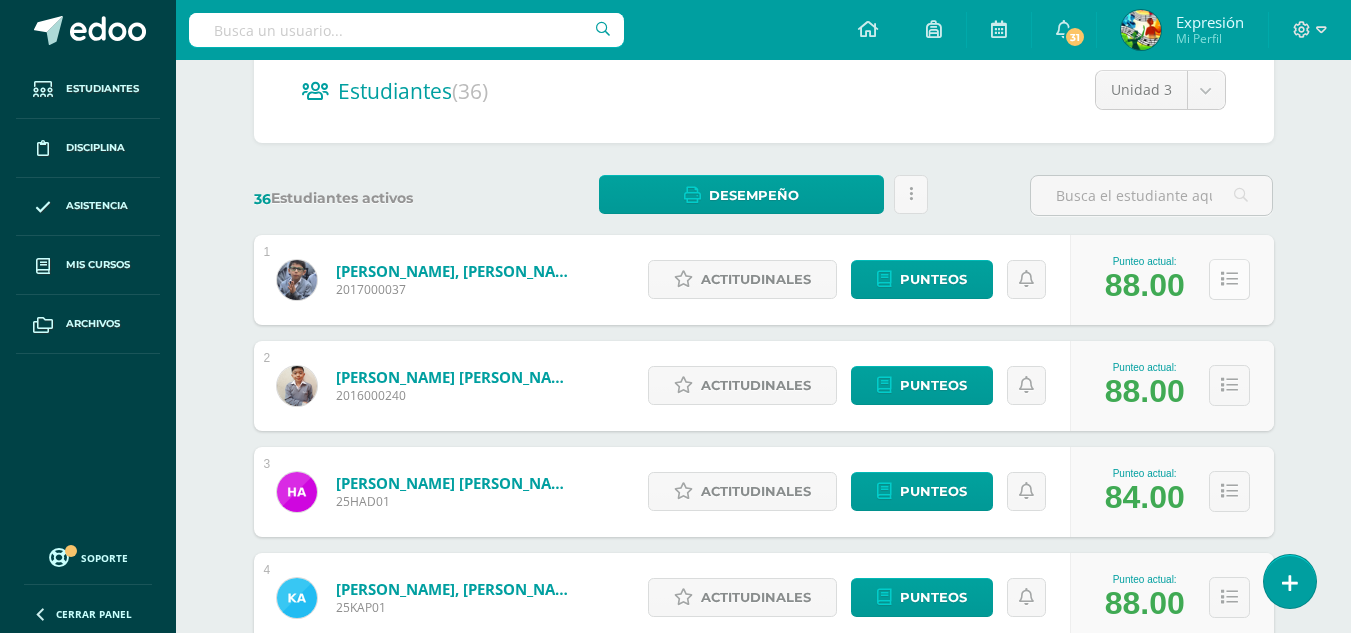 click at bounding box center (1229, 279) 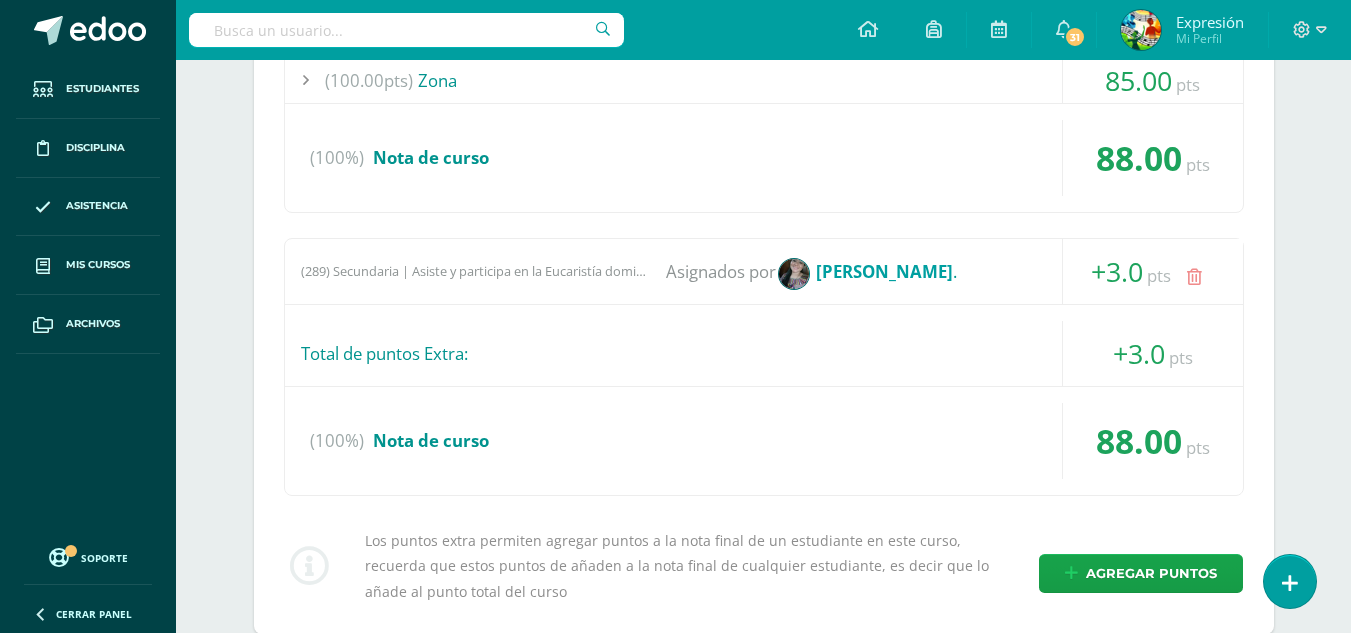 scroll, scrollTop: 872, scrollLeft: 0, axis: vertical 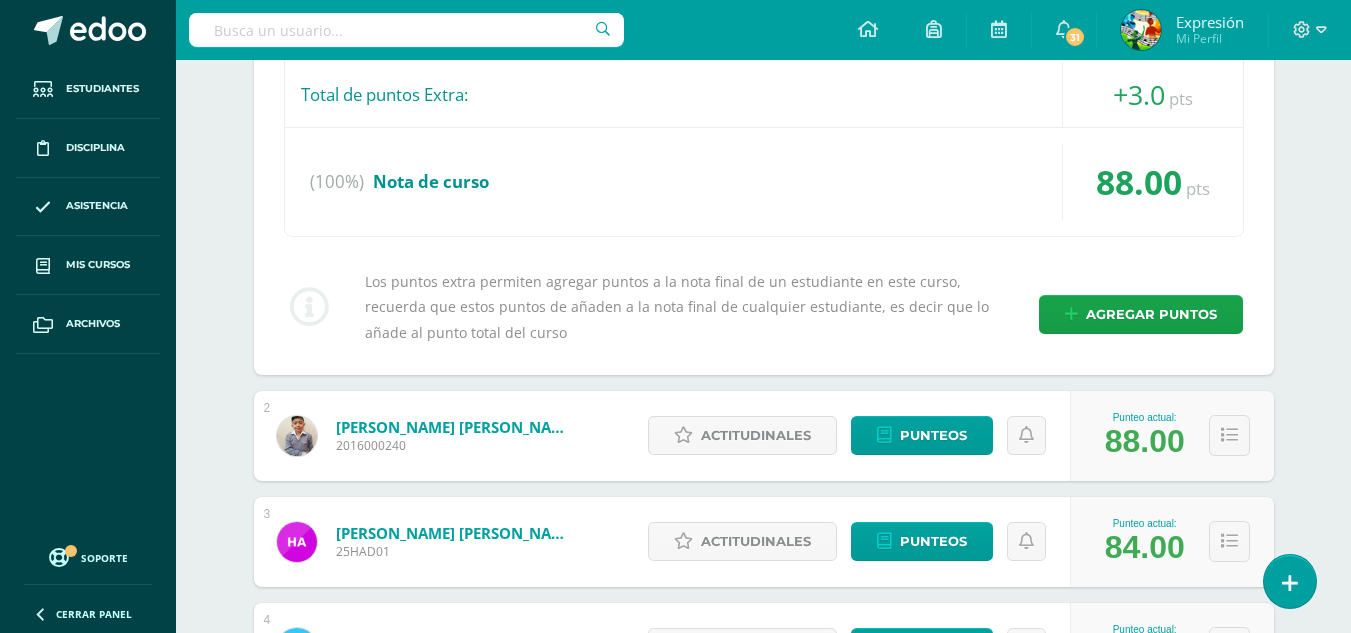 click on "(0.00pts)
Prueba de Logro
--
Sin actividades
(0.00pts)
Prueba Corta
--
Sin actividades" at bounding box center [764, 14] 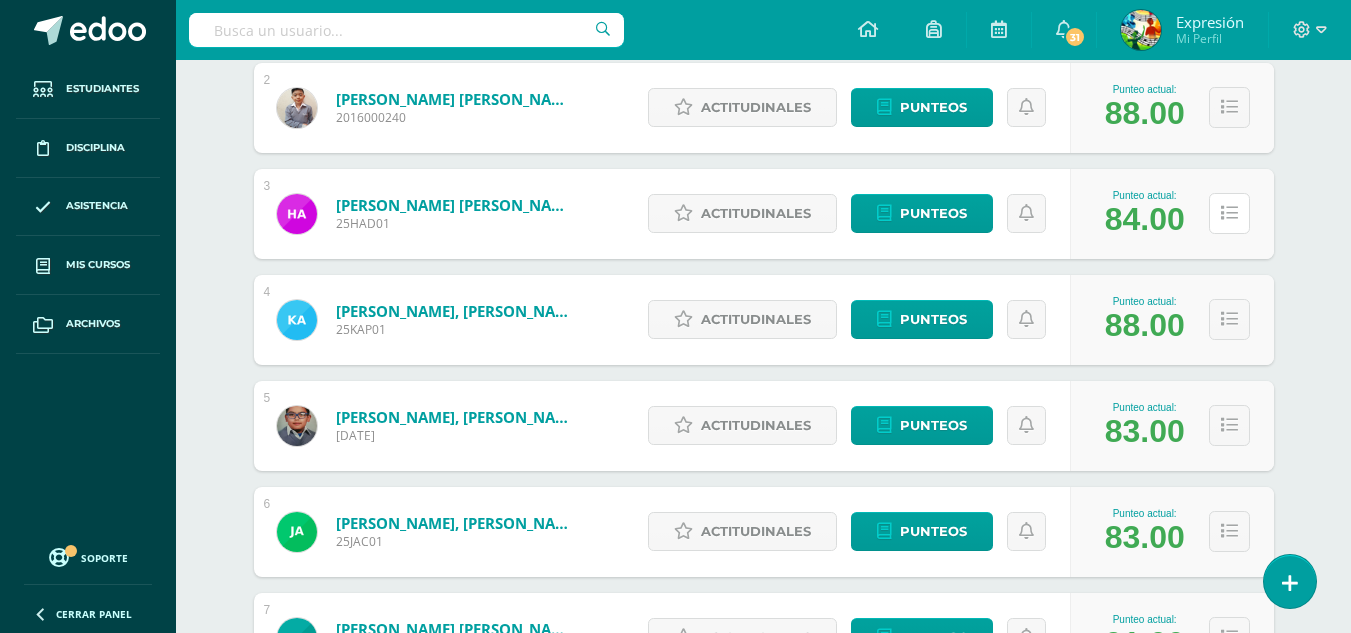 click at bounding box center [1229, 213] 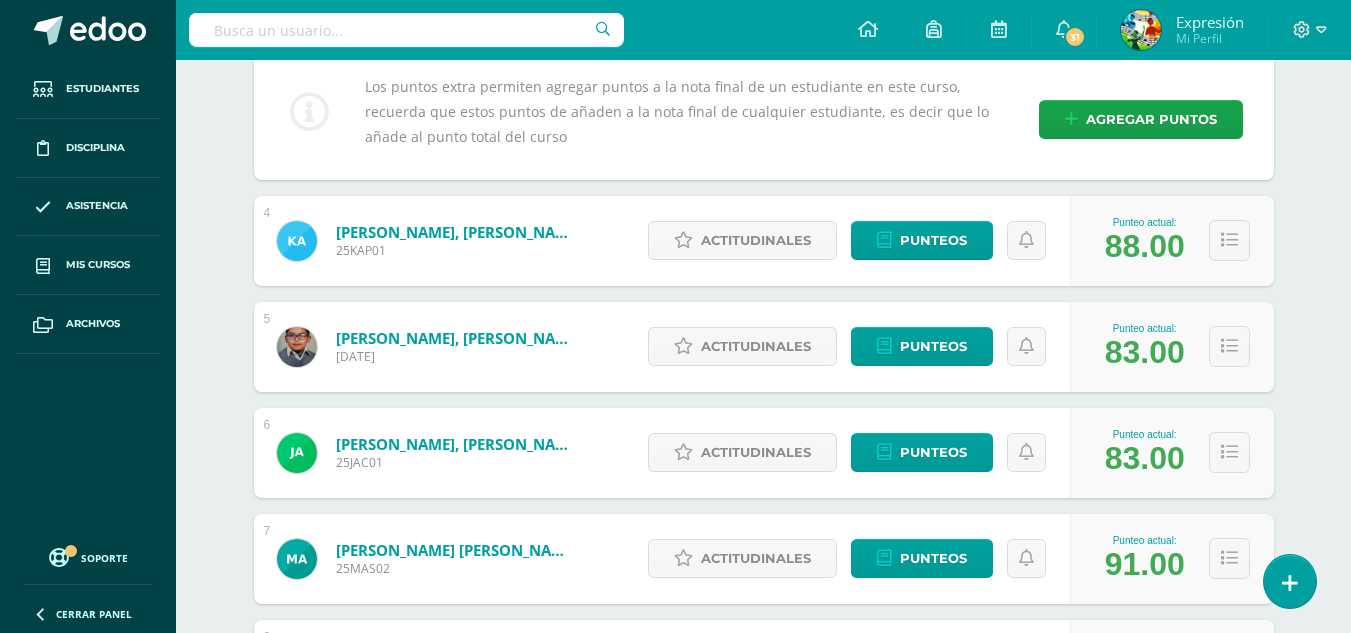 scroll, scrollTop: 2200, scrollLeft: 0, axis: vertical 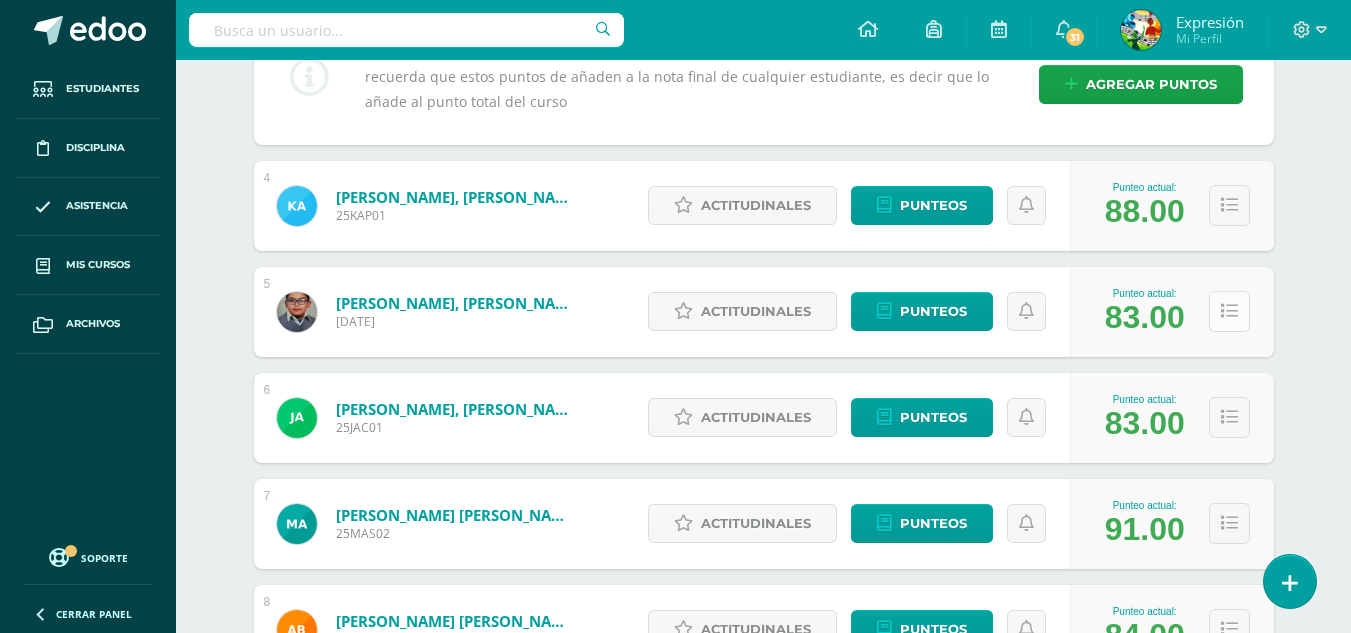 click at bounding box center (1229, 311) 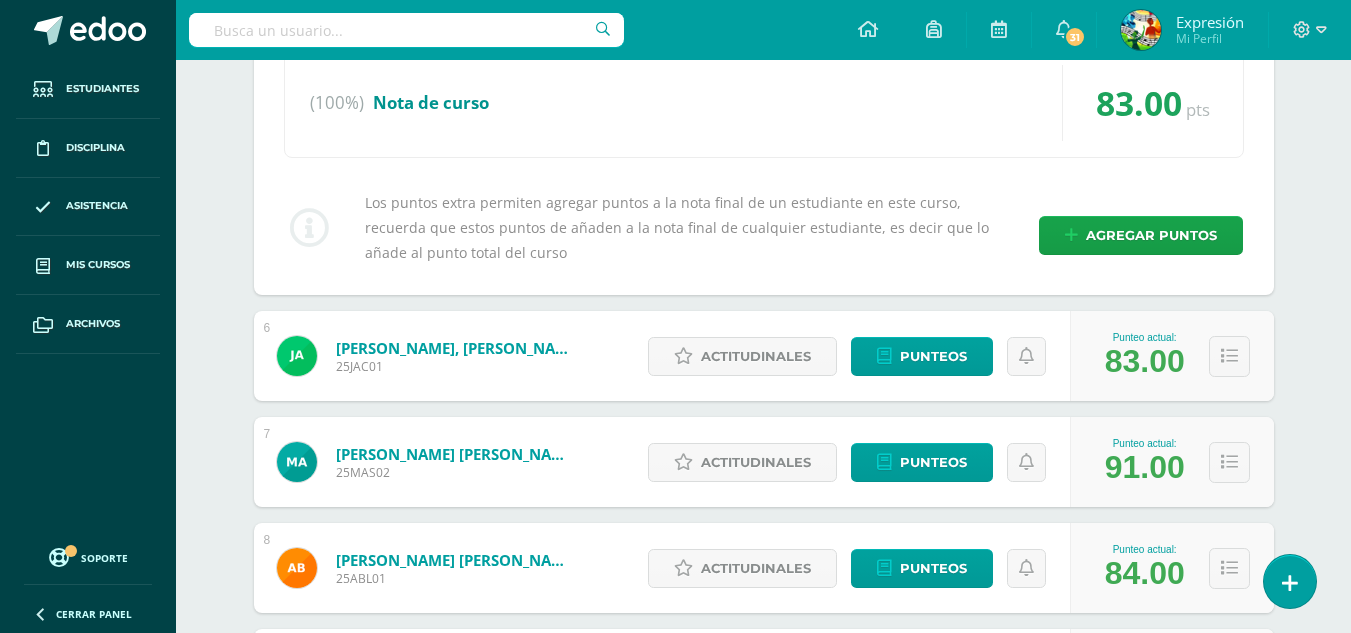 scroll, scrollTop: 3100, scrollLeft: 0, axis: vertical 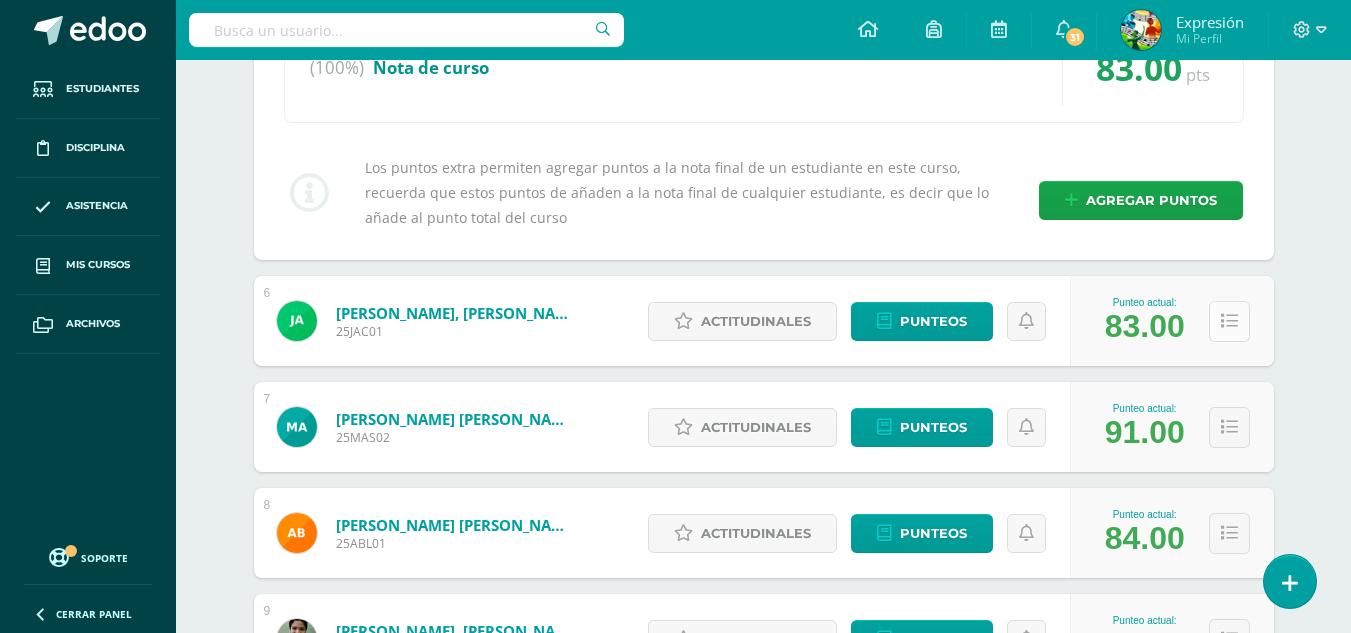 click at bounding box center (1229, 321) 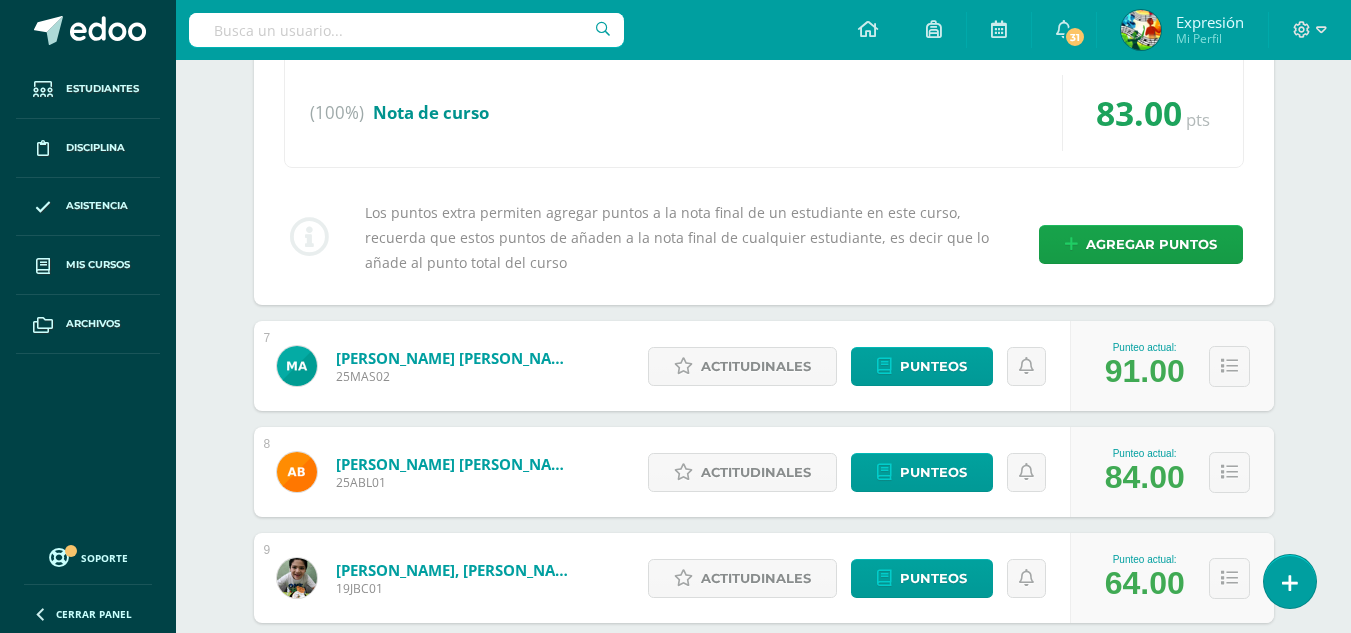 scroll, scrollTop: 4000, scrollLeft: 0, axis: vertical 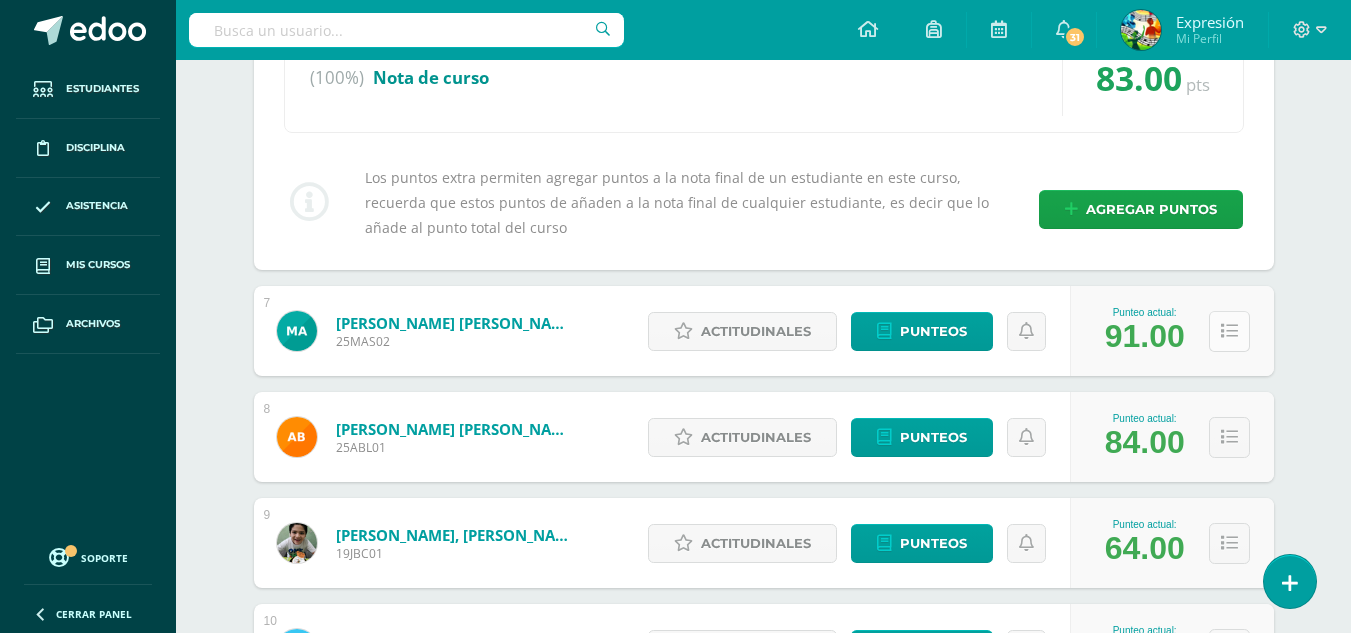 click at bounding box center (1229, 331) 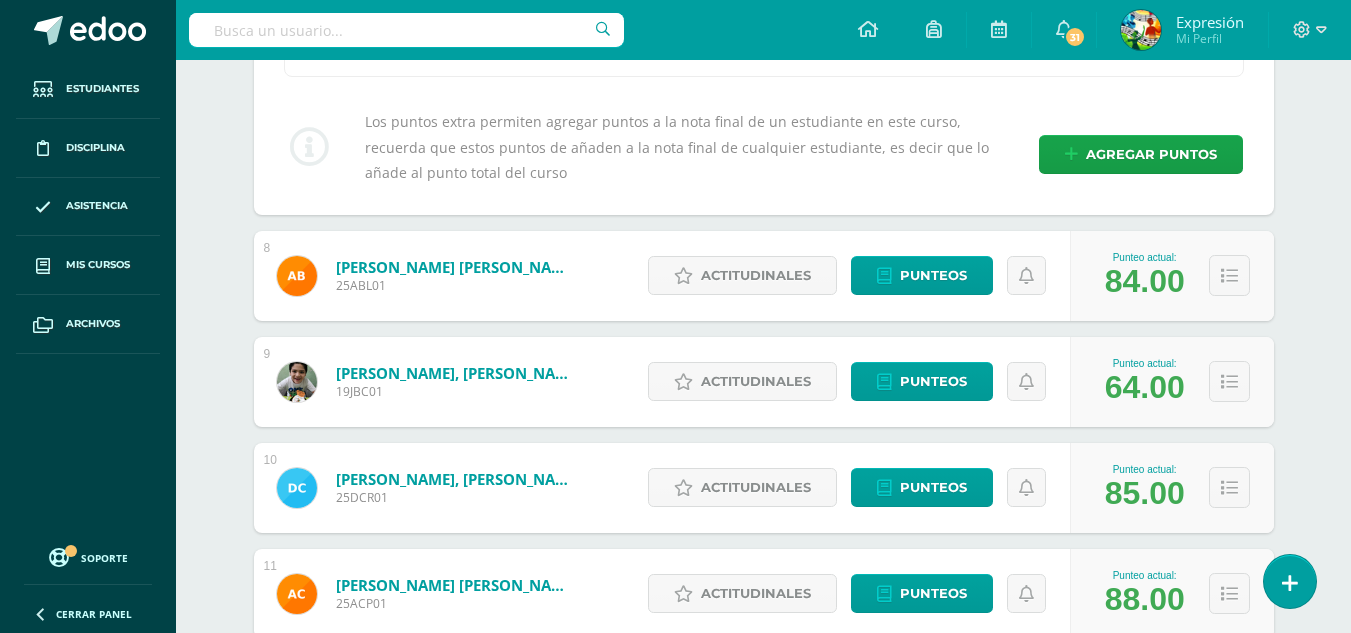 scroll, scrollTop: 5000, scrollLeft: 0, axis: vertical 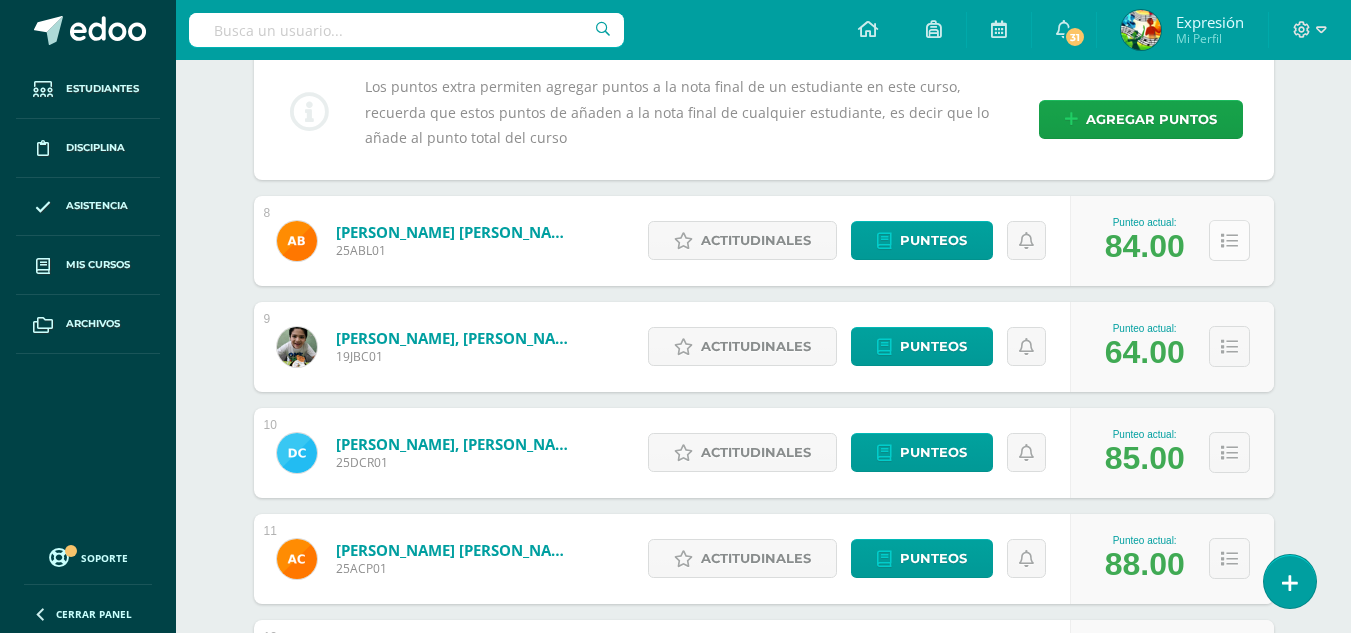 click at bounding box center [1229, 241] 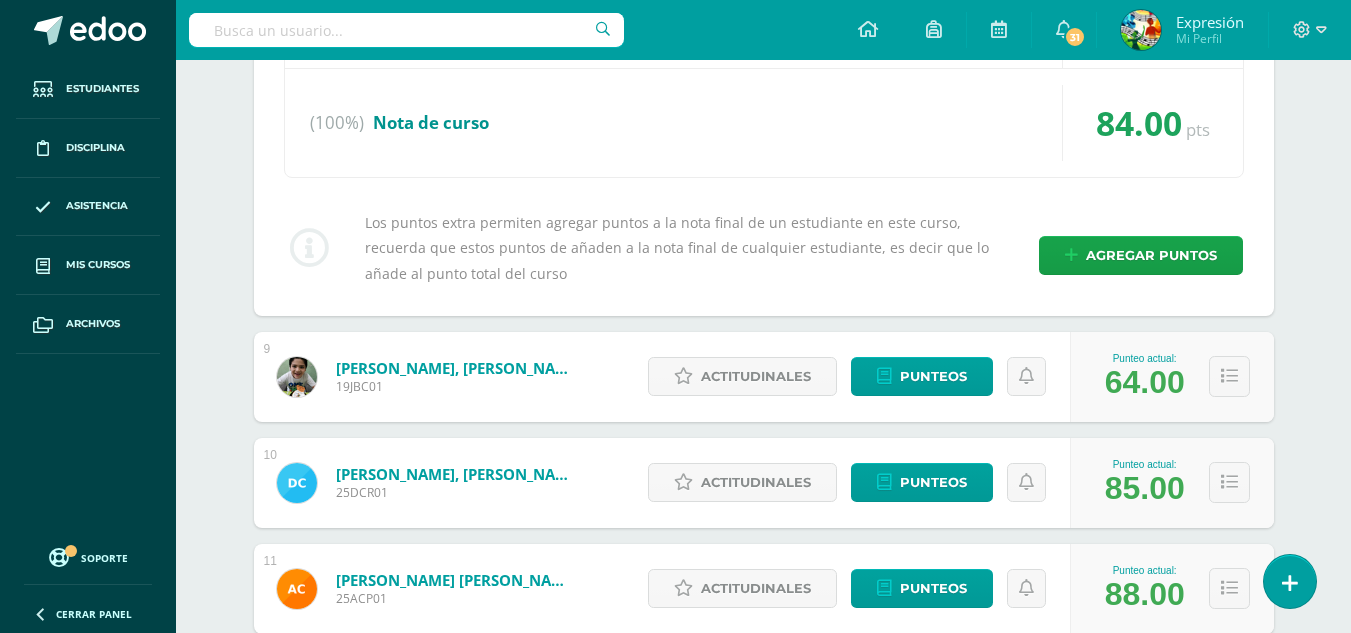 scroll, scrollTop: 5900, scrollLeft: 0, axis: vertical 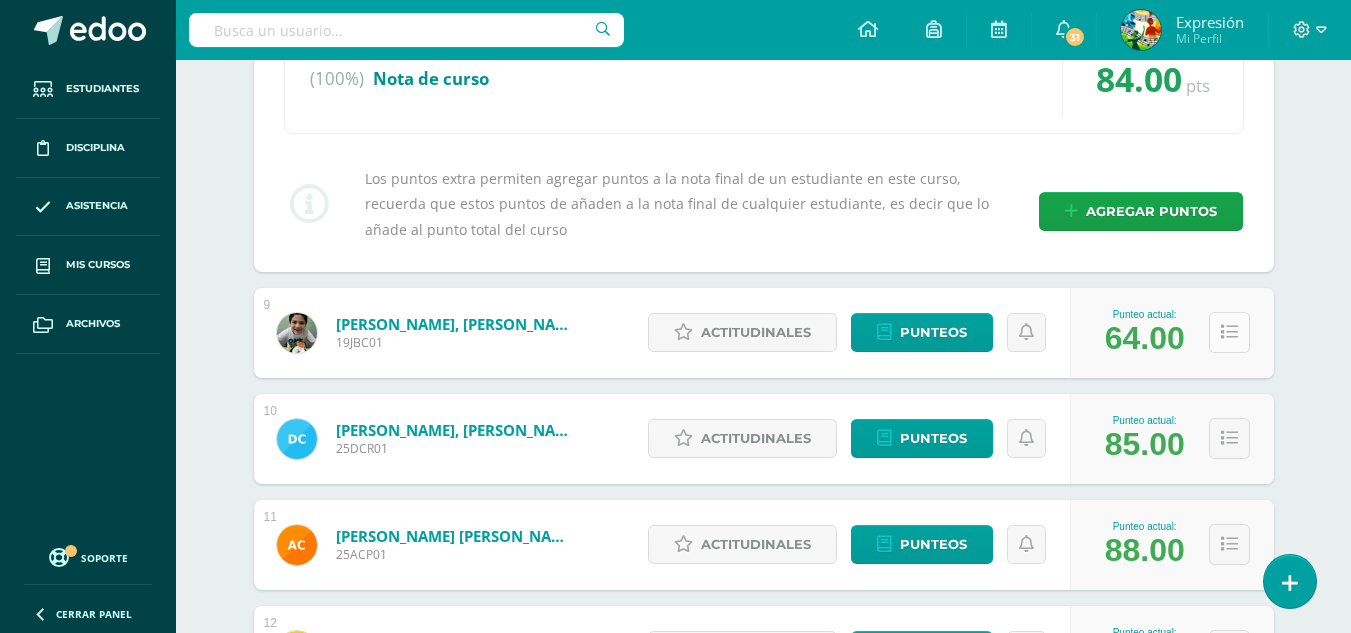 click at bounding box center [1229, 332] 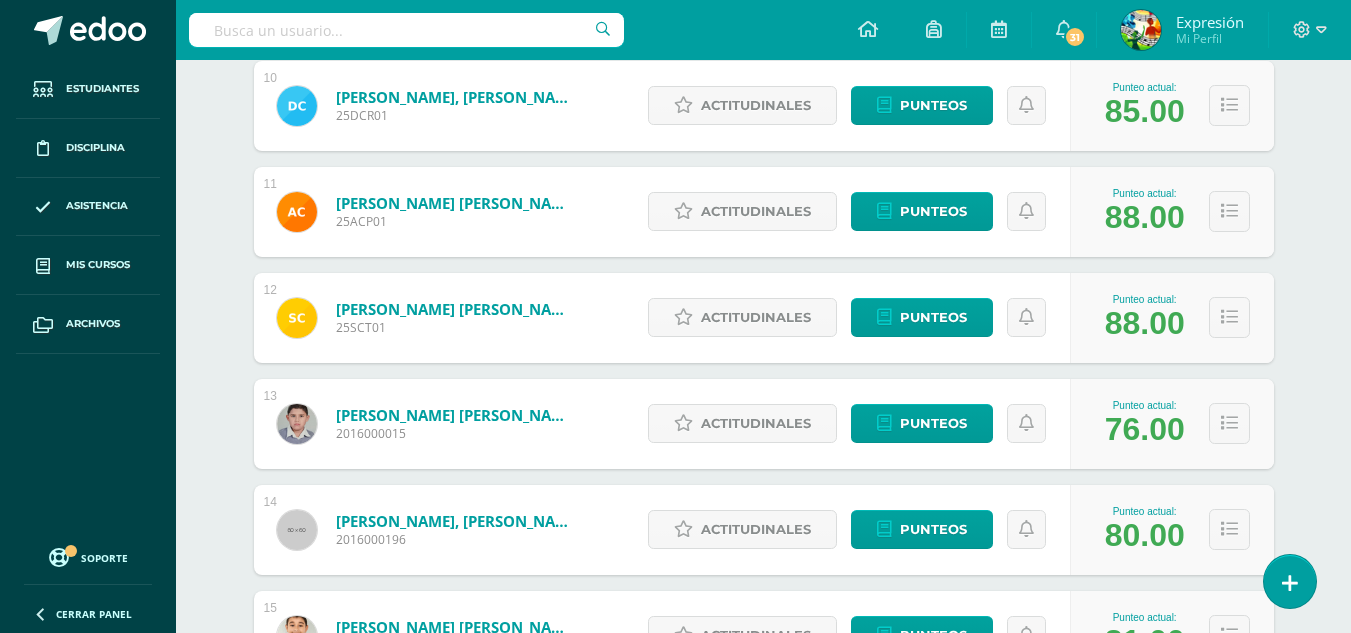 scroll, scrollTop: 7400, scrollLeft: 0, axis: vertical 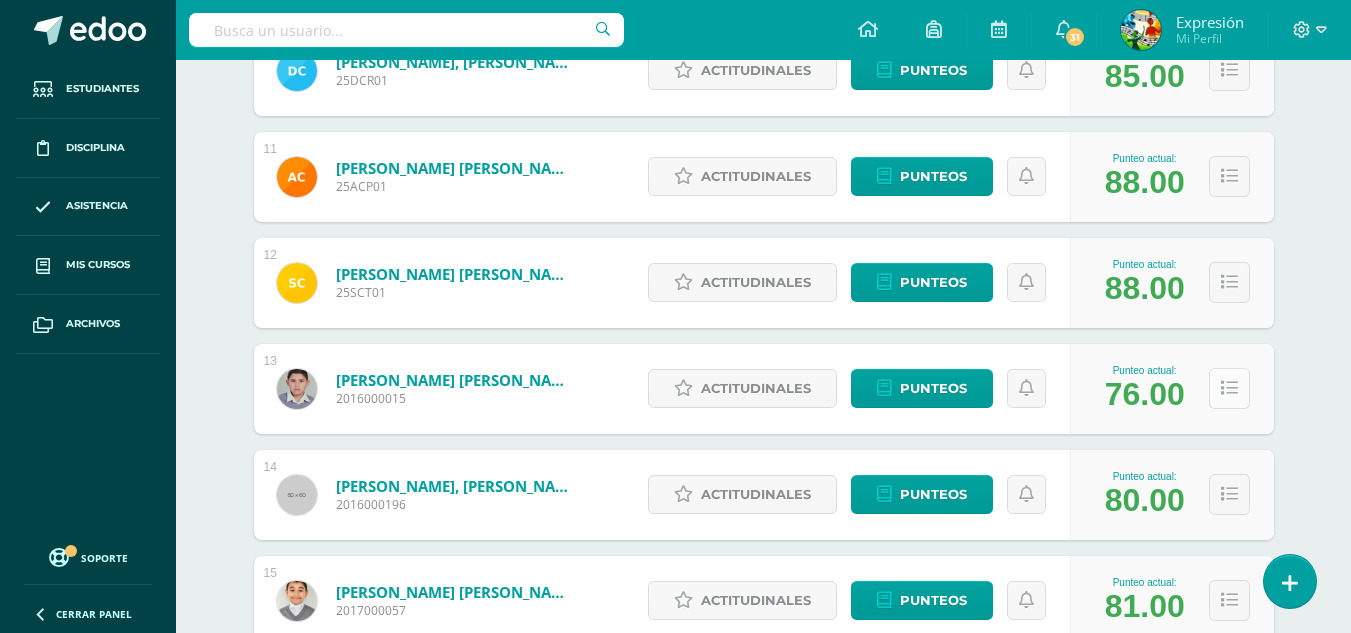 click at bounding box center (1229, 388) 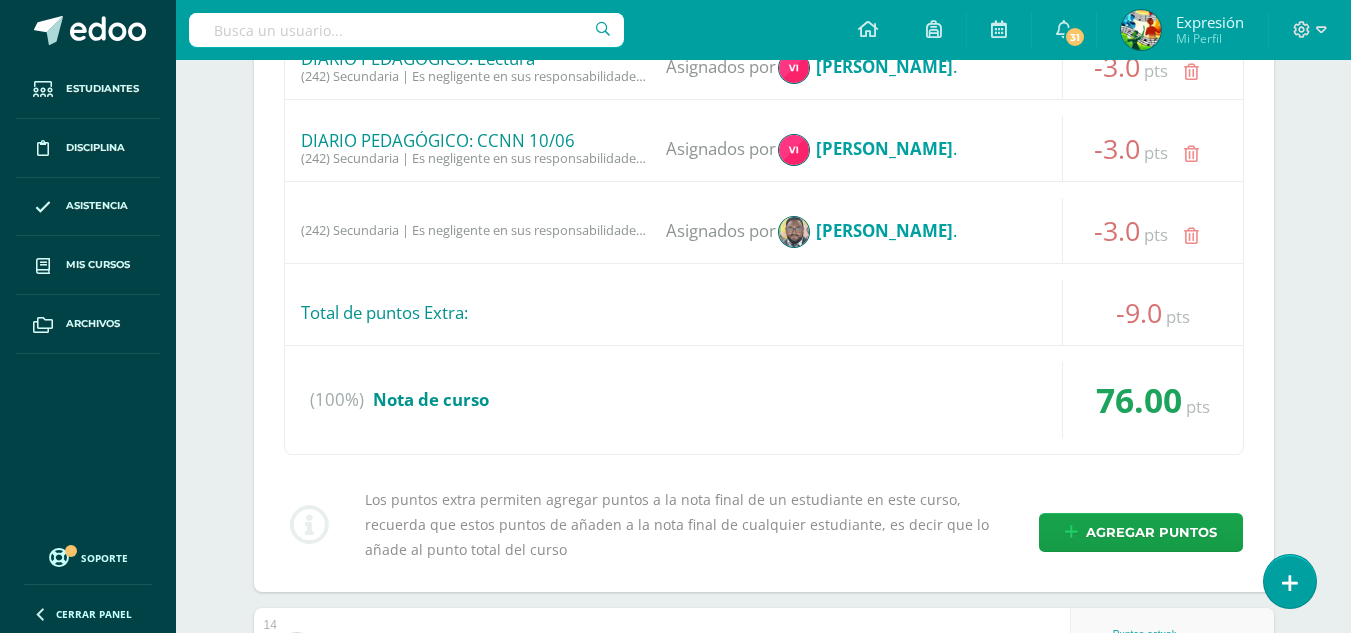 scroll, scrollTop: 8400, scrollLeft: 0, axis: vertical 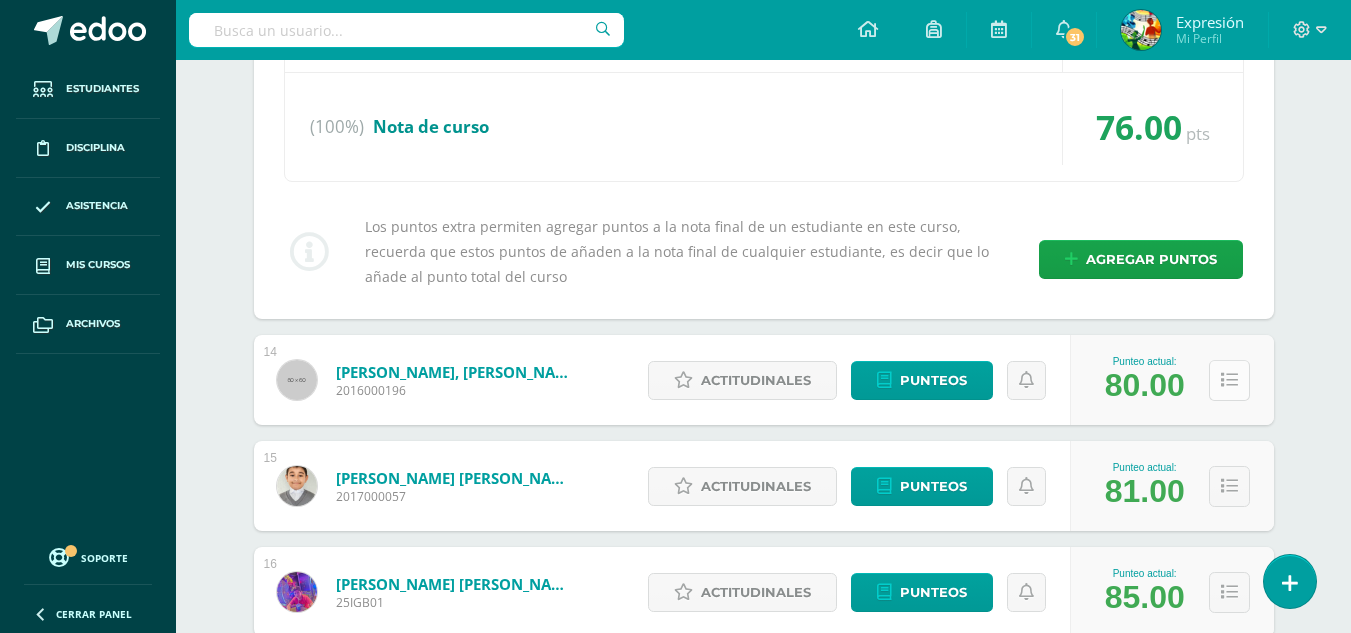 click at bounding box center [1229, 380] 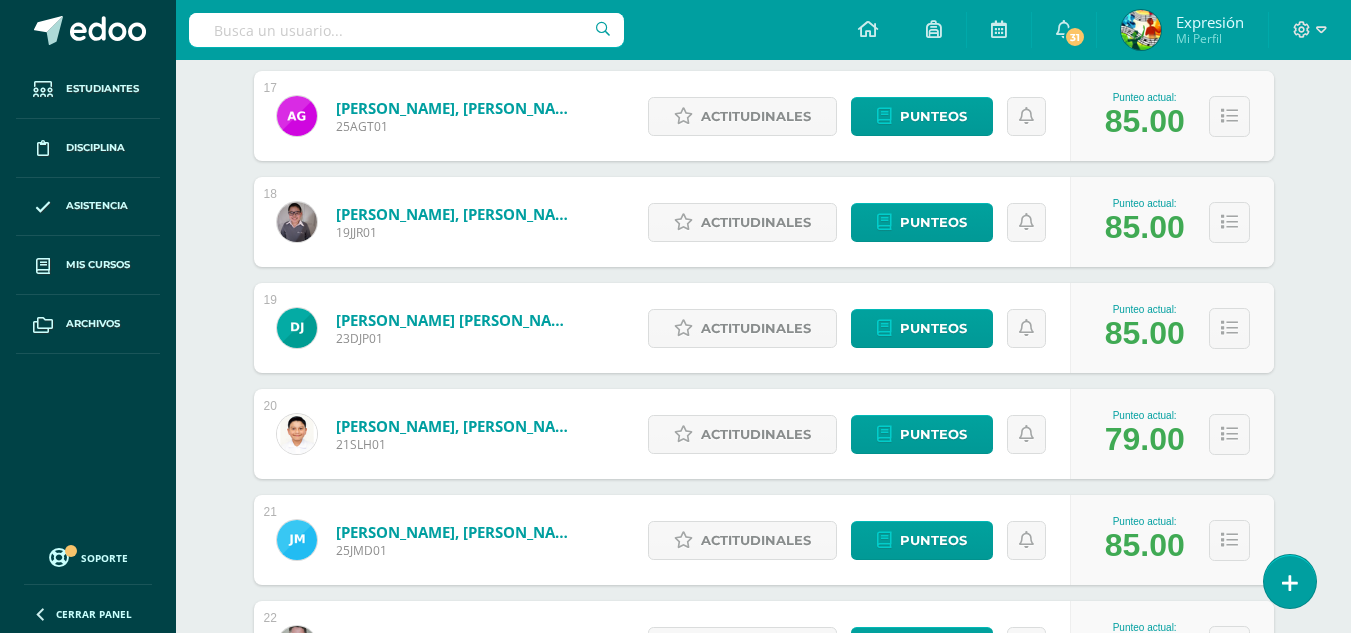 scroll, scrollTop: 9900, scrollLeft: 0, axis: vertical 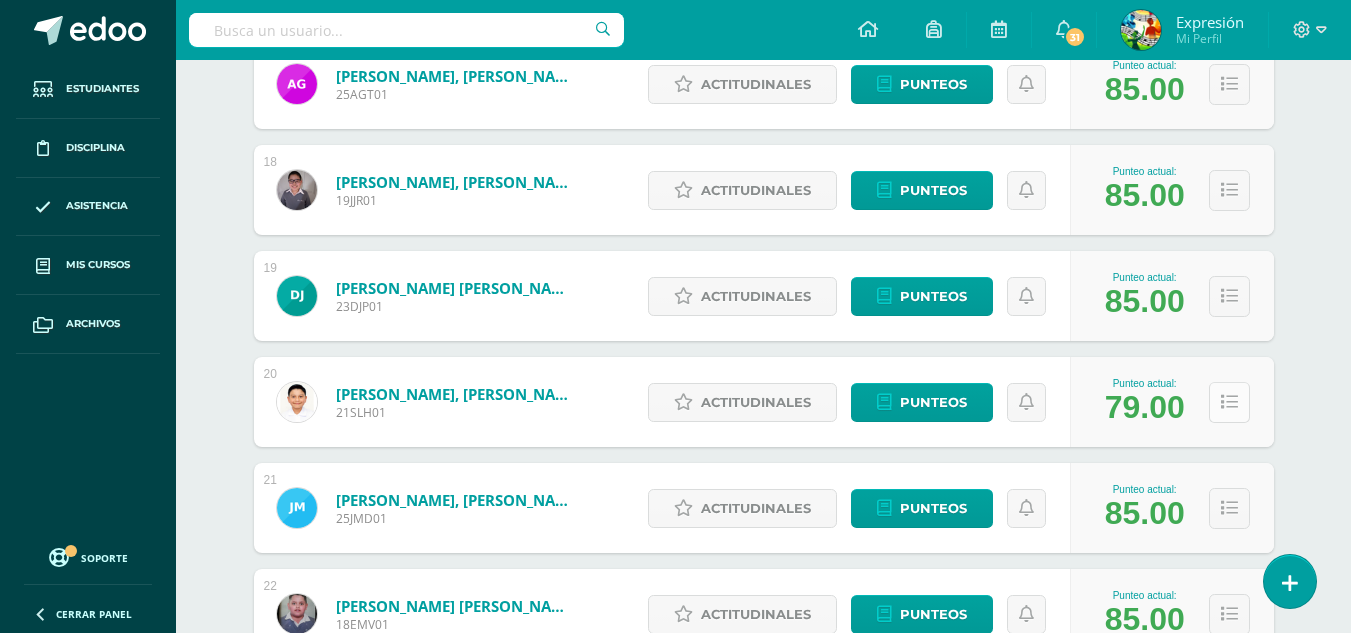 click at bounding box center (1229, 402) 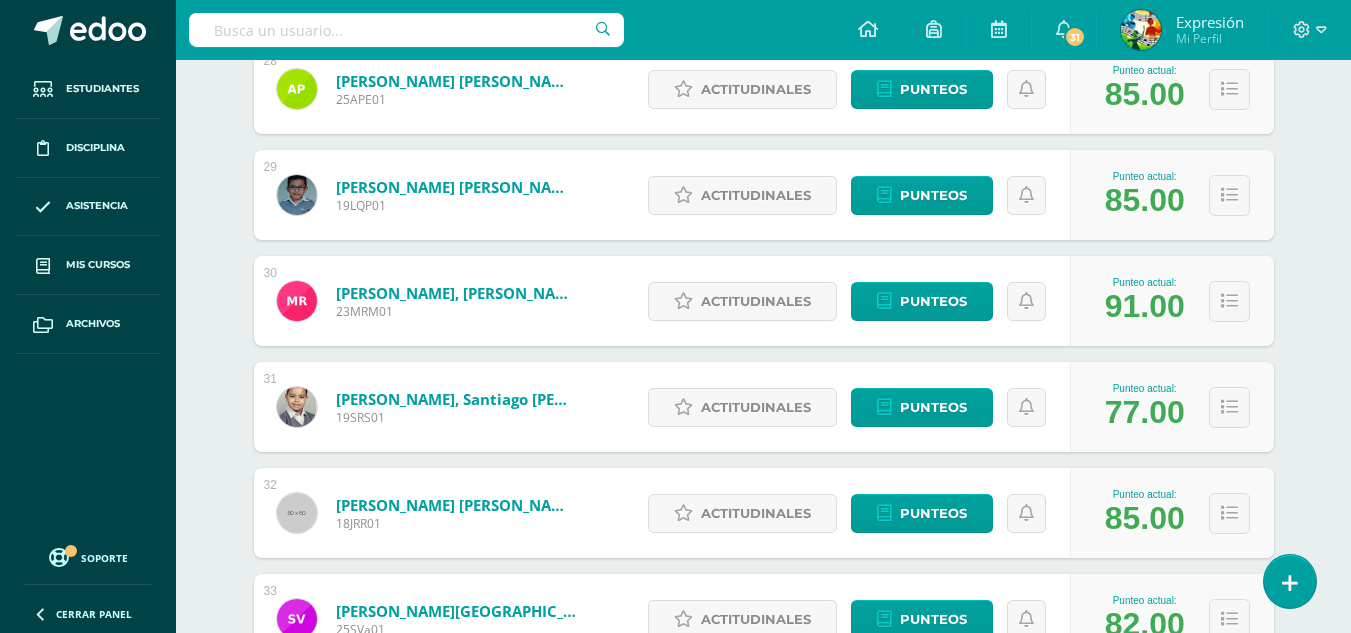 scroll, scrollTop: 11900, scrollLeft: 0, axis: vertical 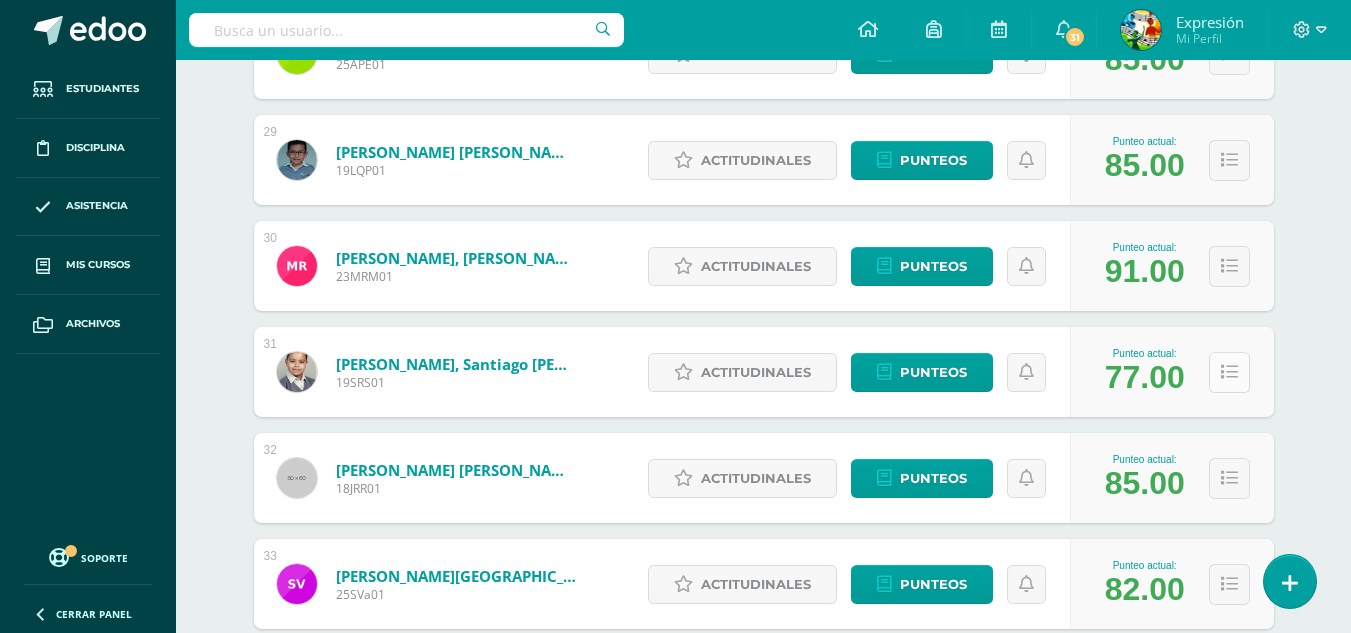 click at bounding box center (1229, 372) 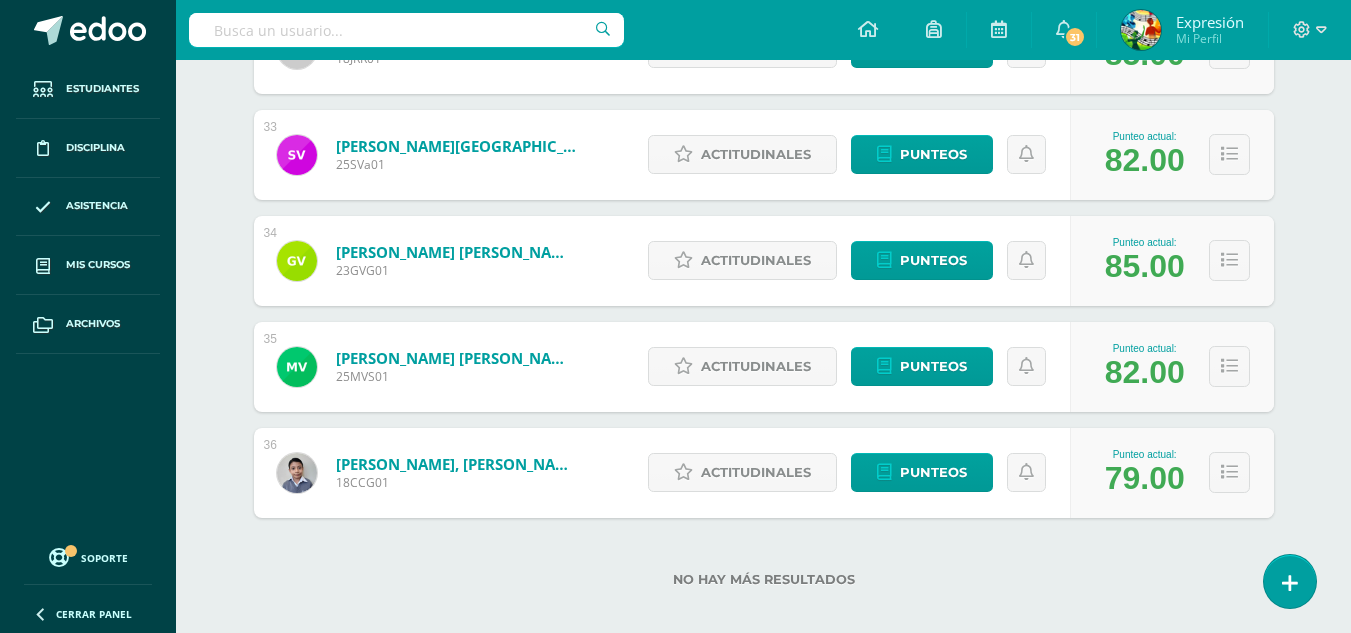 scroll, scrollTop: 13151, scrollLeft: 0, axis: vertical 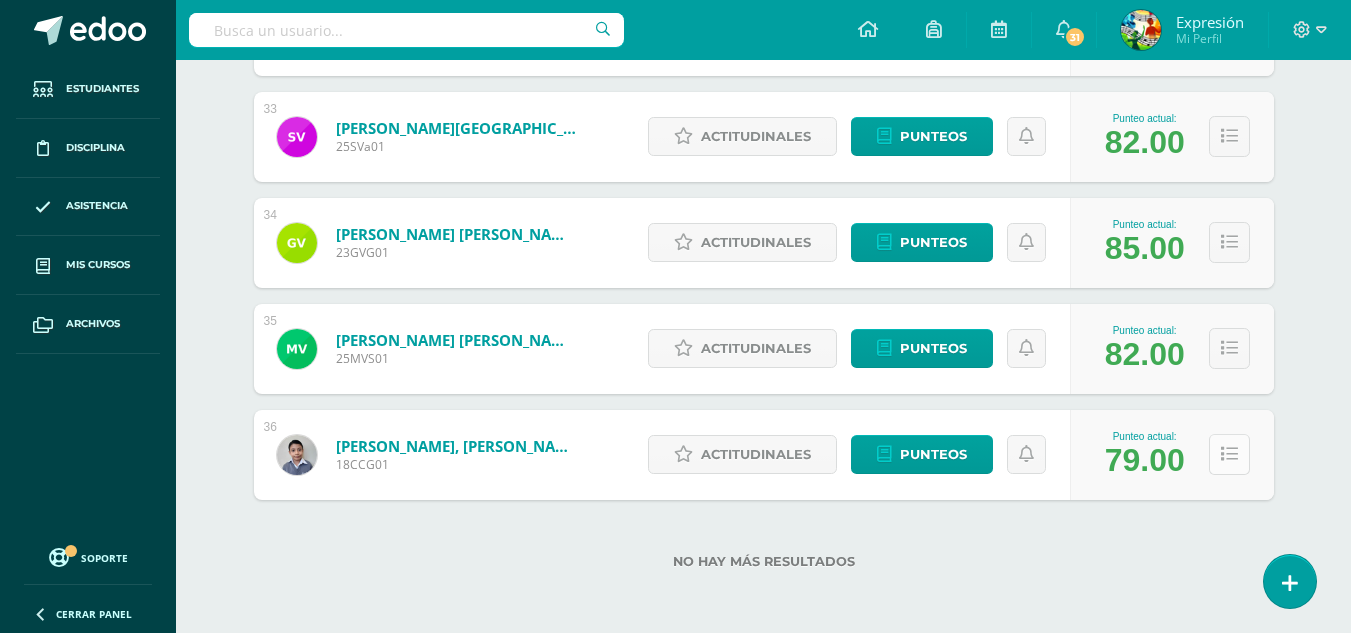 click at bounding box center [1229, 454] 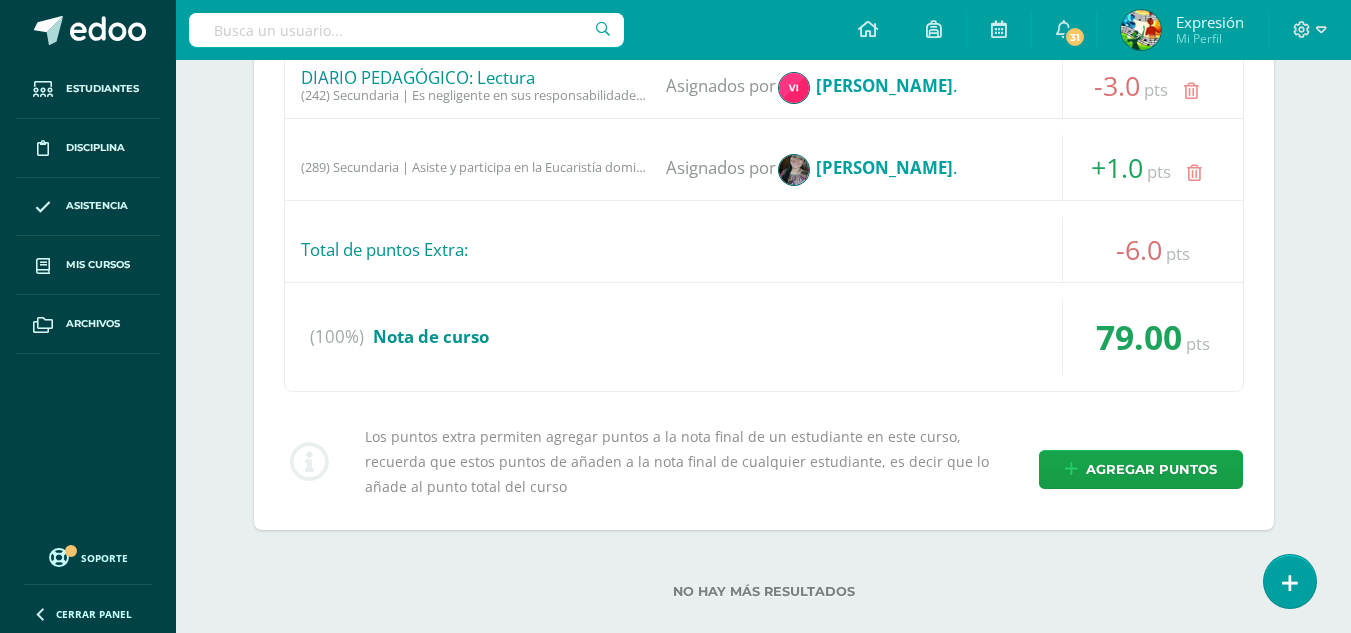scroll, scrollTop: 14037, scrollLeft: 0, axis: vertical 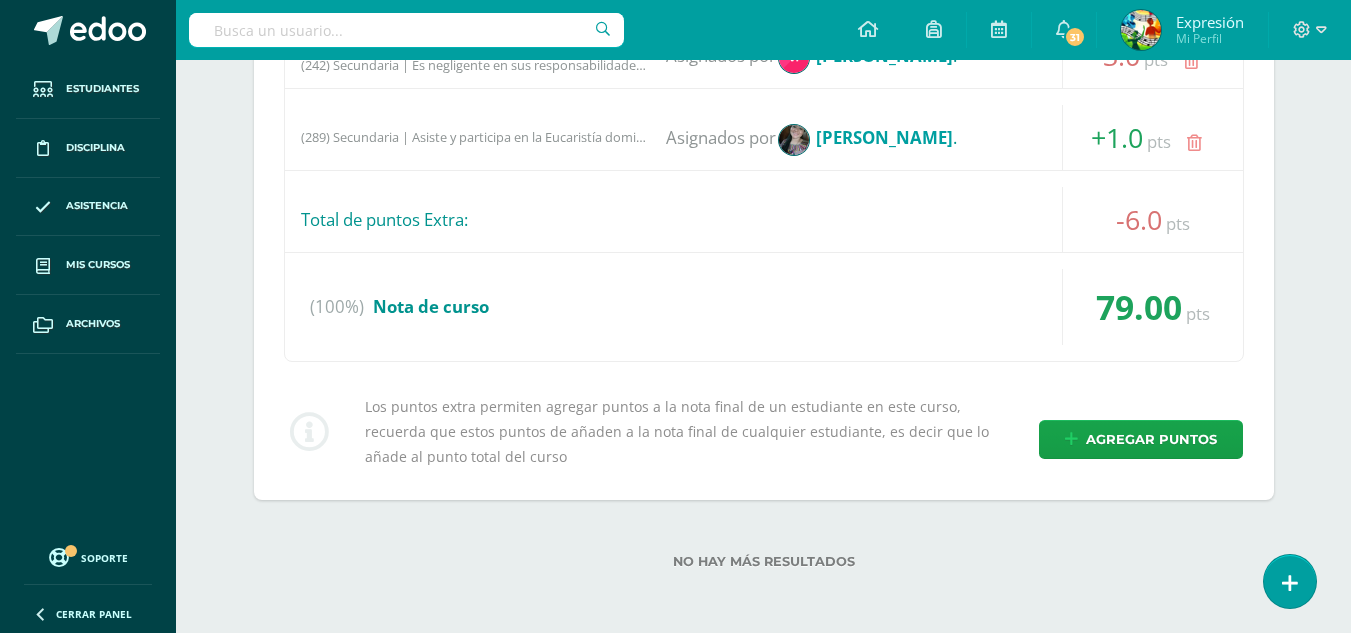click on "No hay más resultados" at bounding box center (764, 546) 